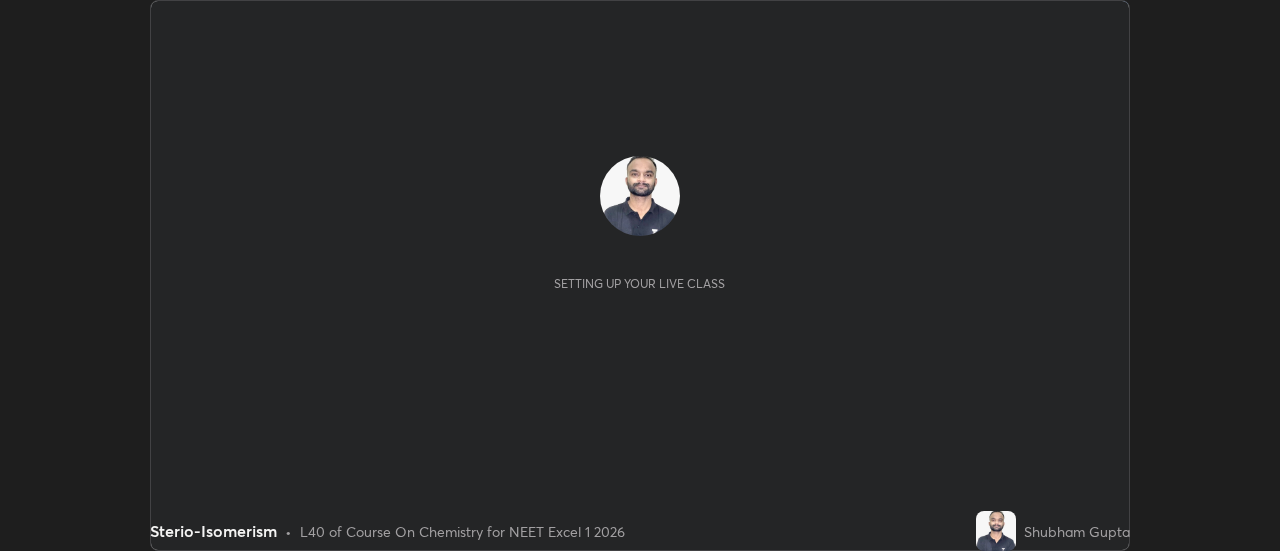 scroll, scrollTop: 0, scrollLeft: 0, axis: both 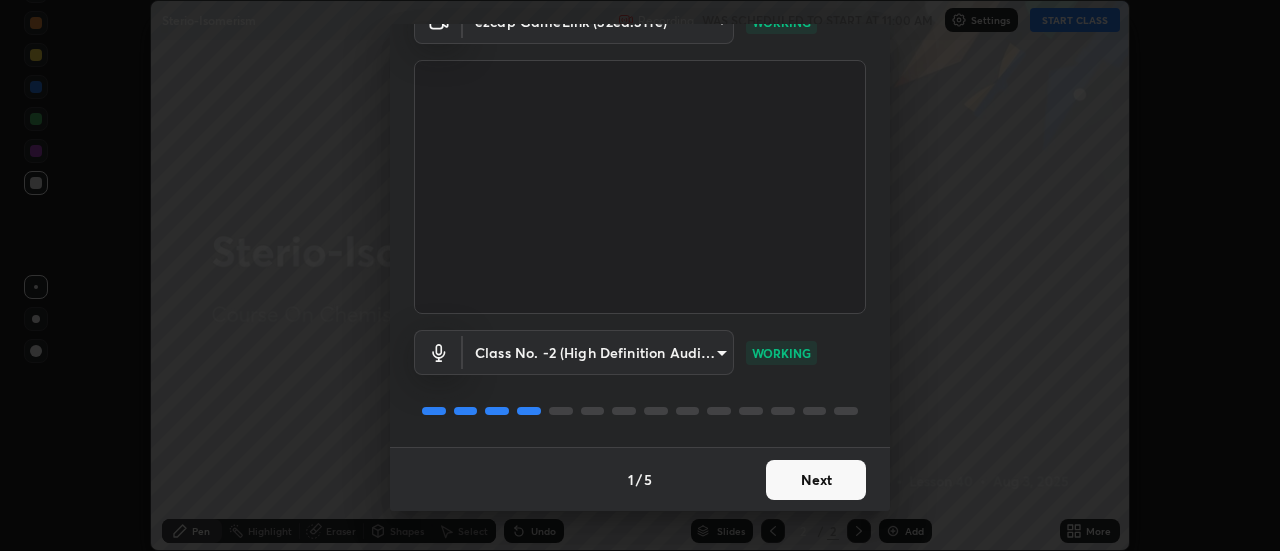 click on "Next" at bounding box center (816, 480) 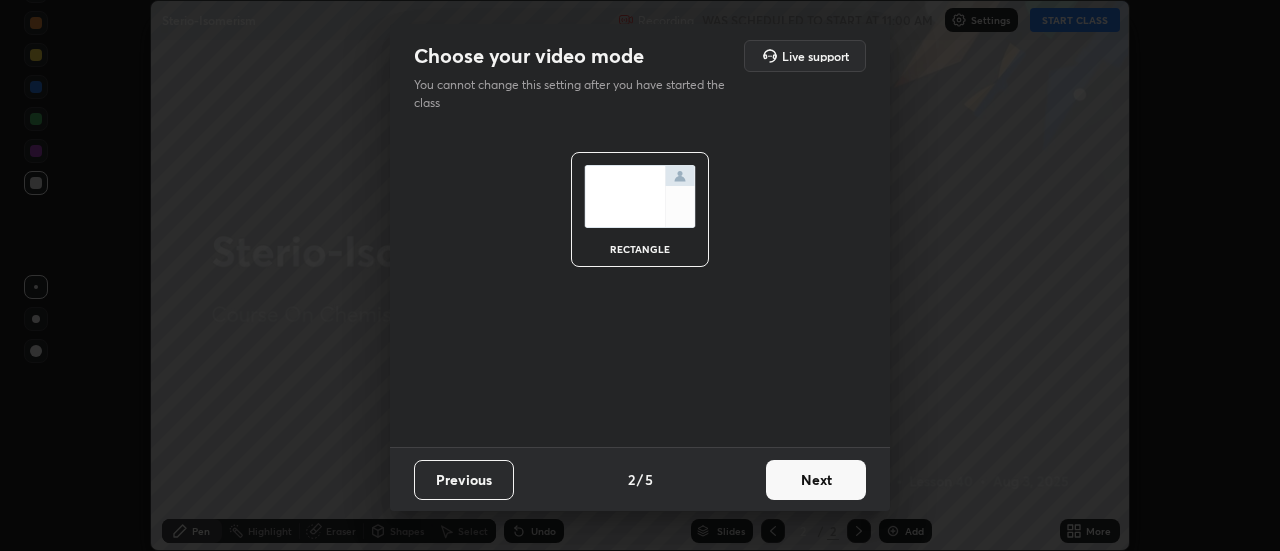 scroll, scrollTop: 0, scrollLeft: 0, axis: both 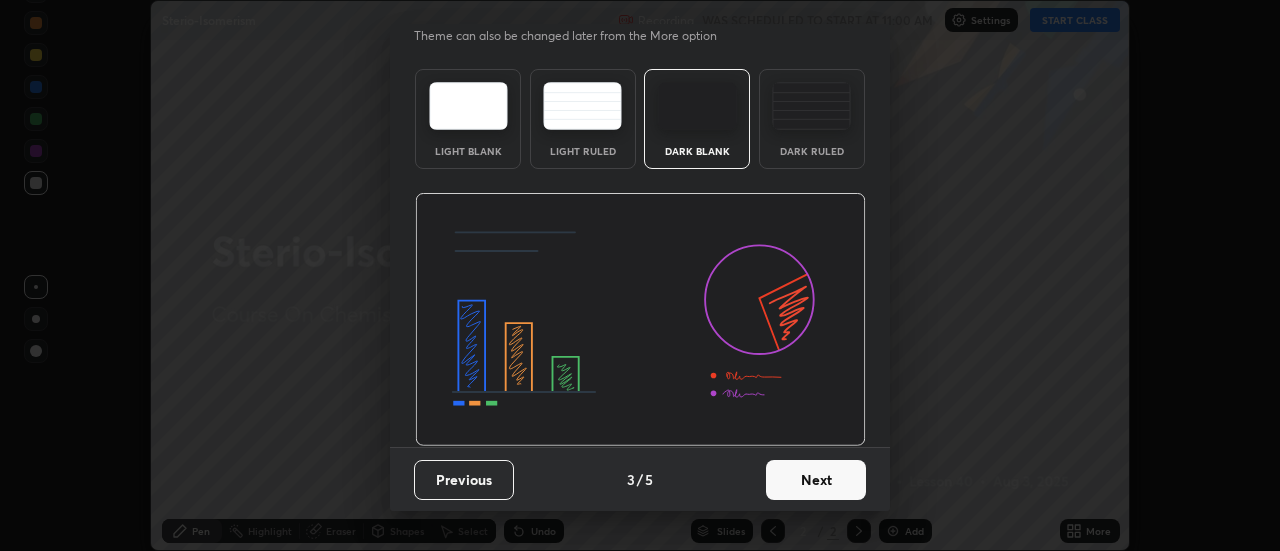 click on "Next" at bounding box center (816, 480) 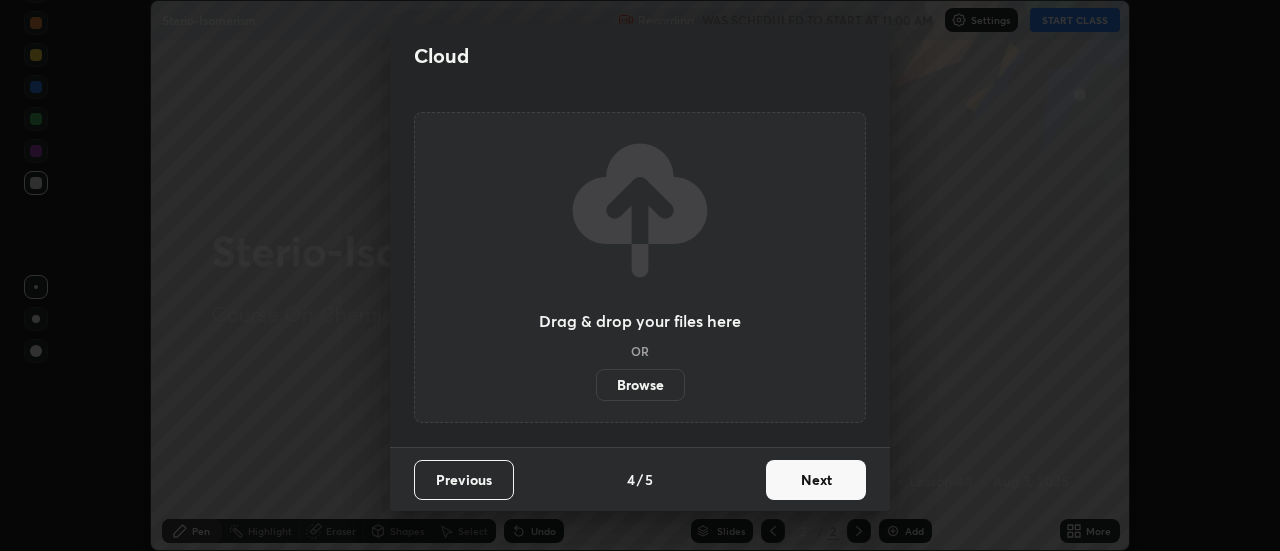click on "Next" at bounding box center (816, 480) 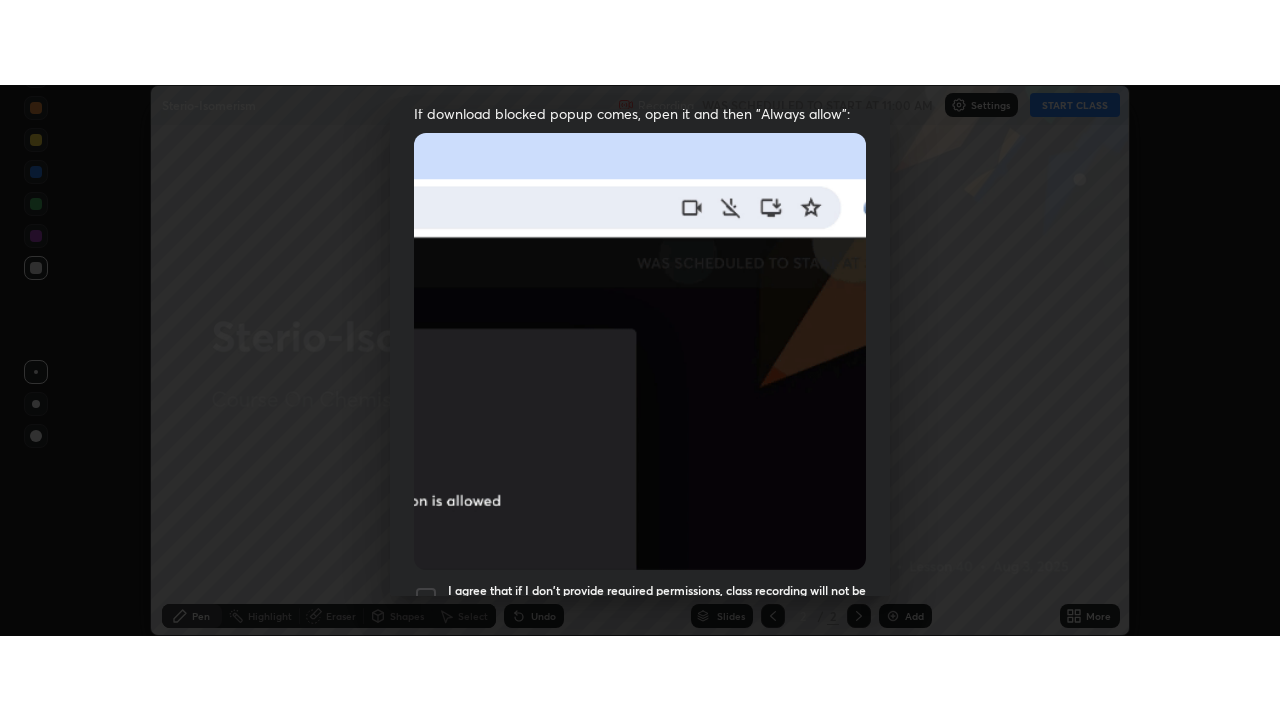 scroll, scrollTop: 513, scrollLeft: 0, axis: vertical 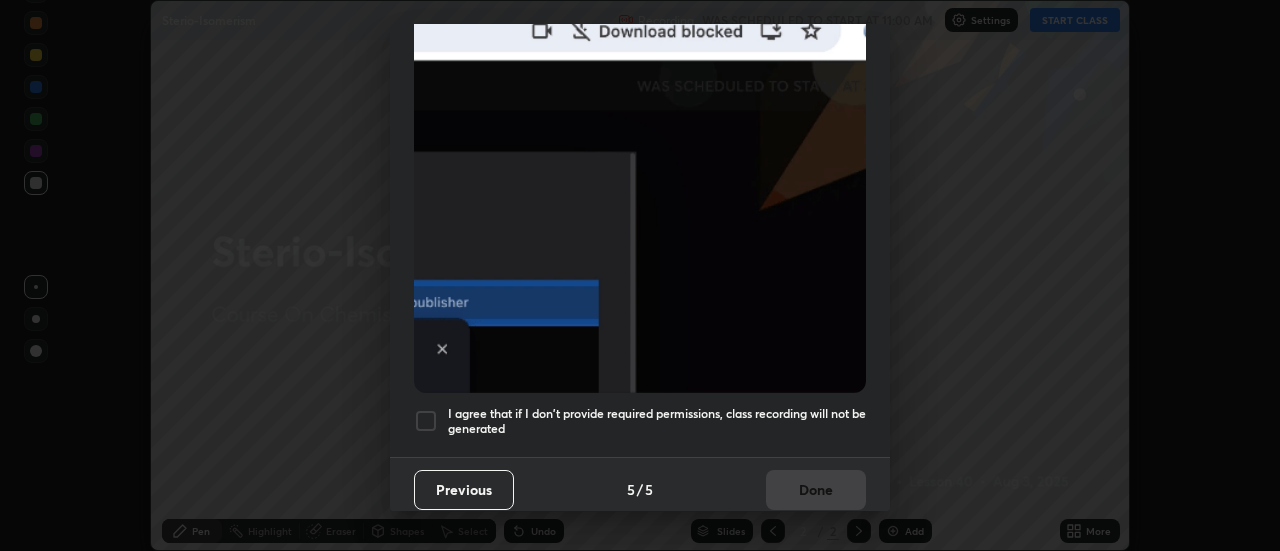 click at bounding box center (426, 421) 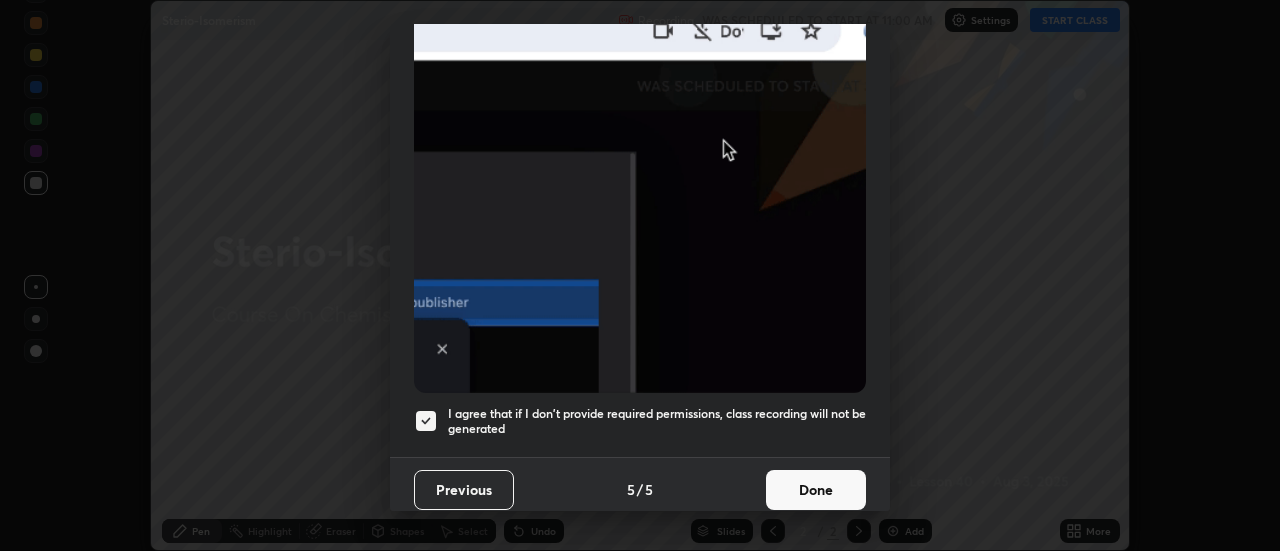 click on "Done" at bounding box center (816, 490) 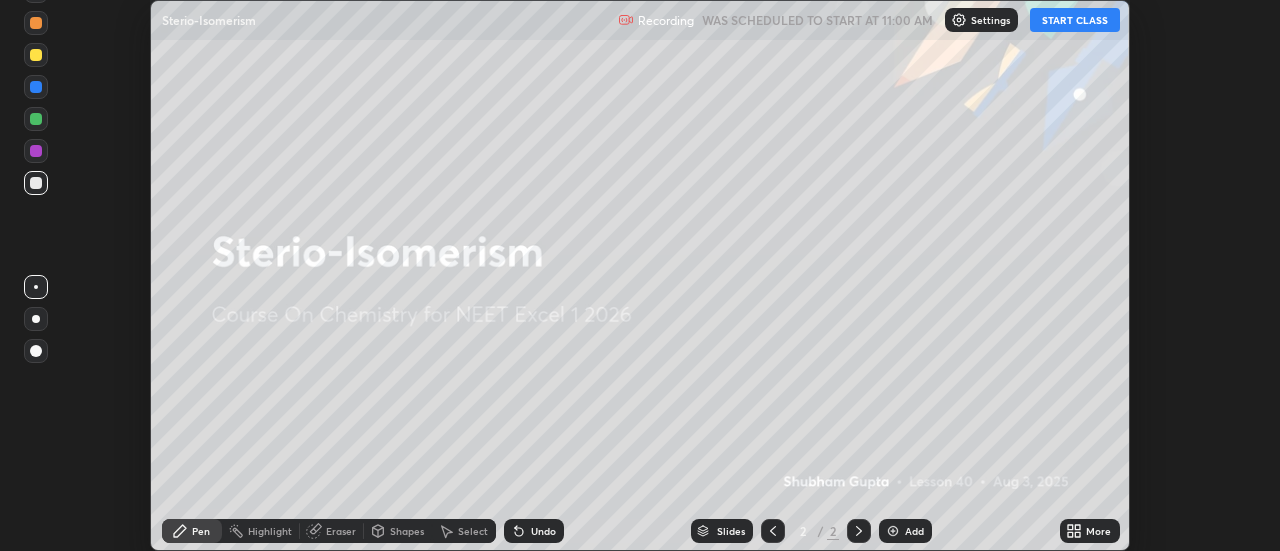 click on "START CLASS" at bounding box center [1075, 20] 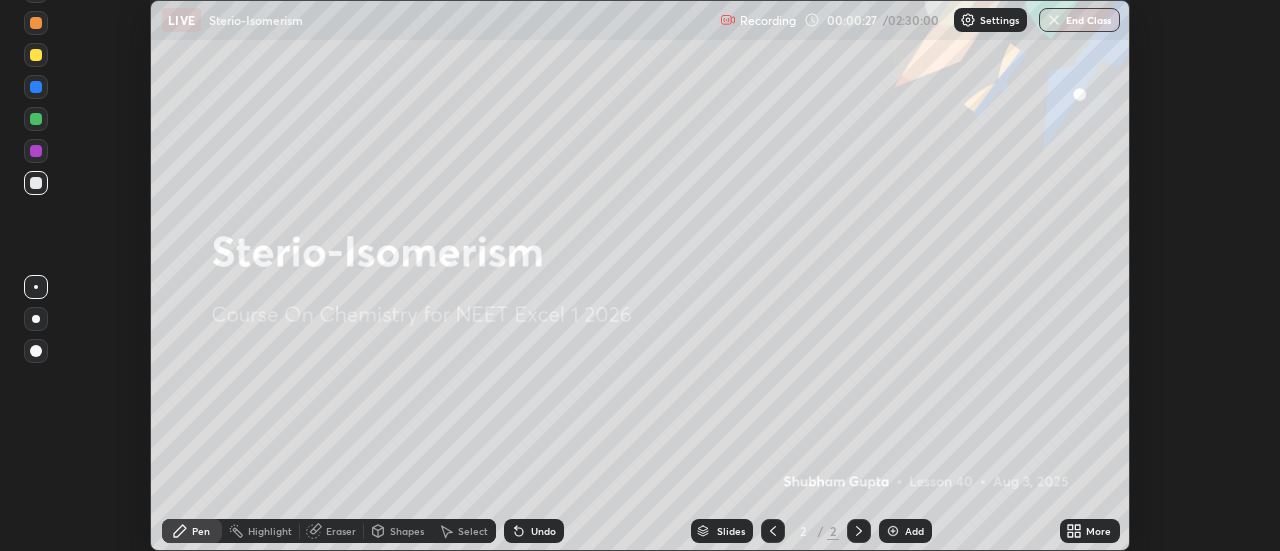 click on "Add" at bounding box center (905, 531) 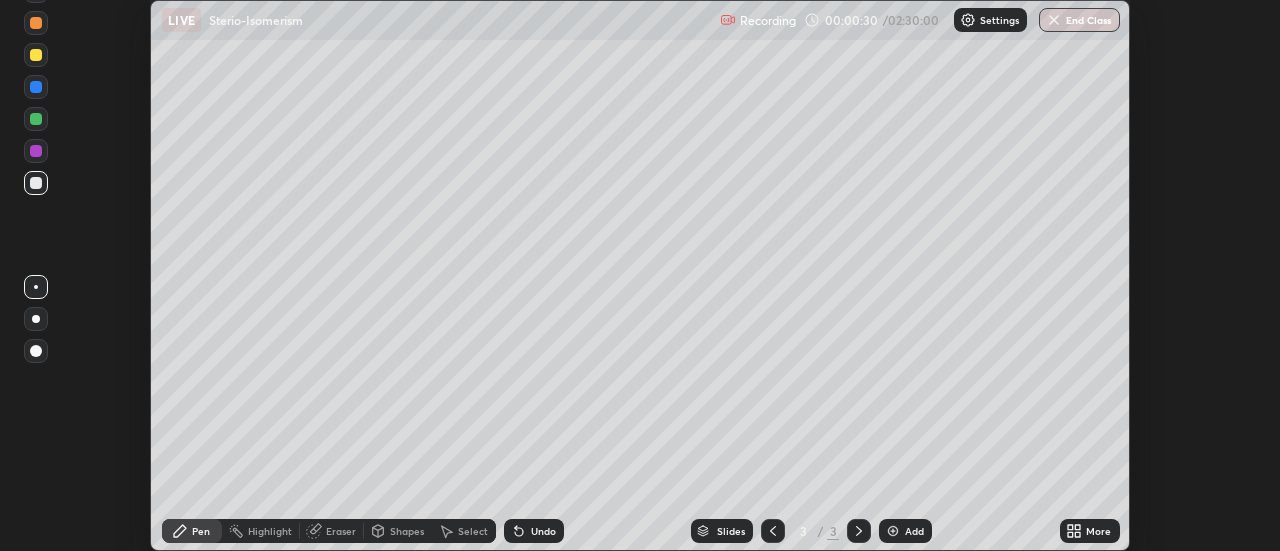 click at bounding box center (36, 319) 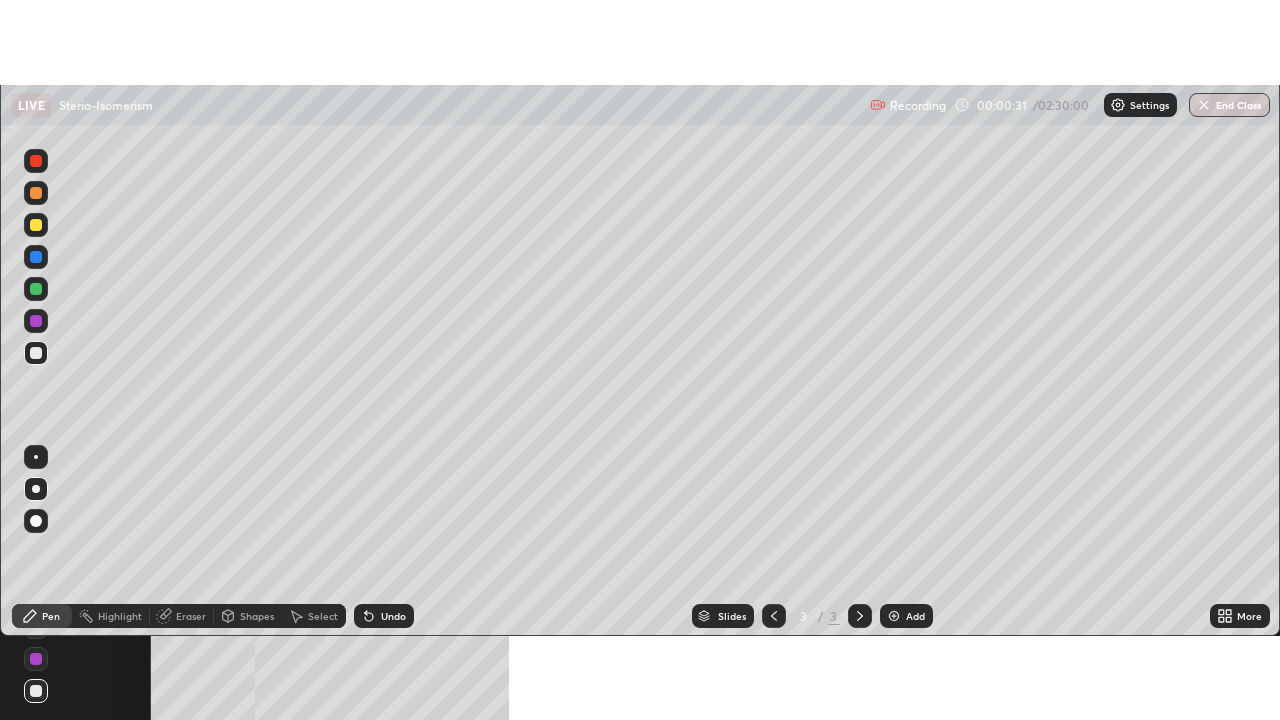 scroll, scrollTop: 99280, scrollLeft: 98720, axis: both 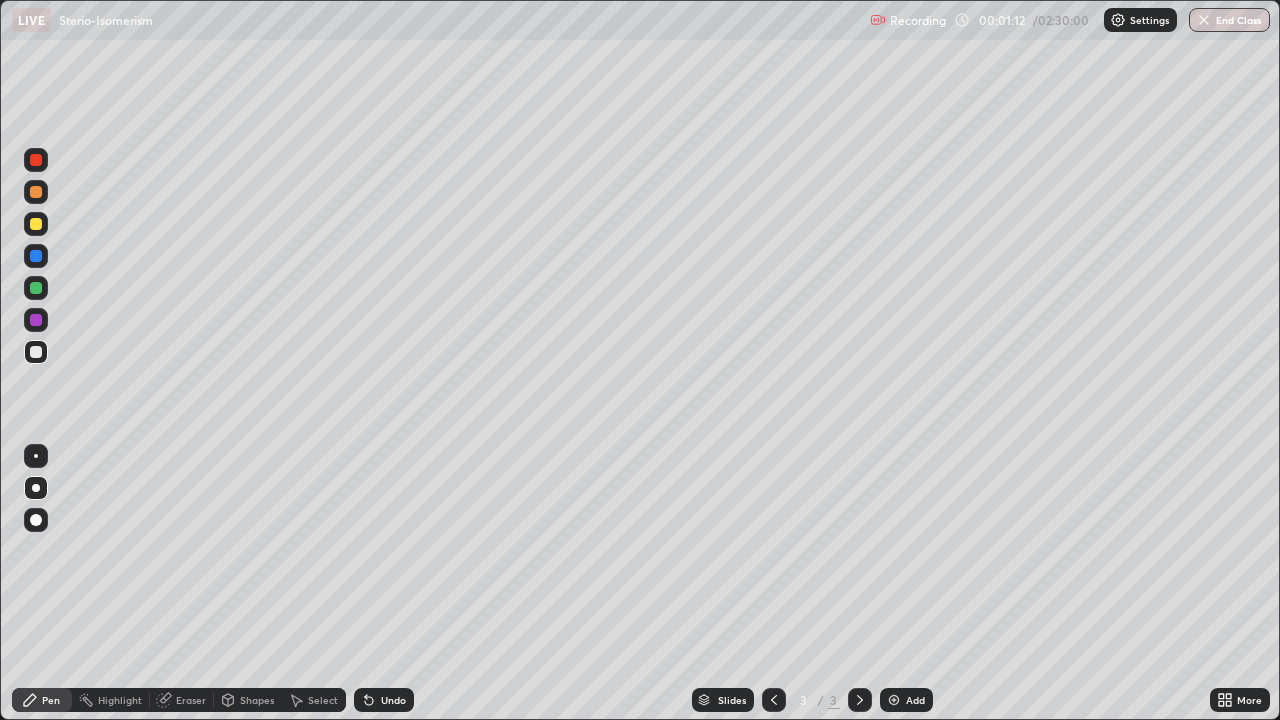 click on "Undo" at bounding box center [393, 700] 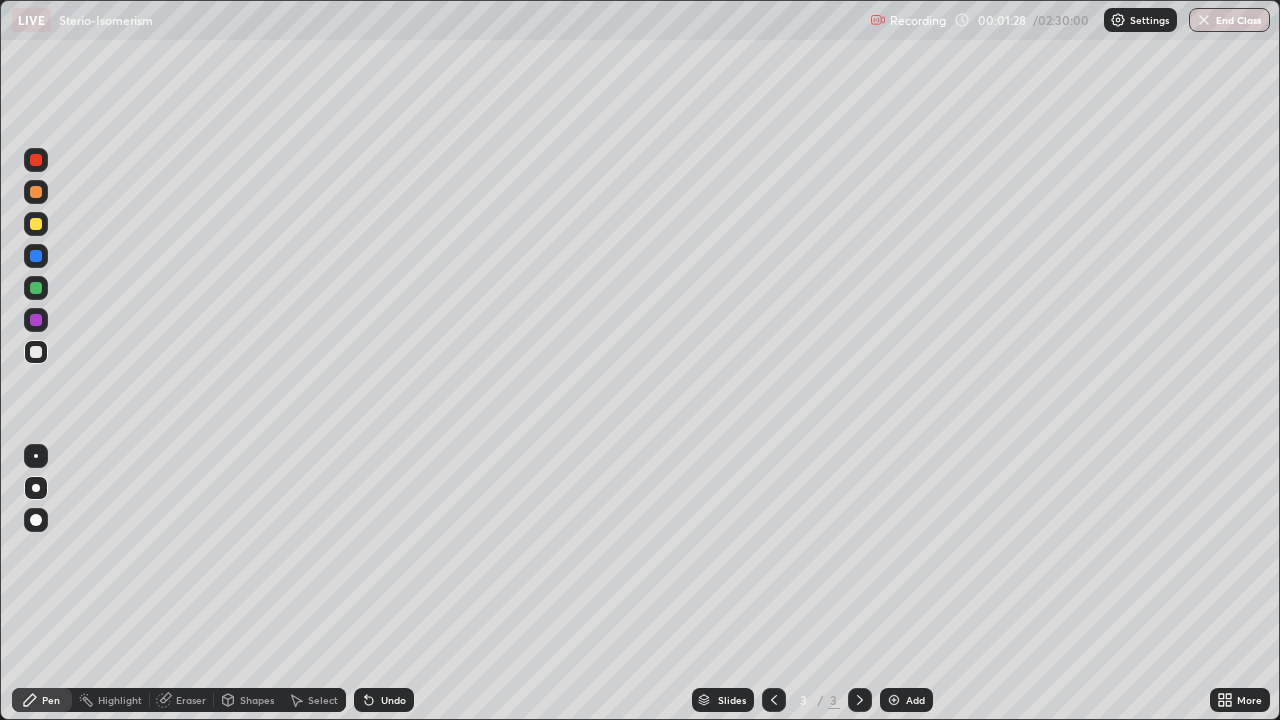 click at bounding box center (36, 224) 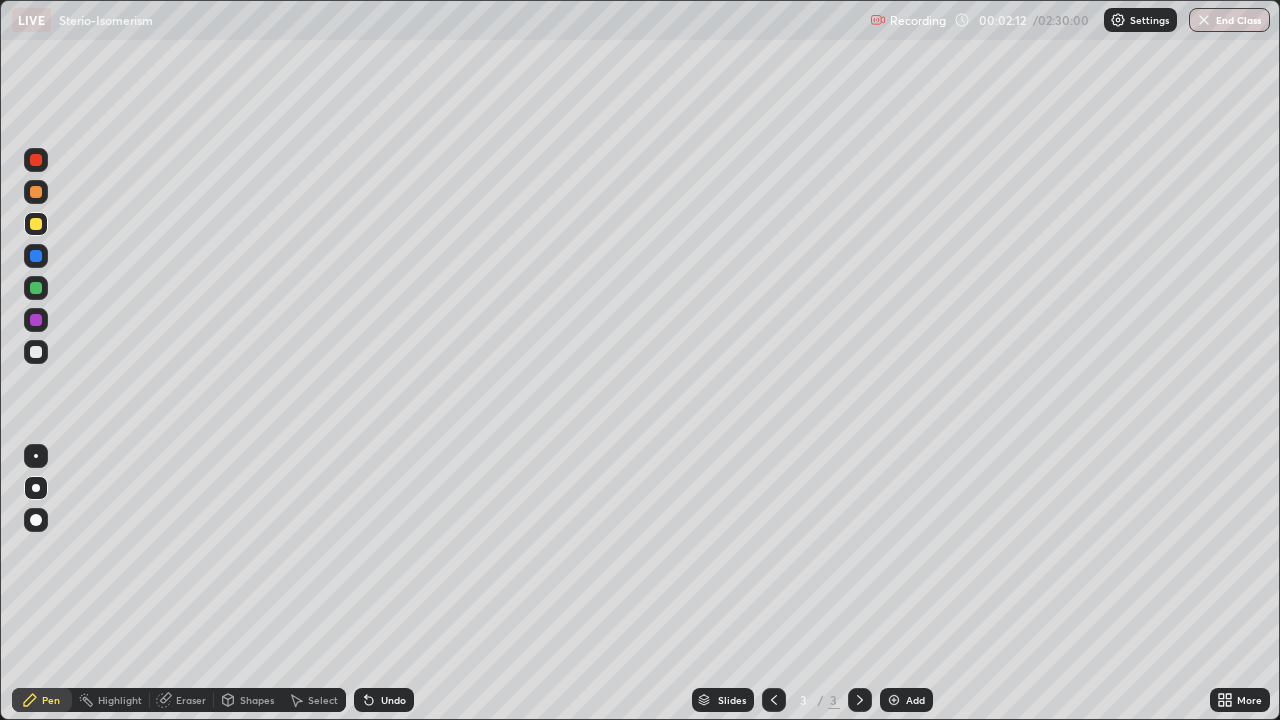 click at bounding box center [36, 352] 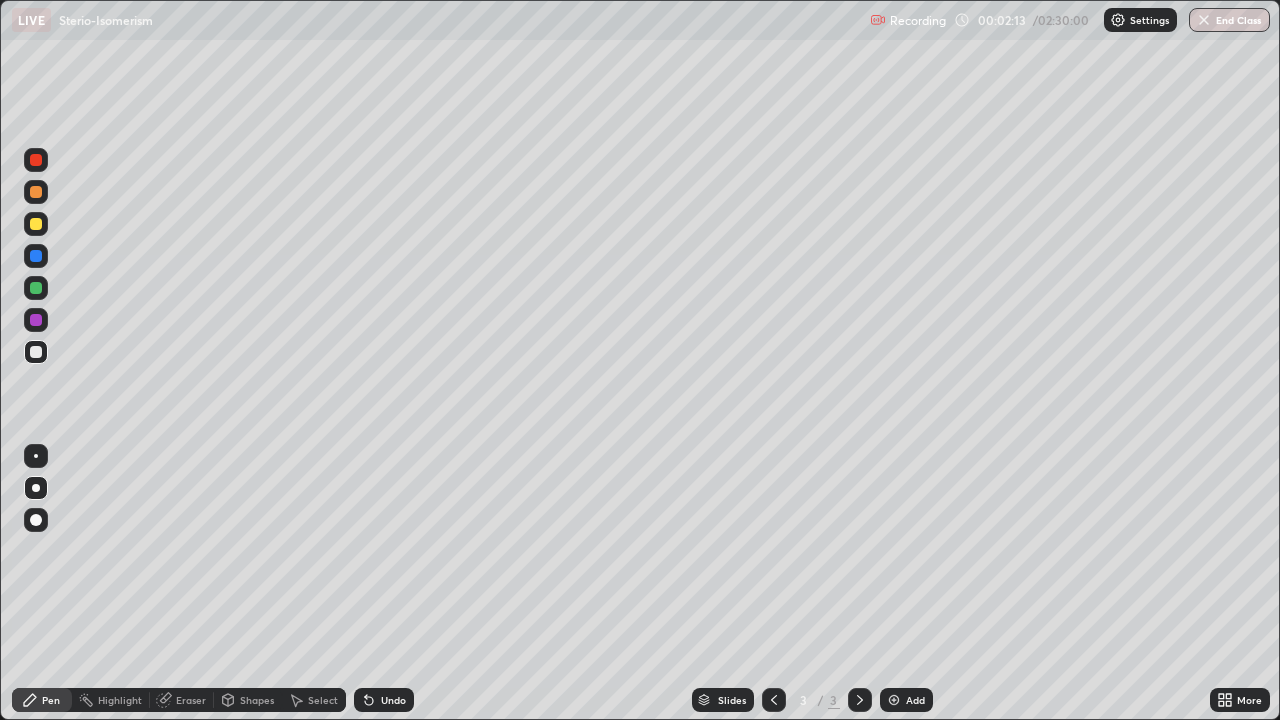 click at bounding box center (36, 224) 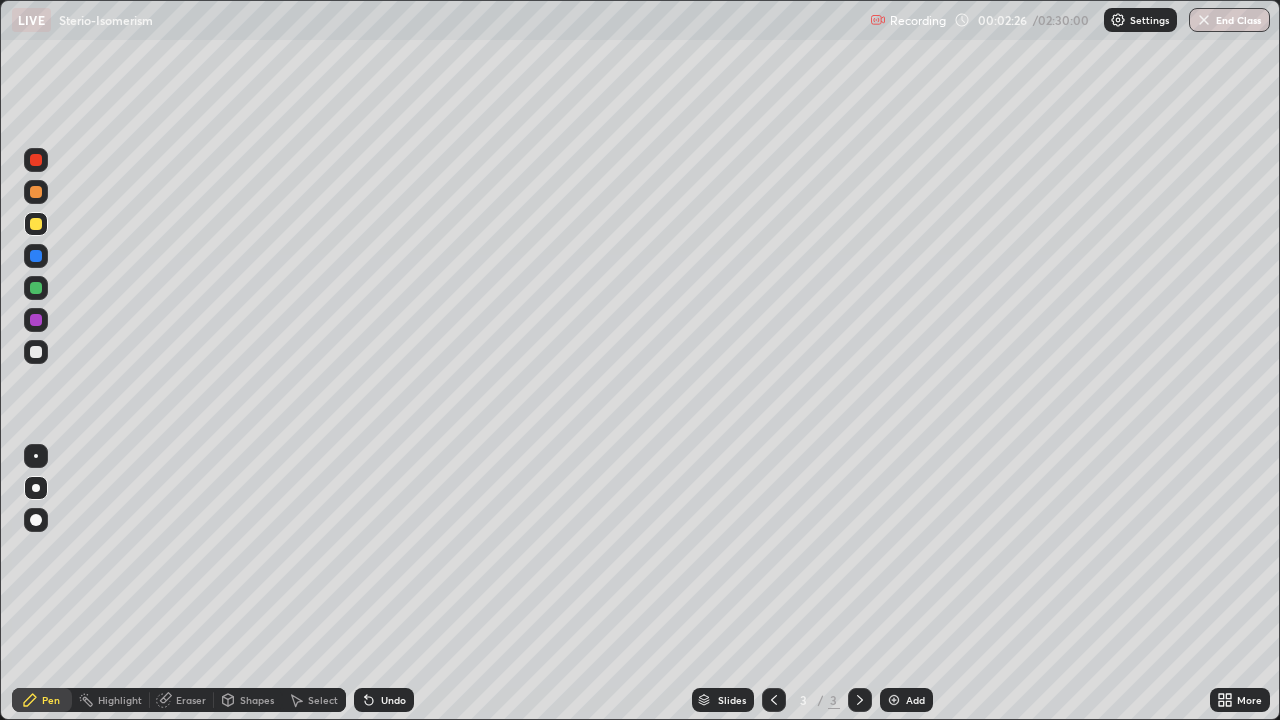 click on "Undo" at bounding box center [393, 700] 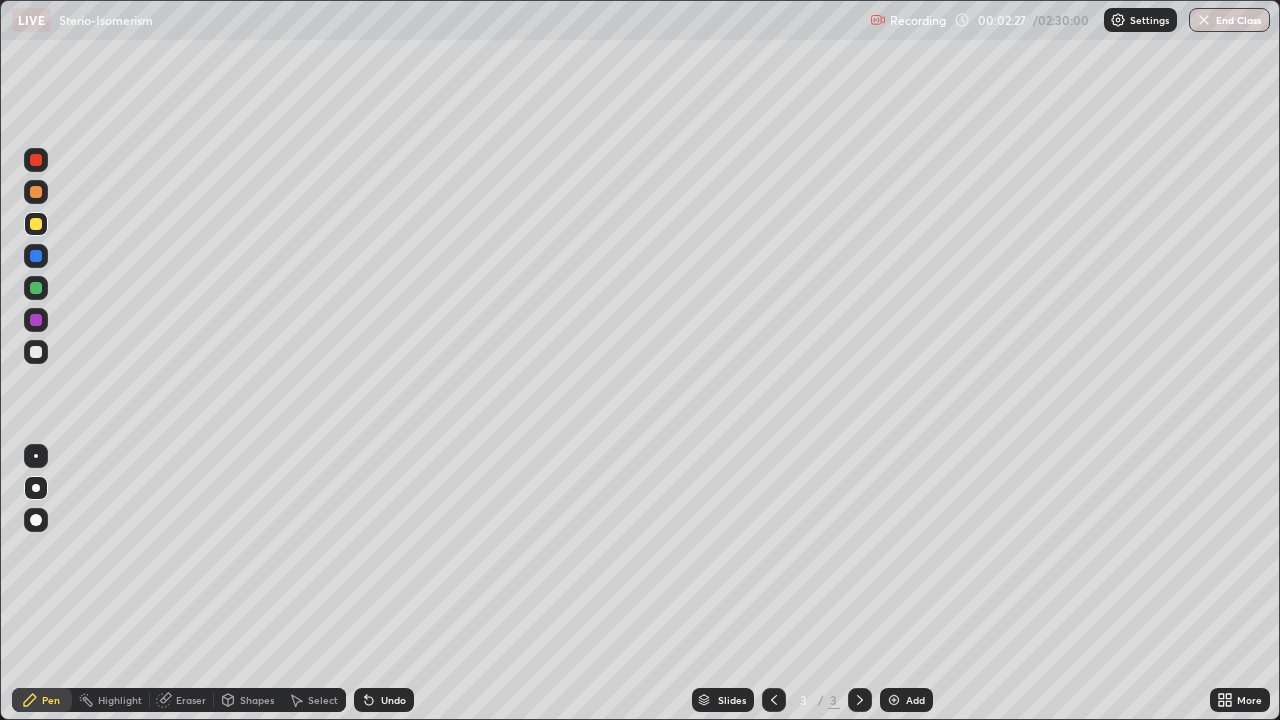 click on "Undo" at bounding box center (384, 700) 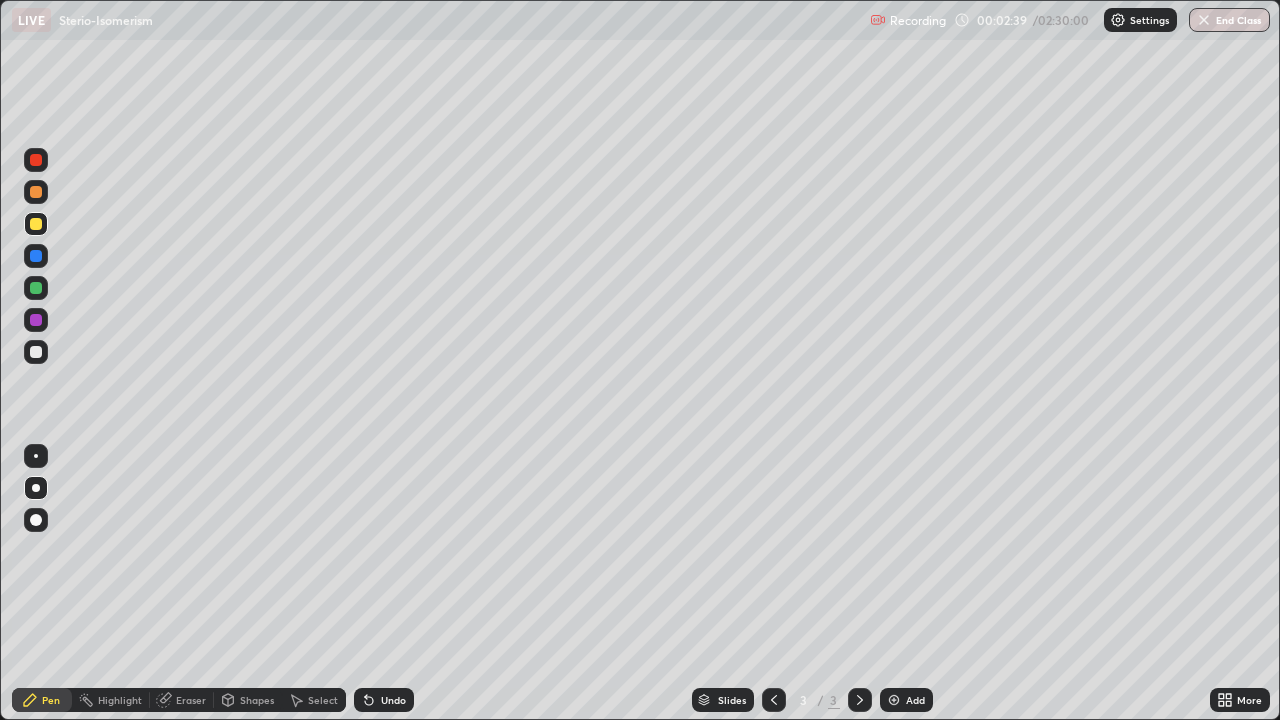 click at bounding box center (36, 352) 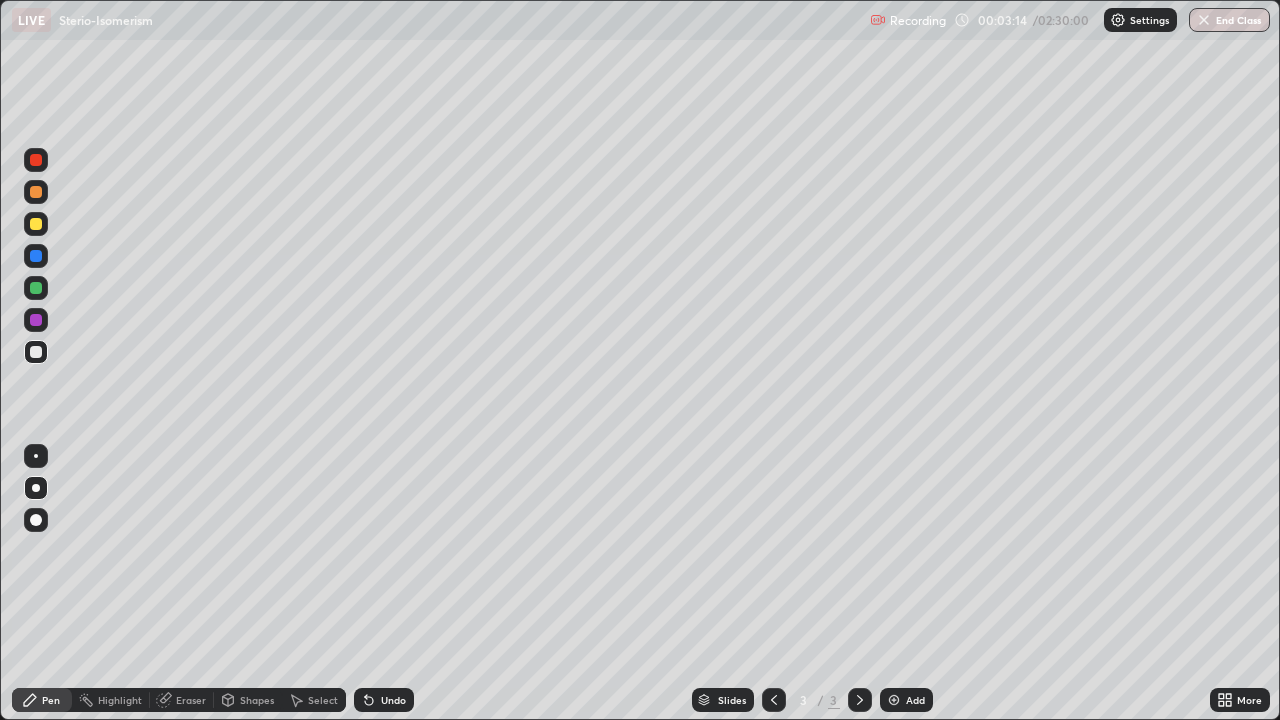 click at bounding box center (36, 352) 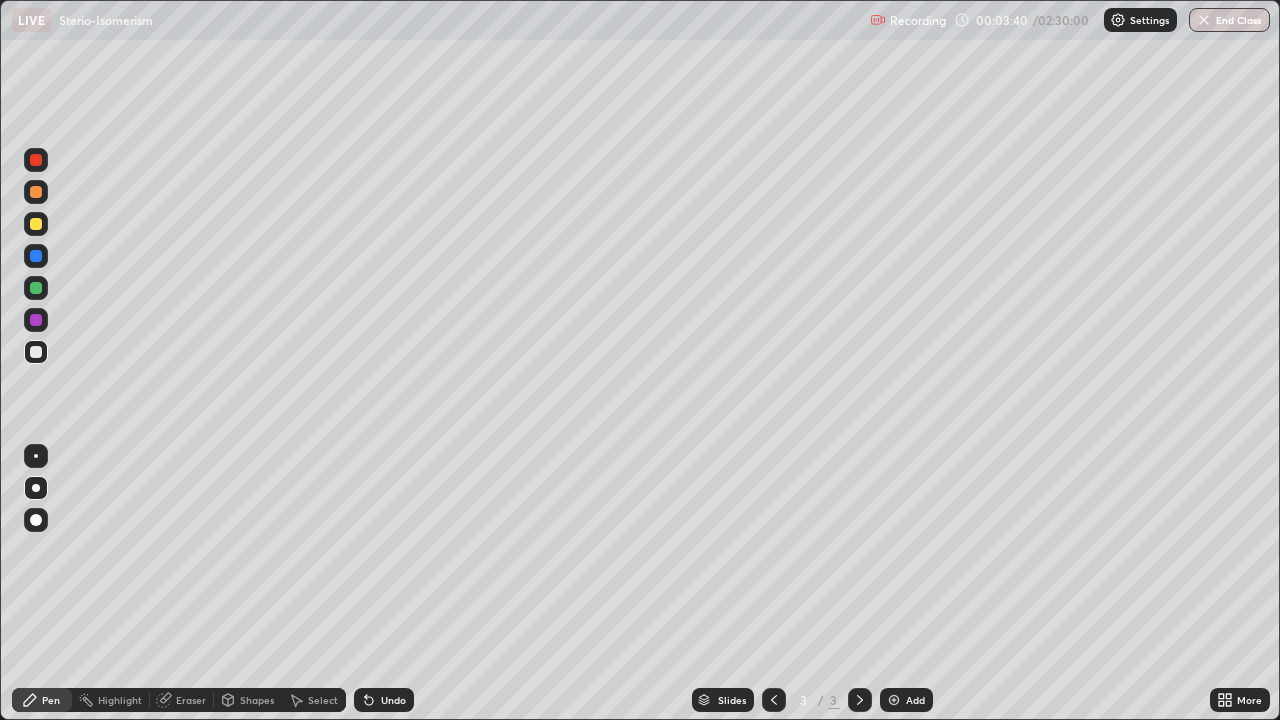 click at bounding box center [36, 352] 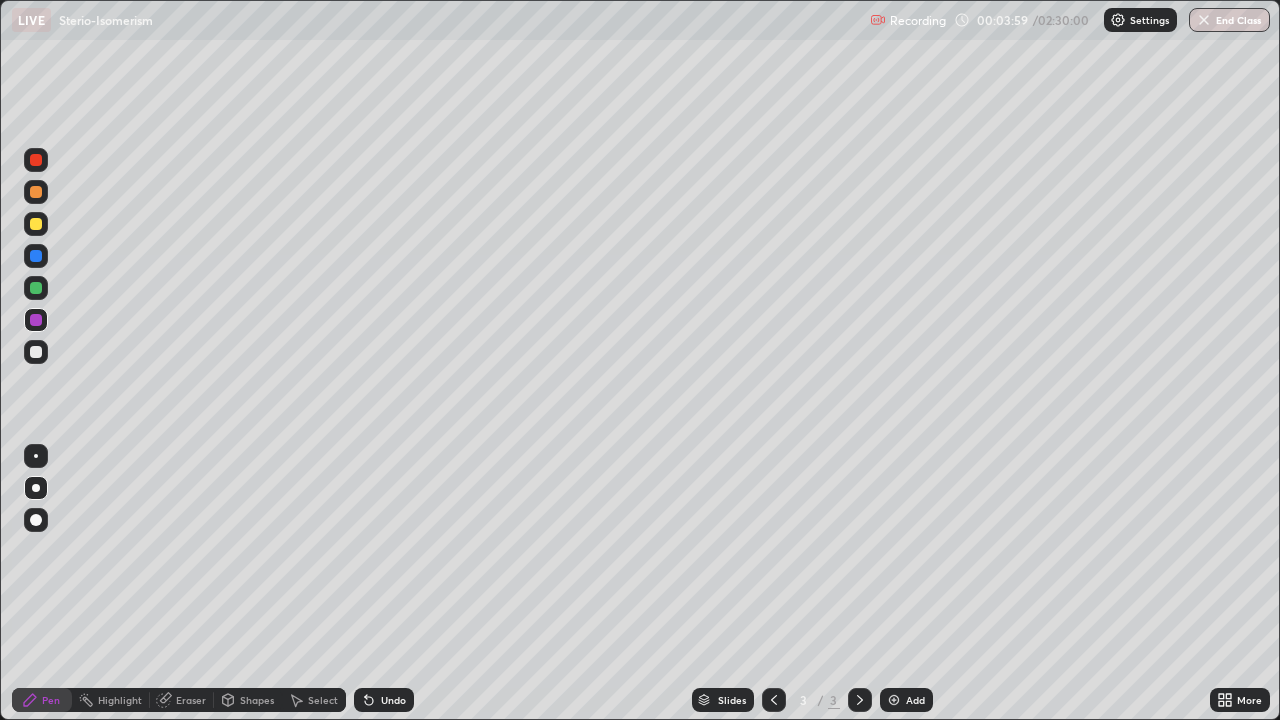 click on "Eraser" at bounding box center (182, 700) 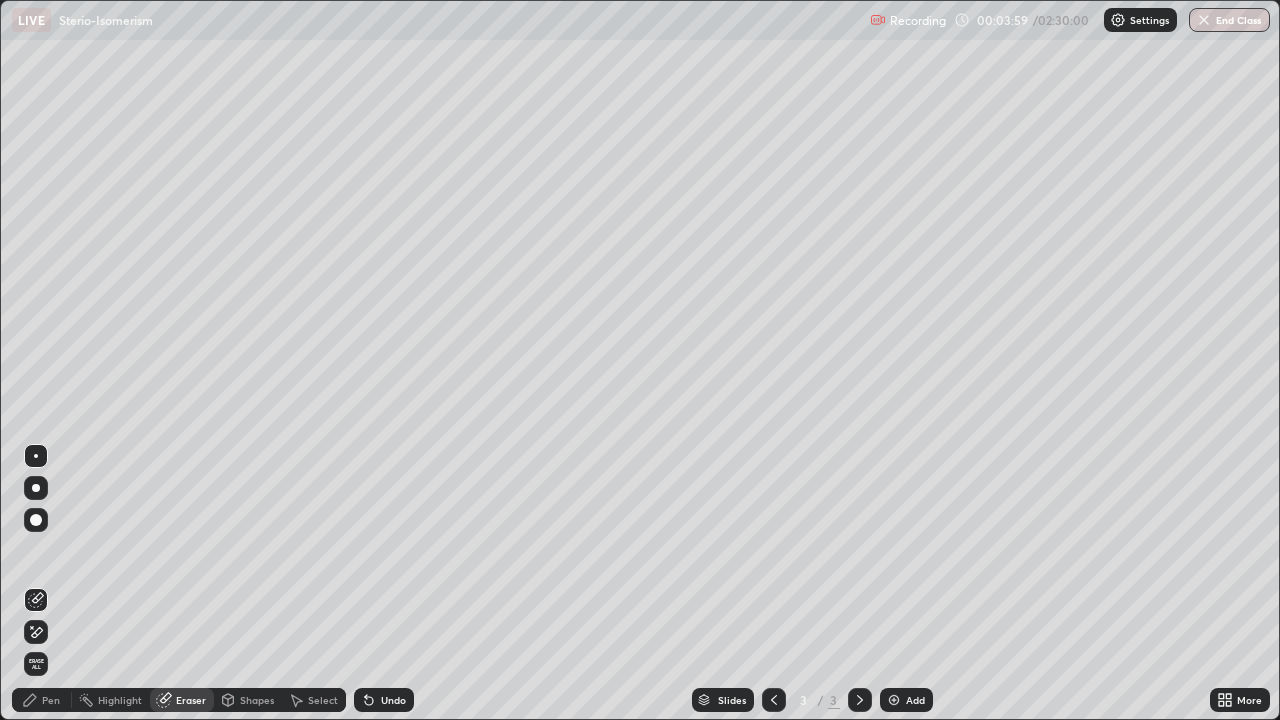 click on "Shapes" at bounding box center [257, 700] 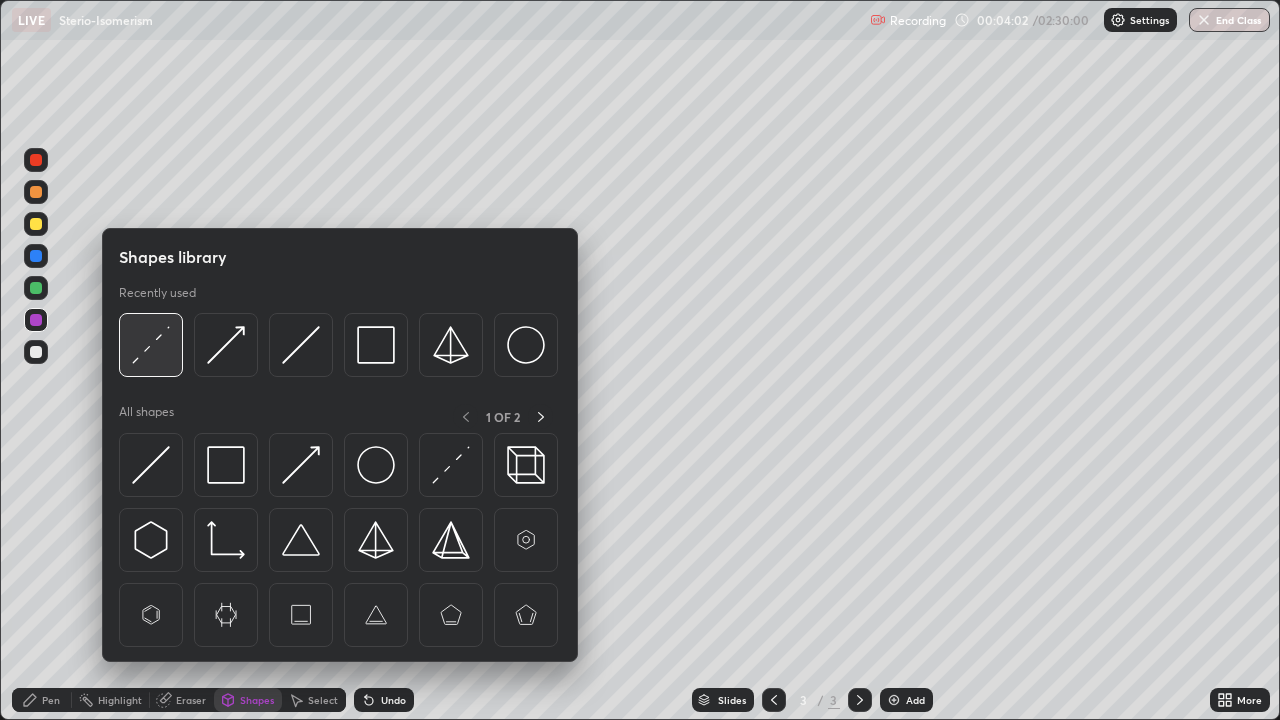 click at bounding box center (151, 345) 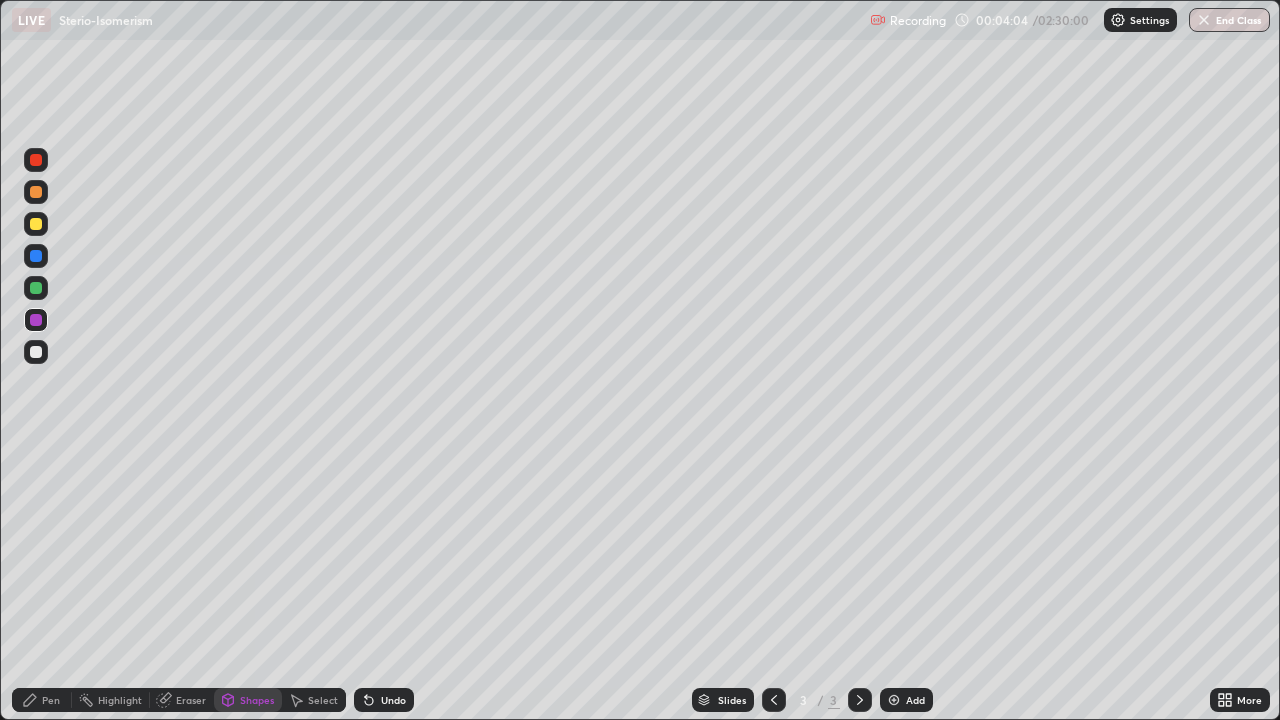 click 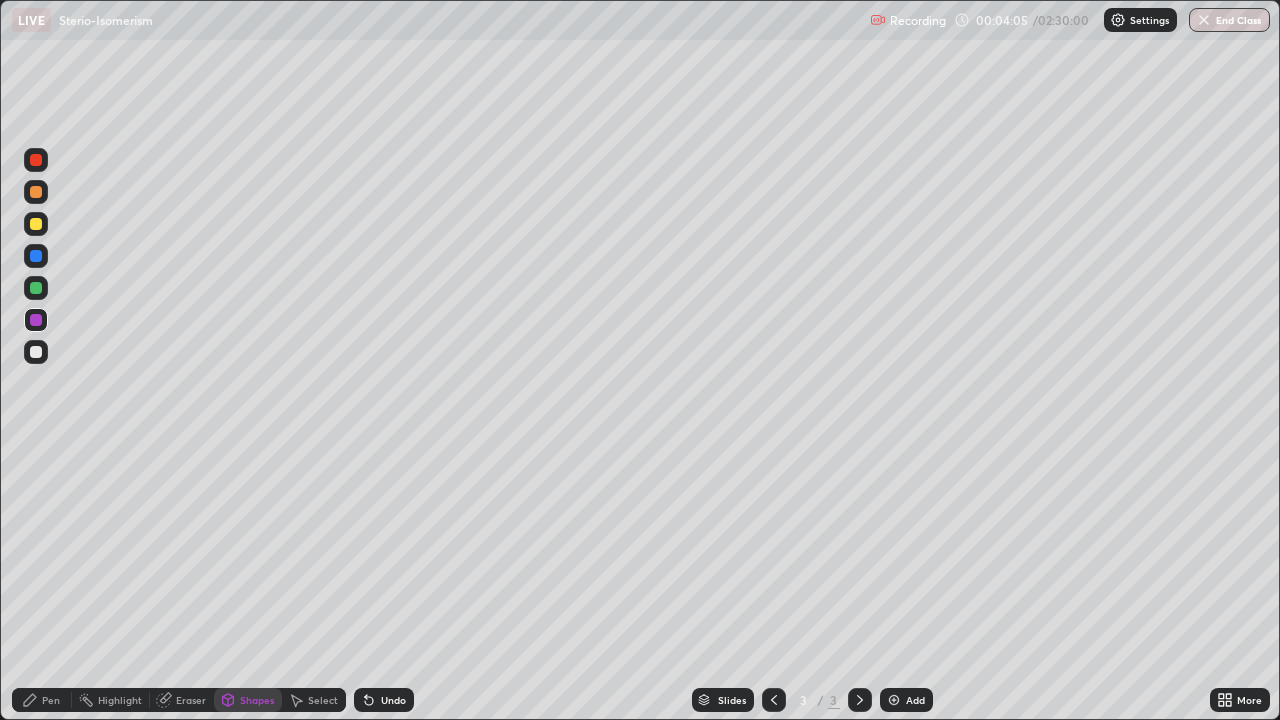 click at bounding box center (36, 352) 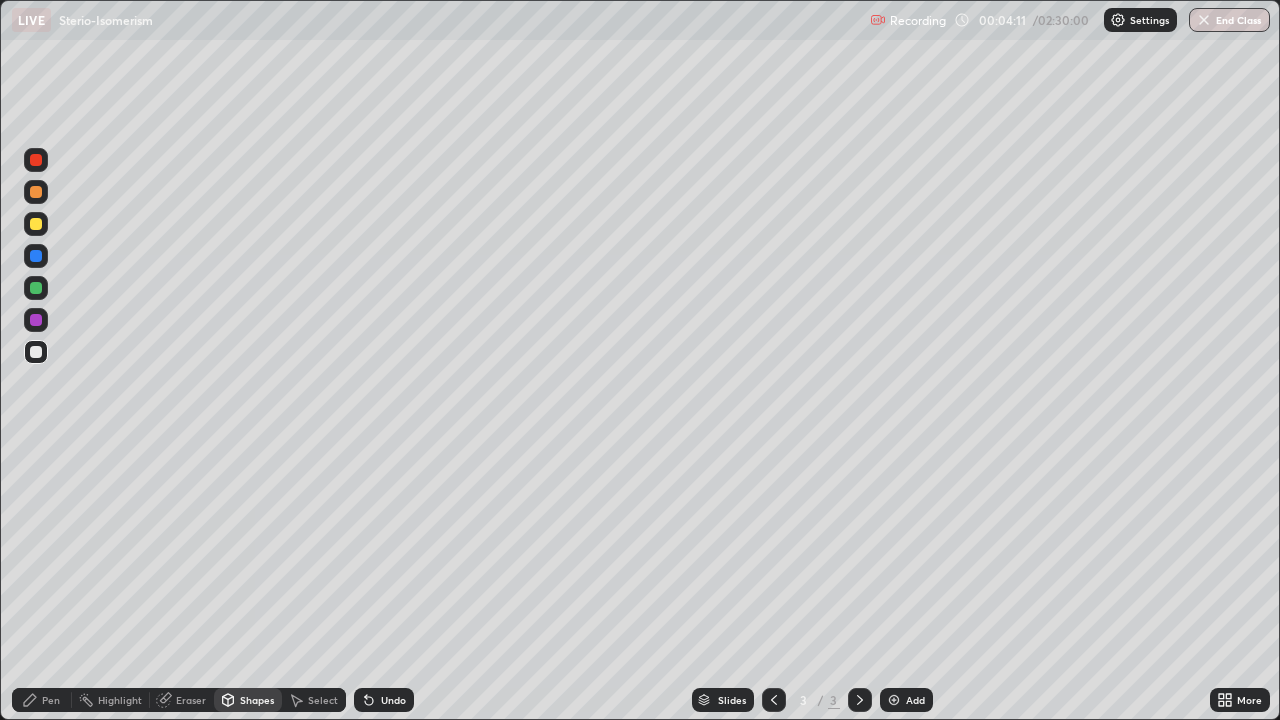 click at bounding box center [36, 224] 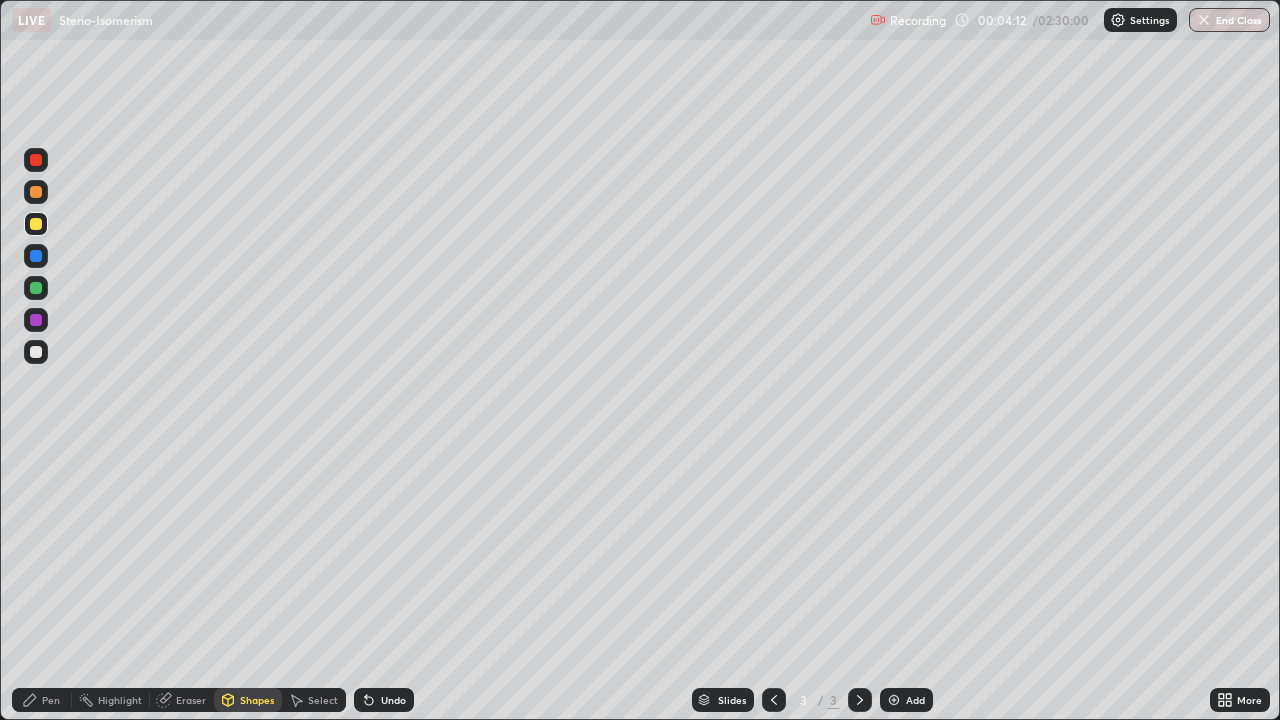 click 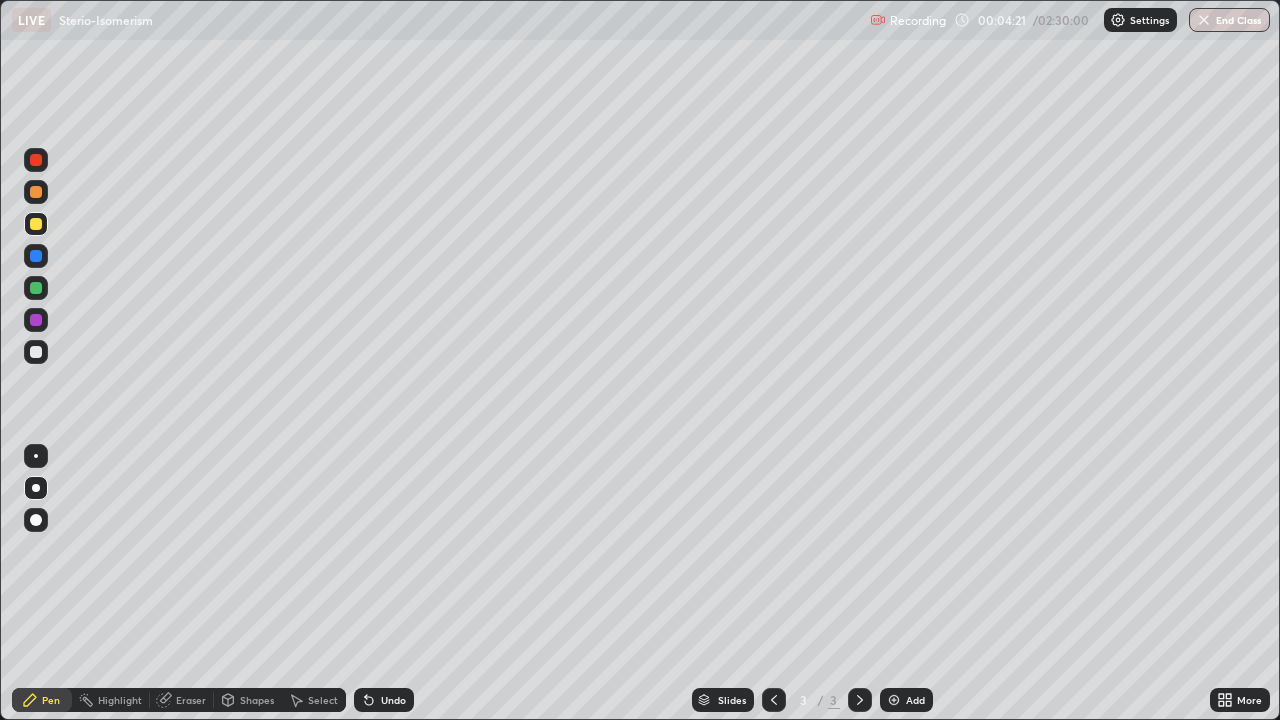 click 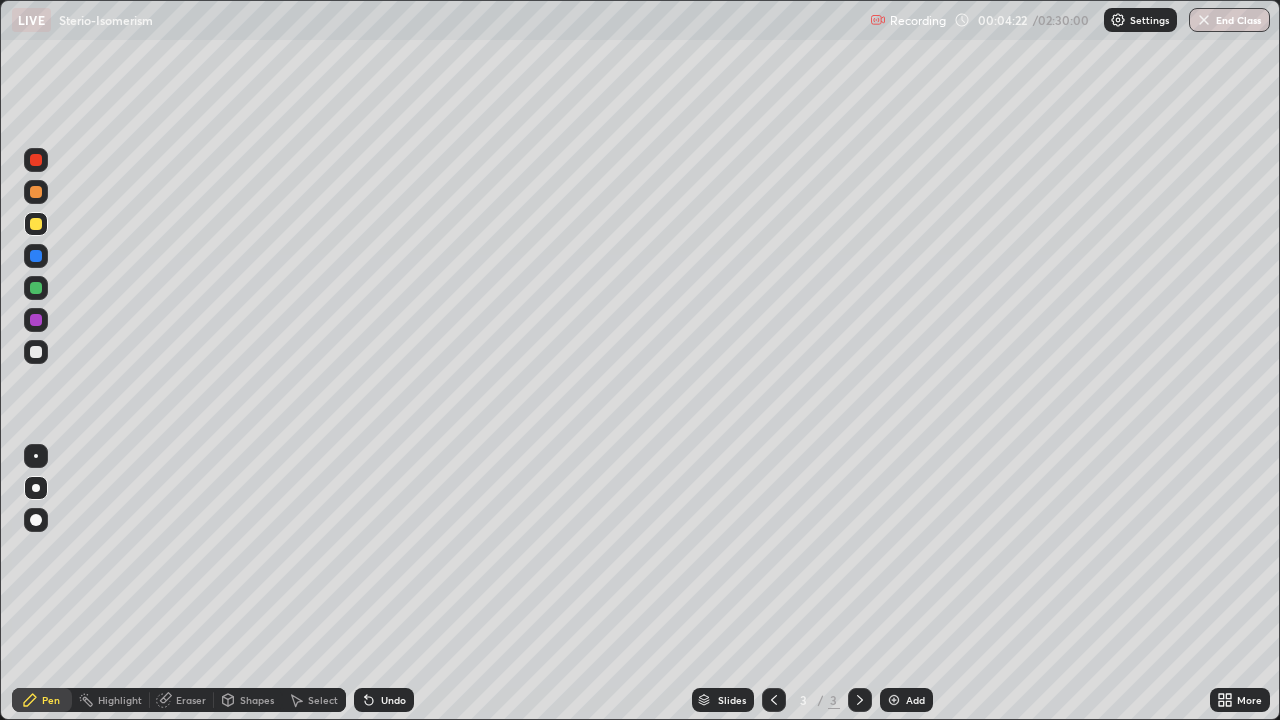 click on "Undo" at bounding box center (384, 700) 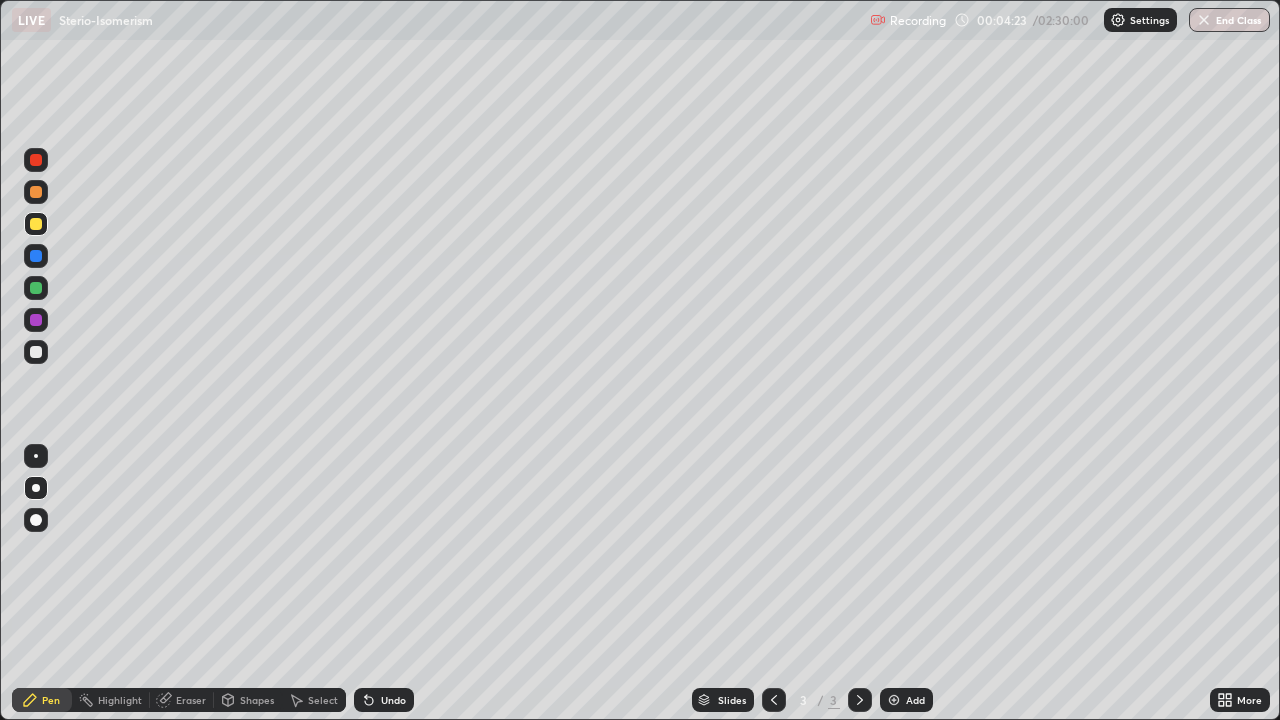 click on "Undo" at bounding box center (393, 700) 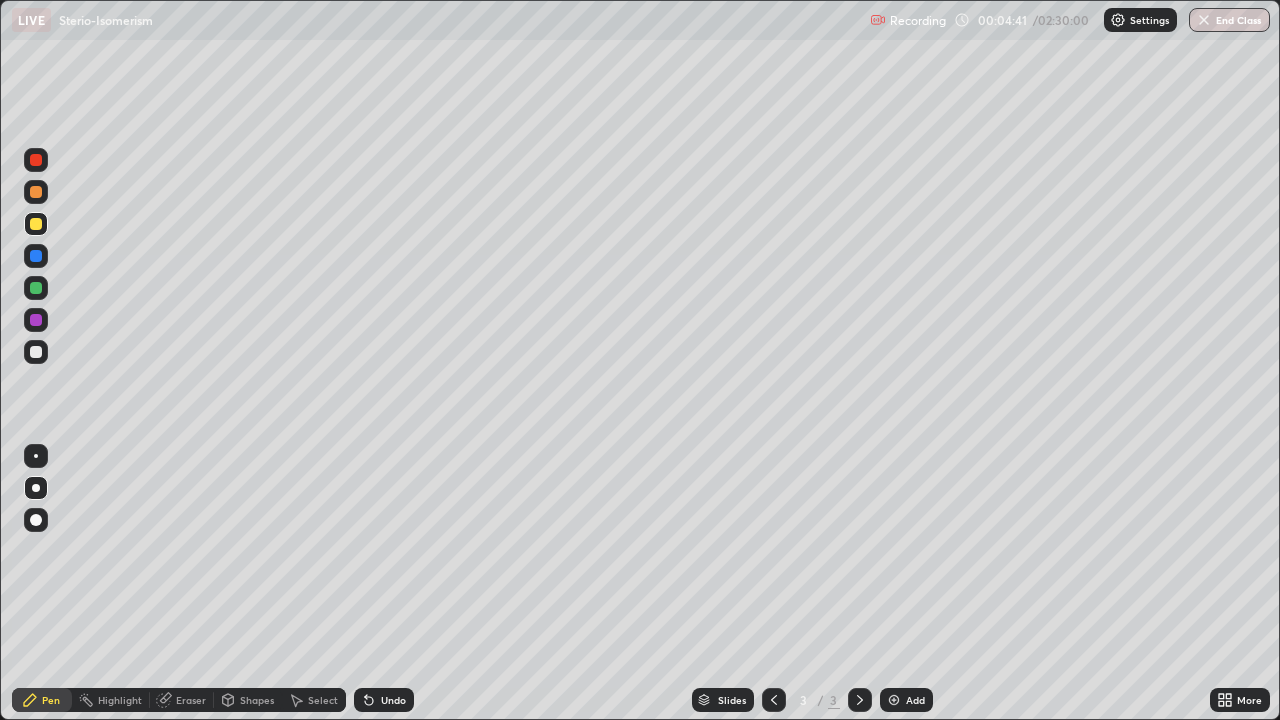 click at bounding box center (36, 320) 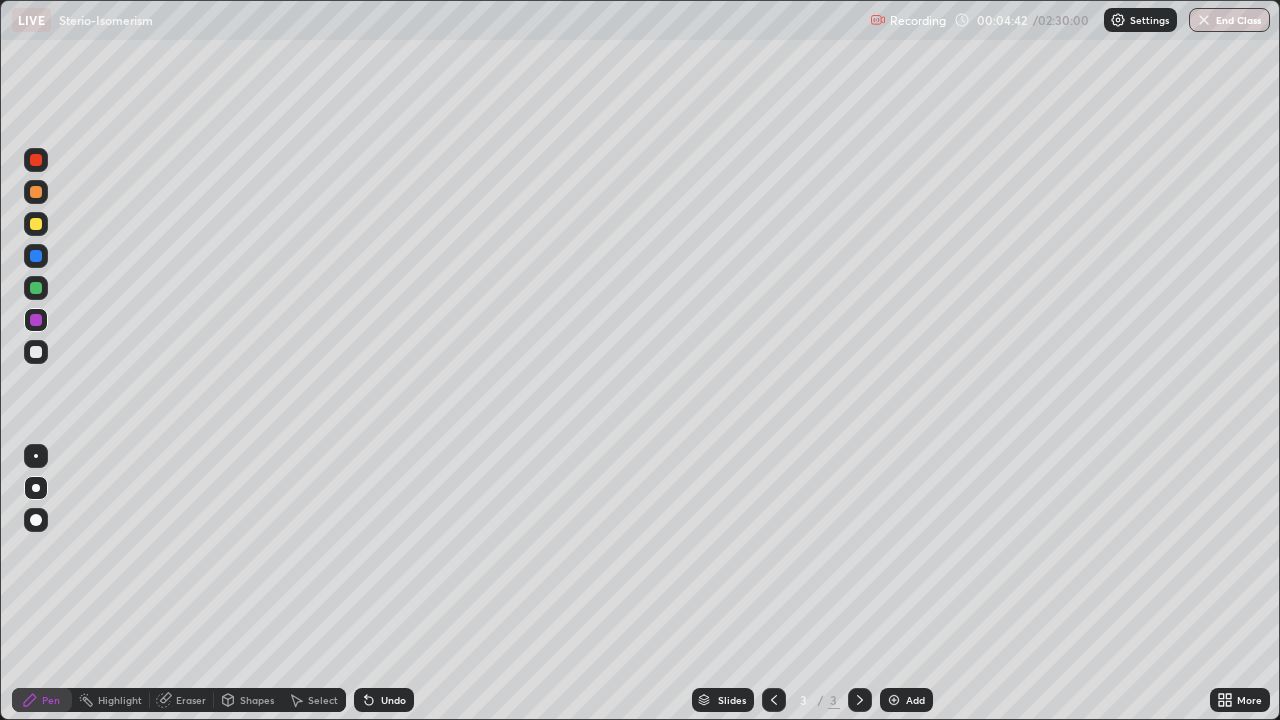 click at bounding box center [36, 192] 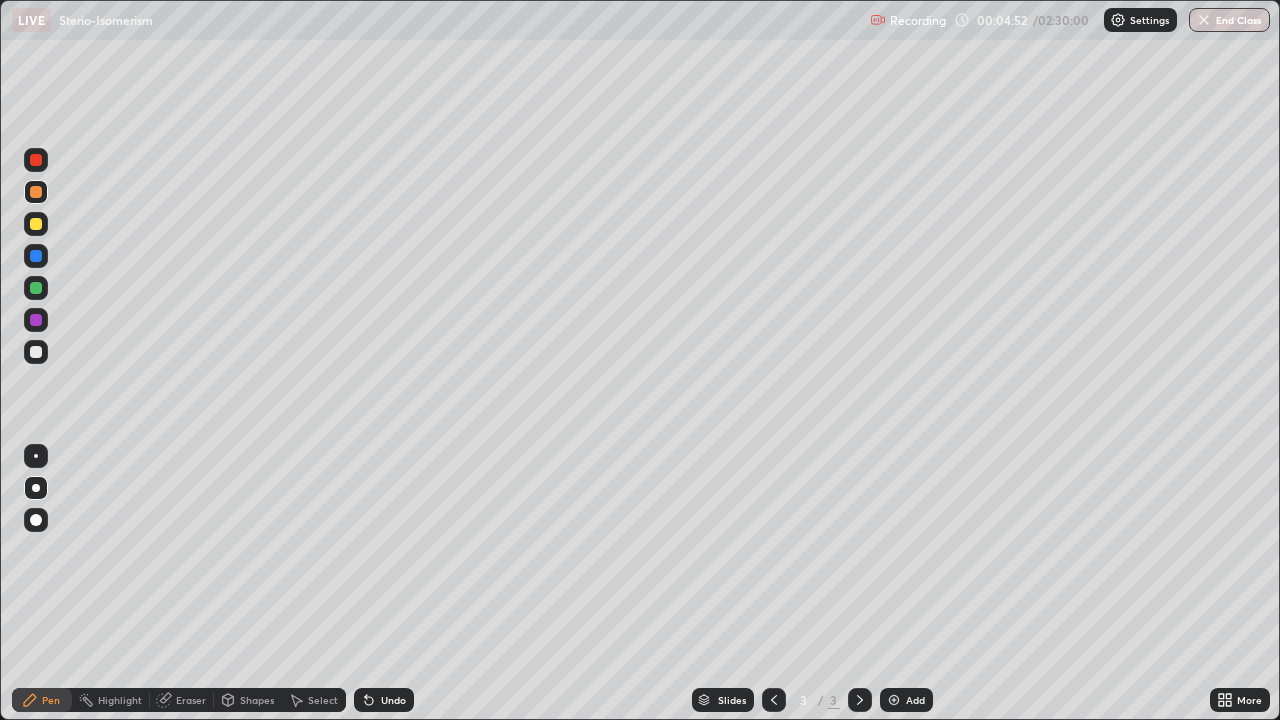 click at bounding box center [36, 192] 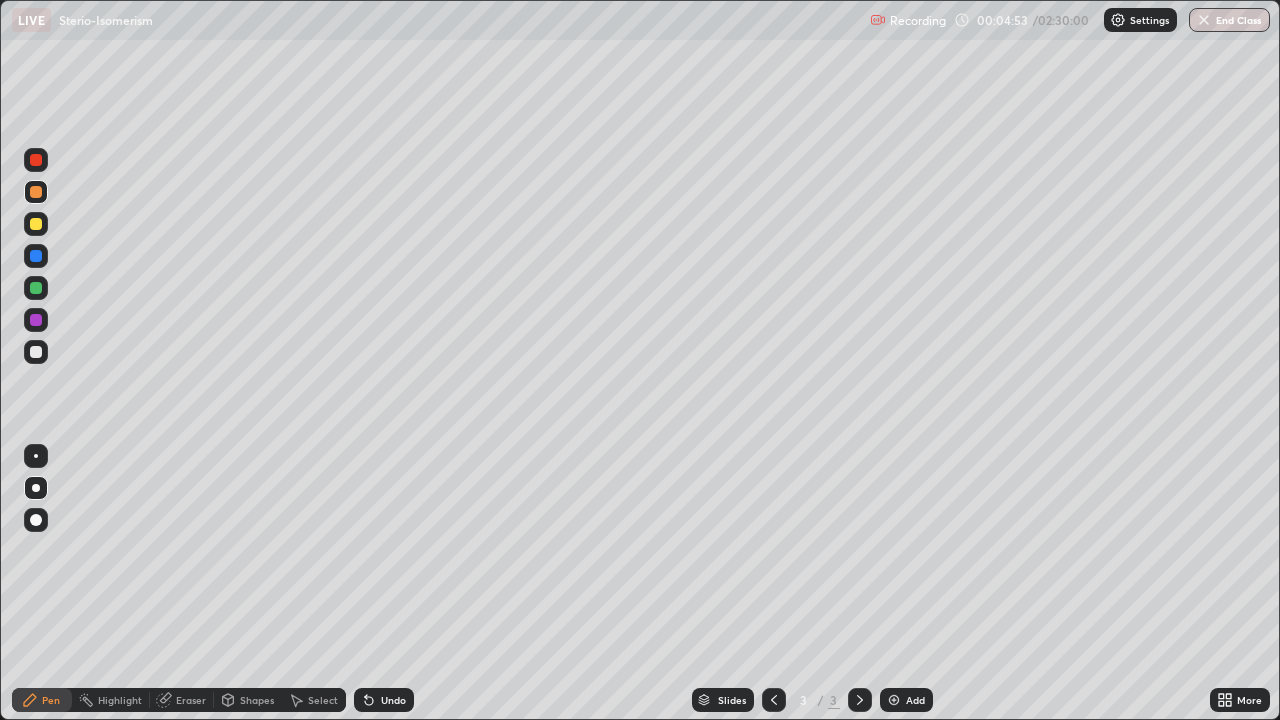 click at bounding box center (36, 160) 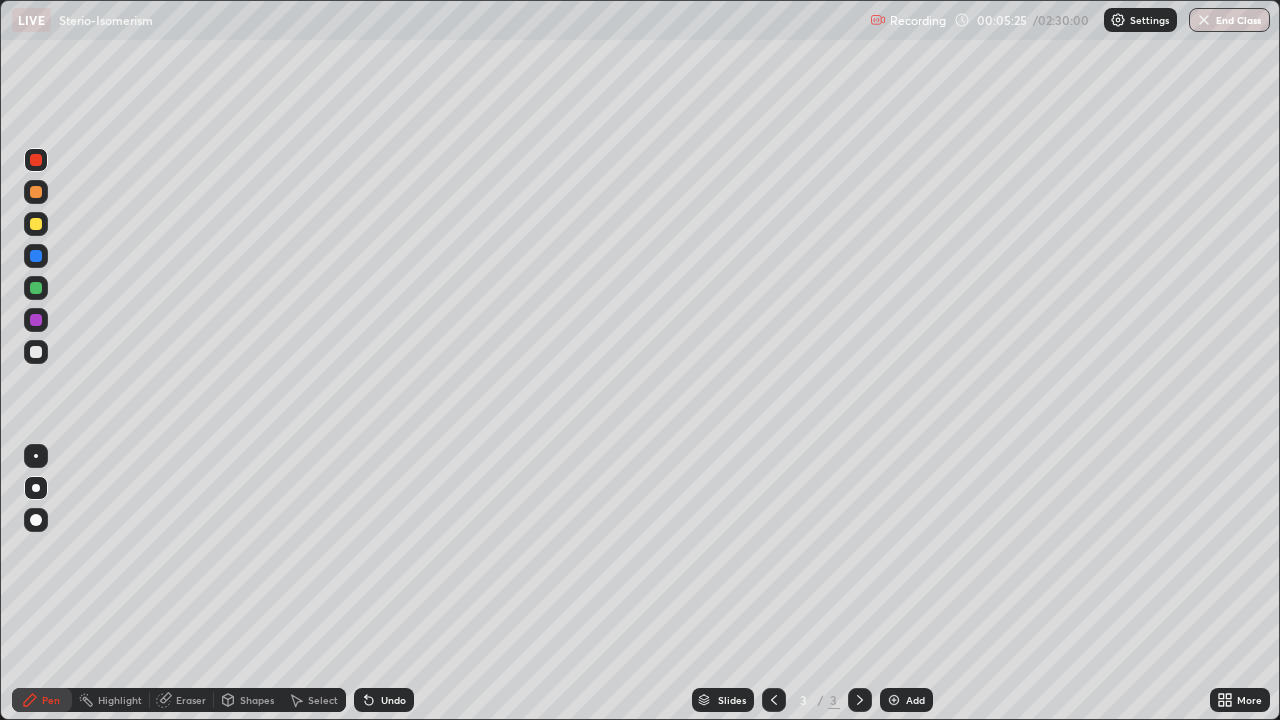 click at bounding box center (36, 352) 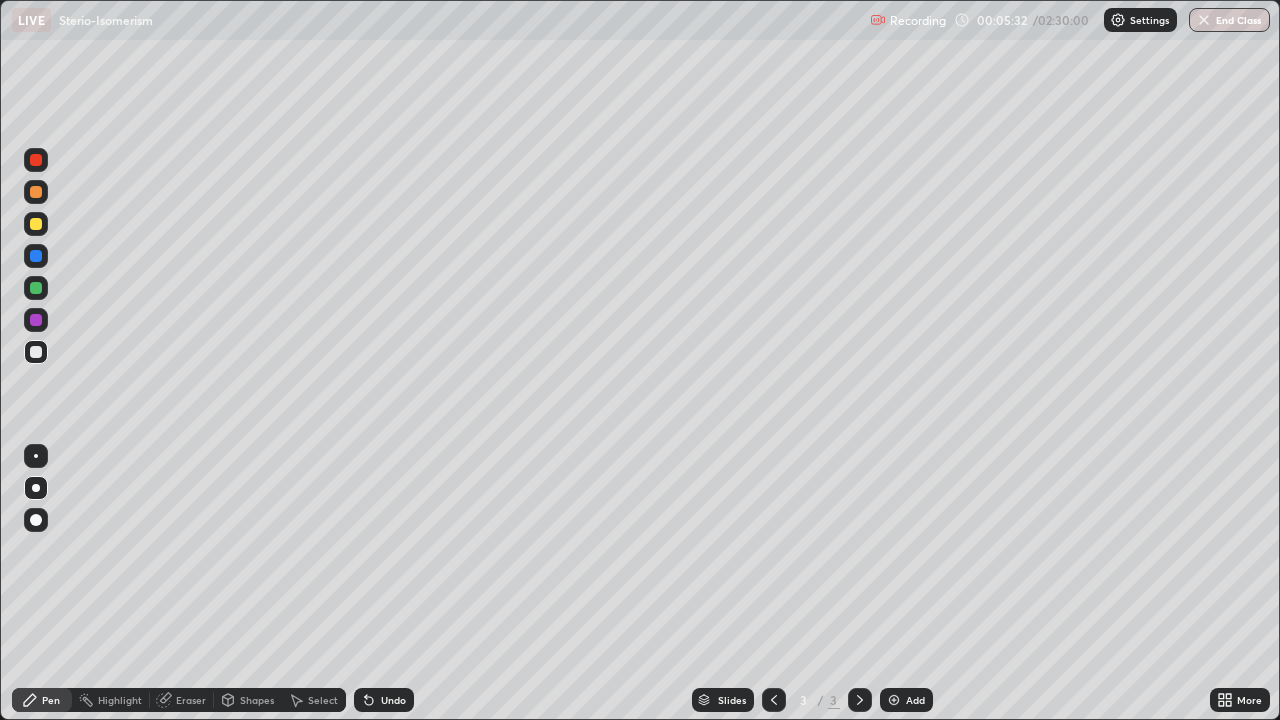 click at bounding box center (36, 352) 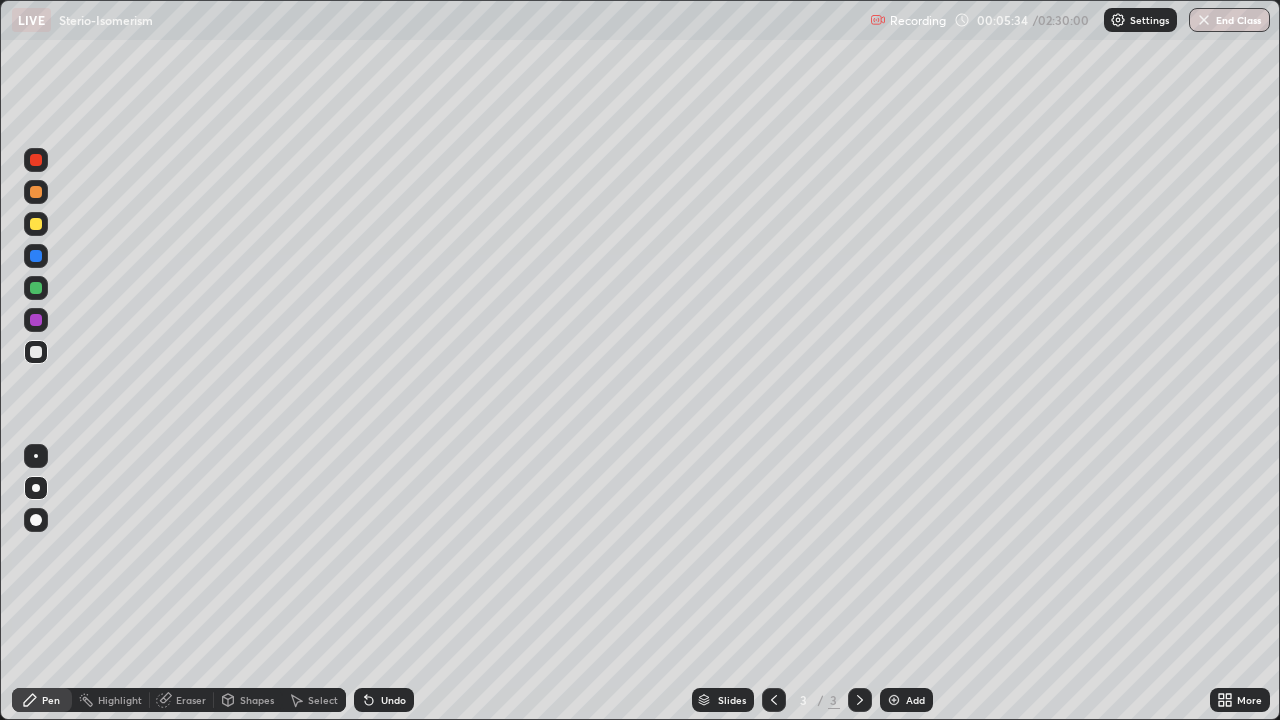 click on "Eraser" at bounding box center (182, 700) 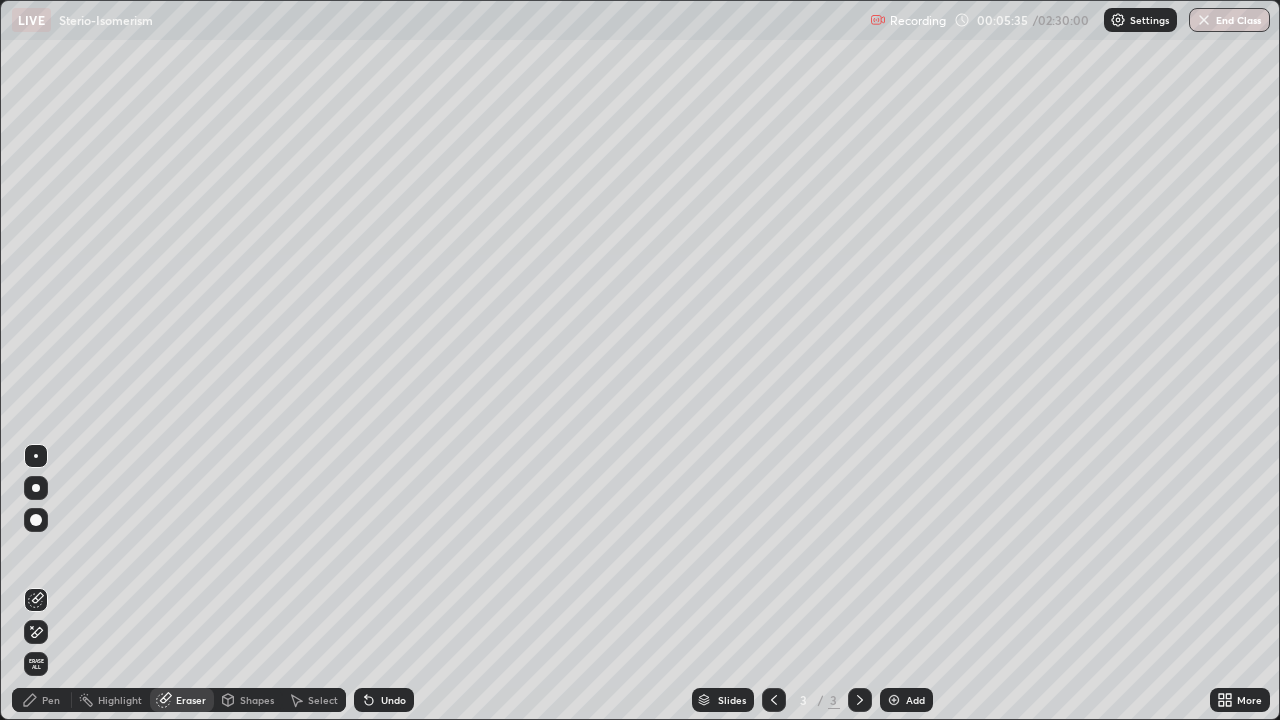 click 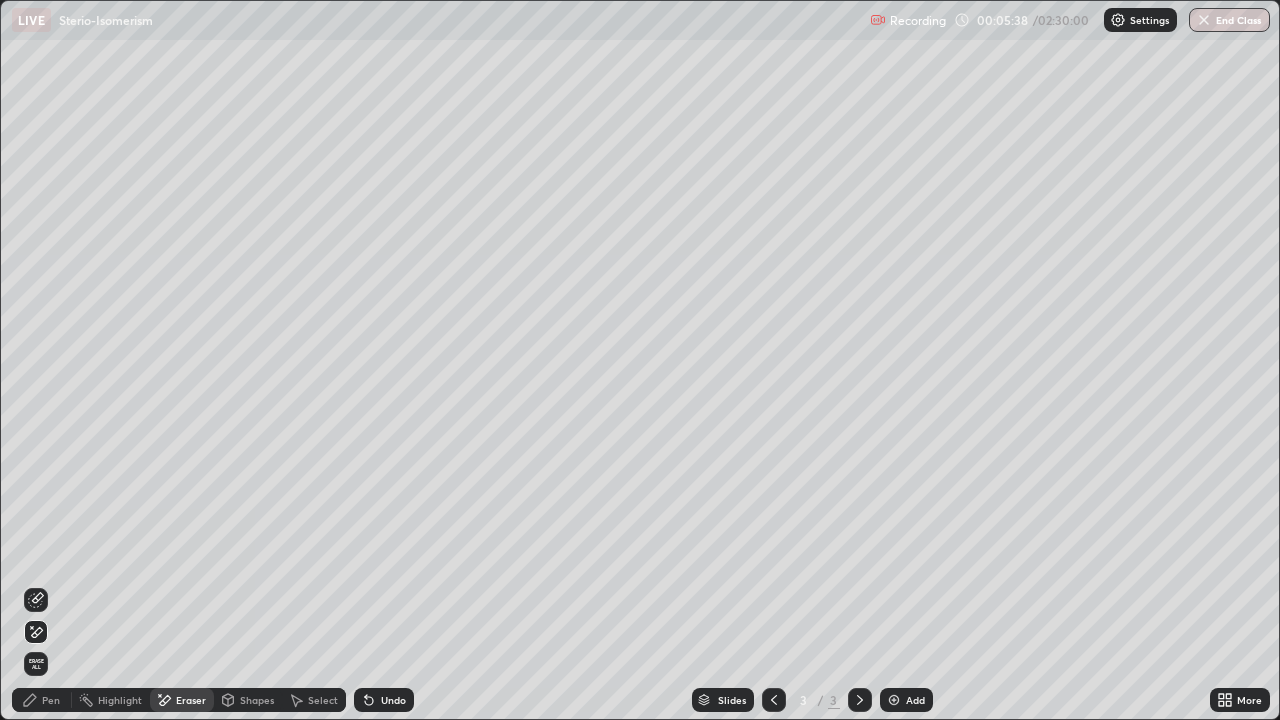 click on "Pen" at bounding box center (42, 700) 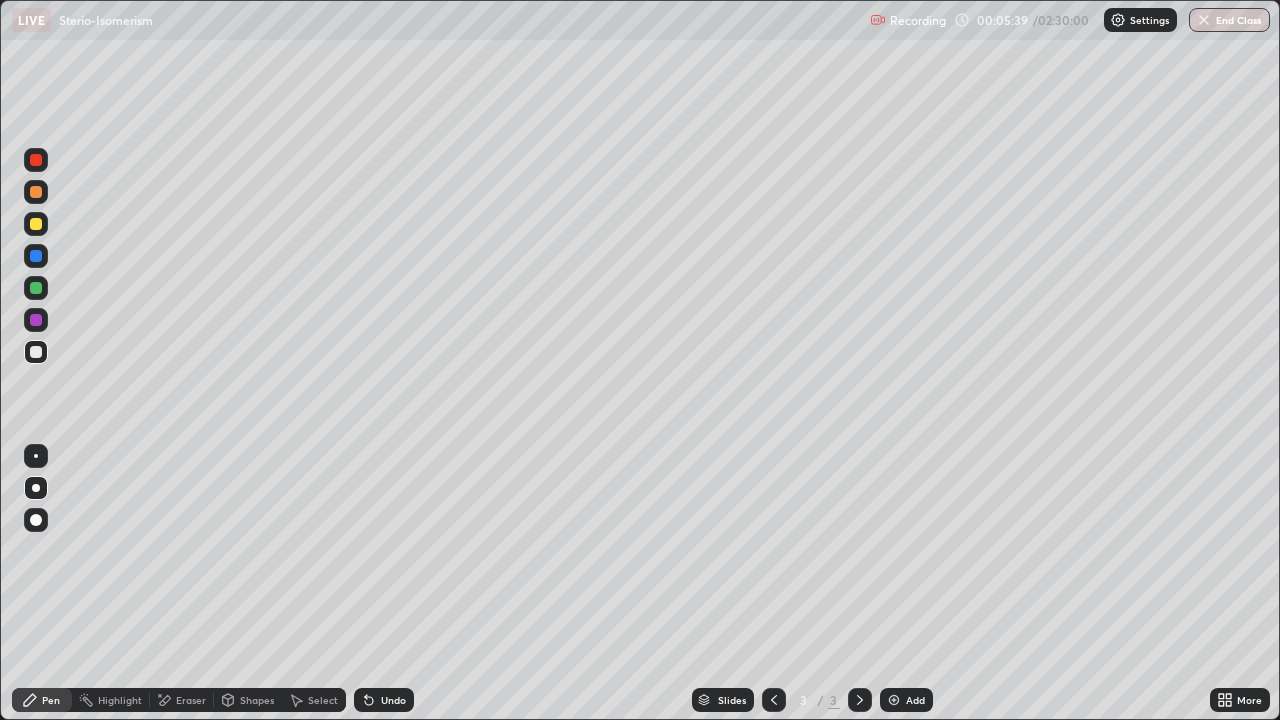 click at bounding box center [36, 352] 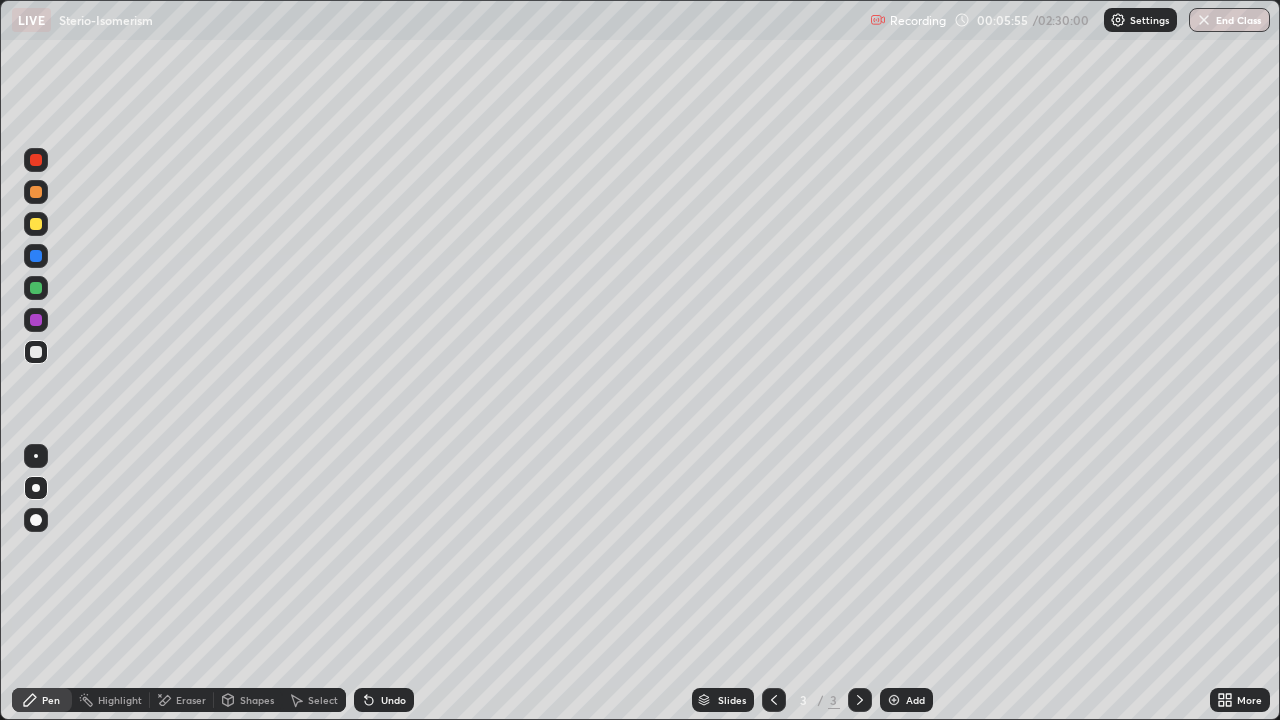 click on "Shapes" at bounding box center (248, 700) 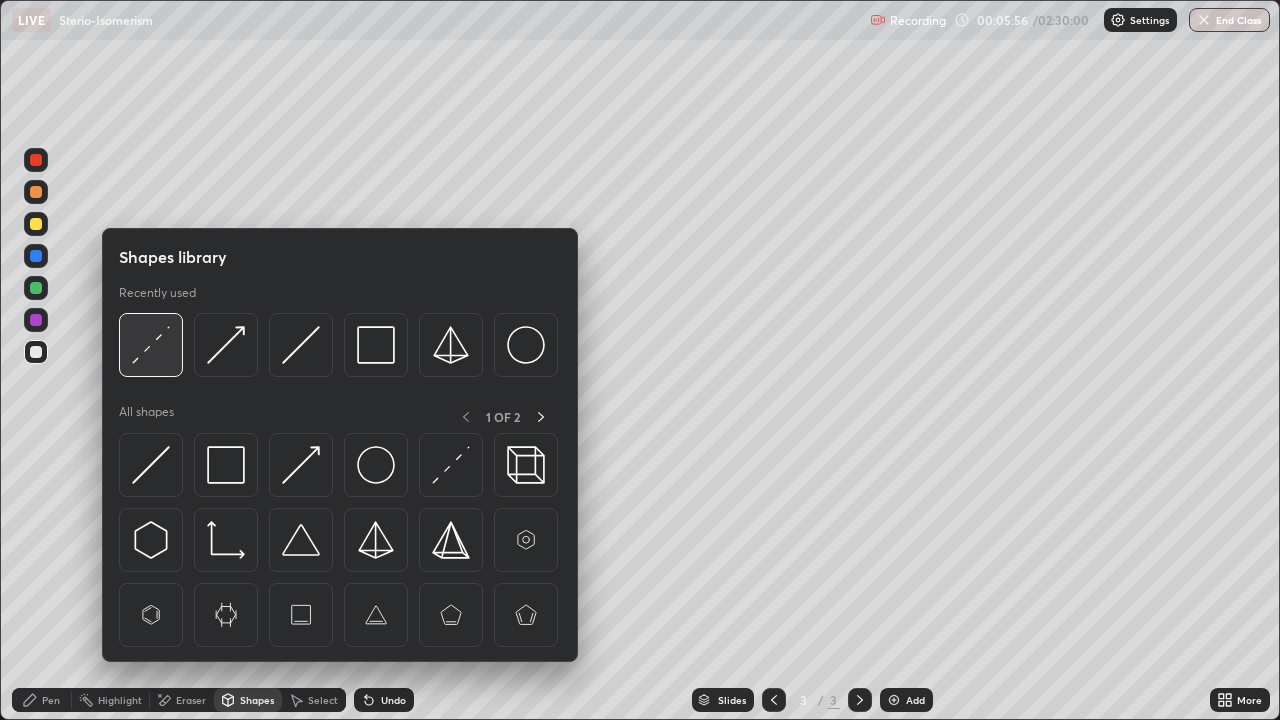 click at bounding box center (151, 345) 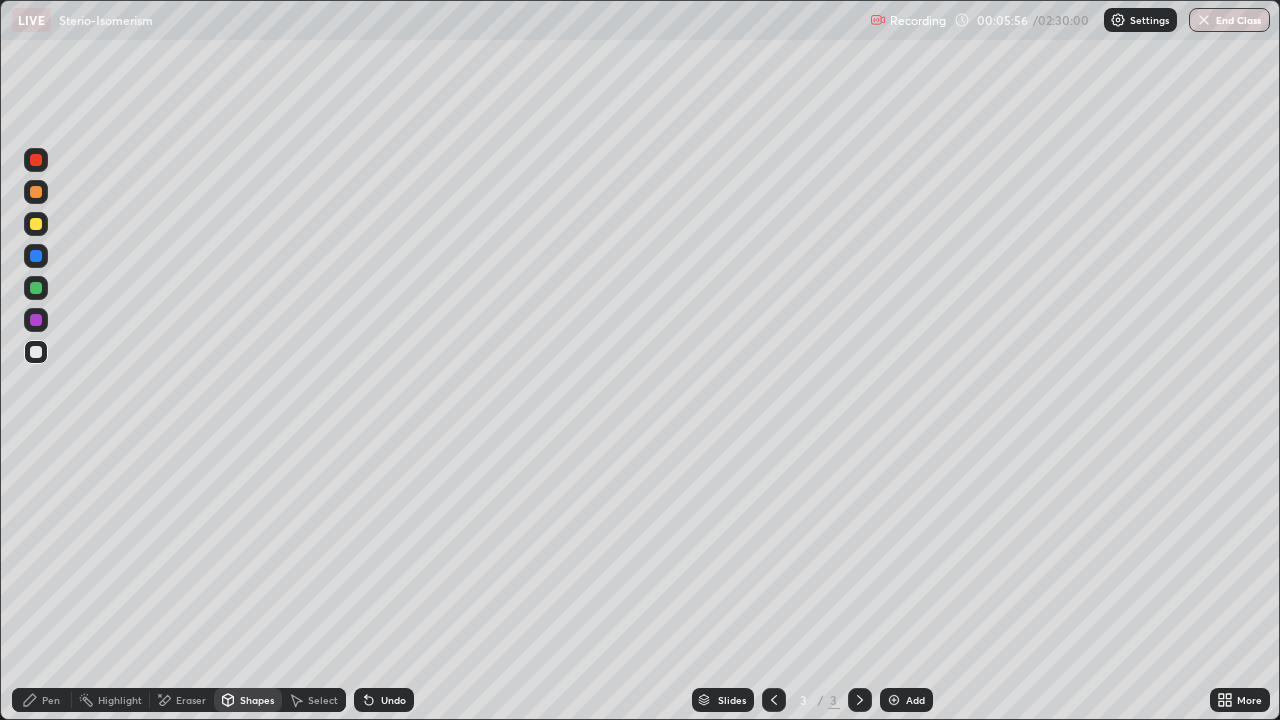 click at bounding box center (36, 288) 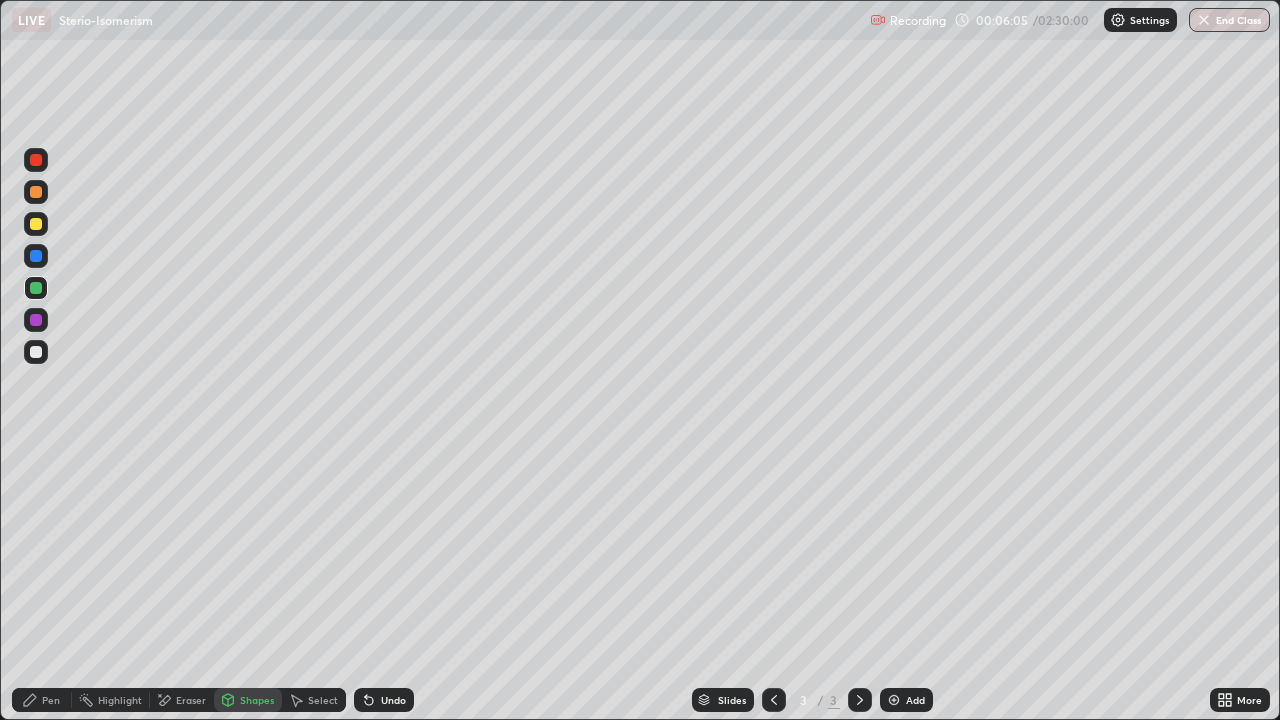 click on "Pen" at bounding box center [51, 700] 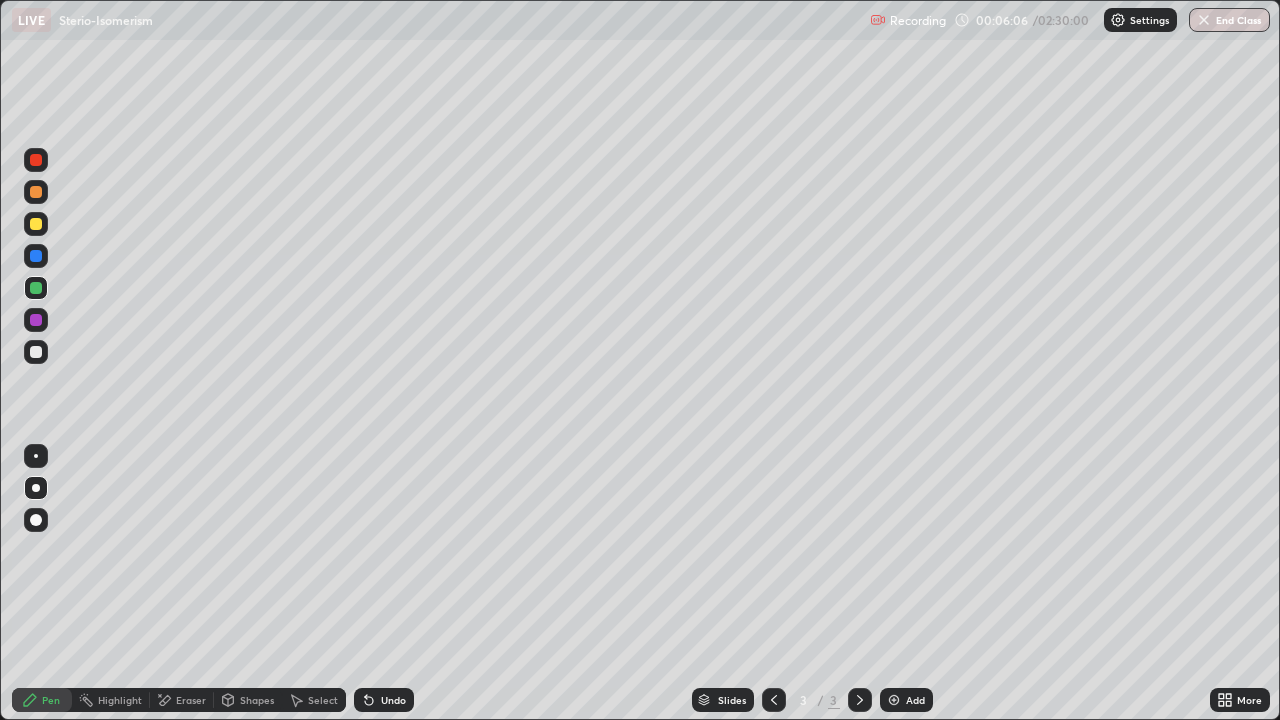 click at bounding box center [36, 192] 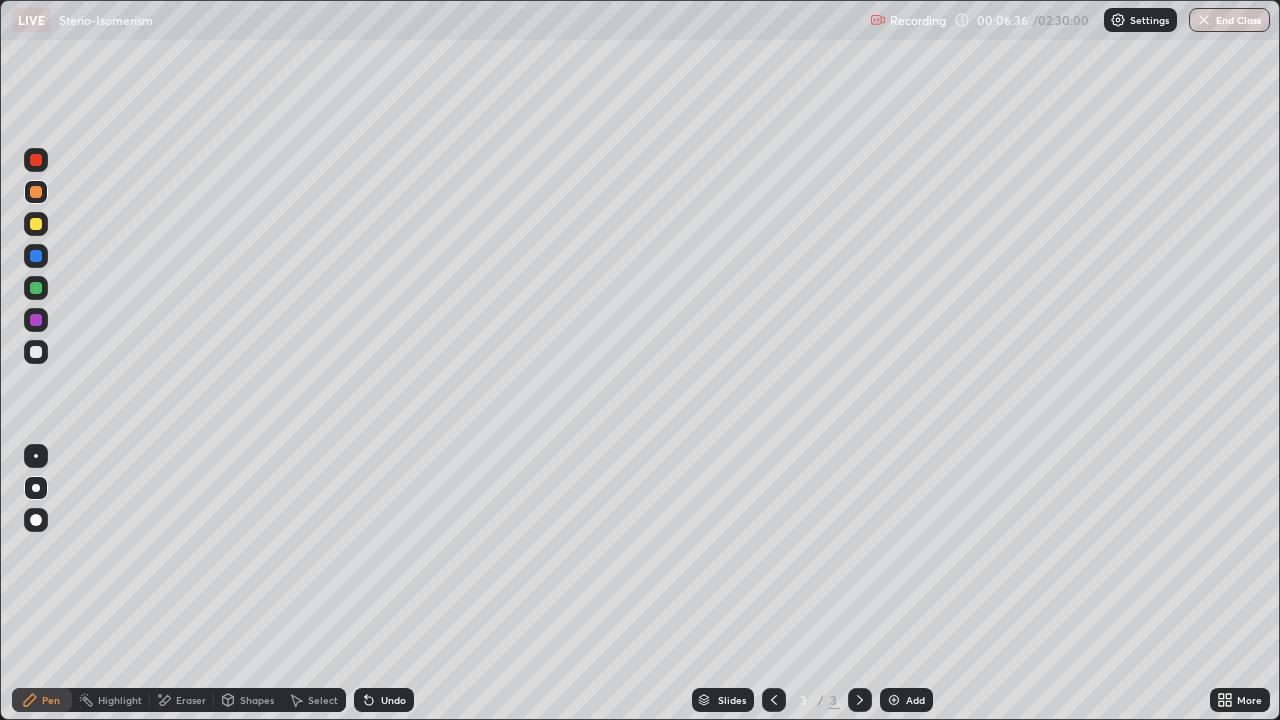 click at bounding box center [36, 224] 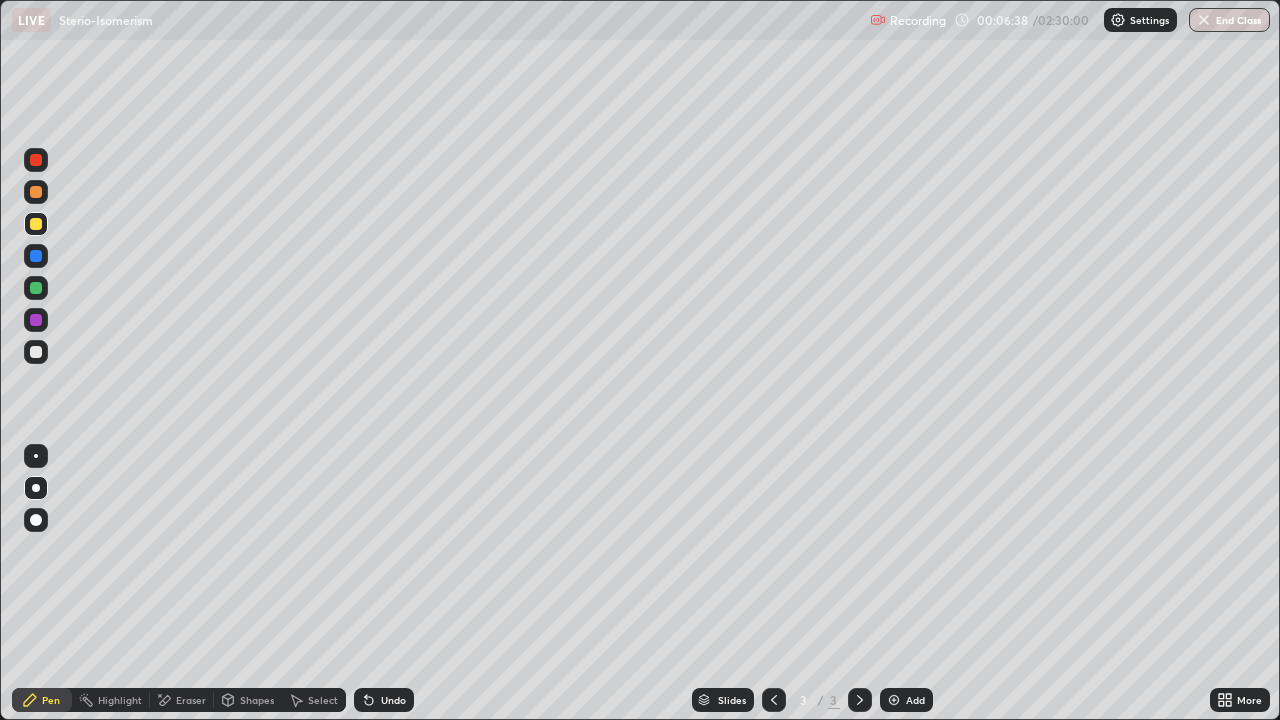 click 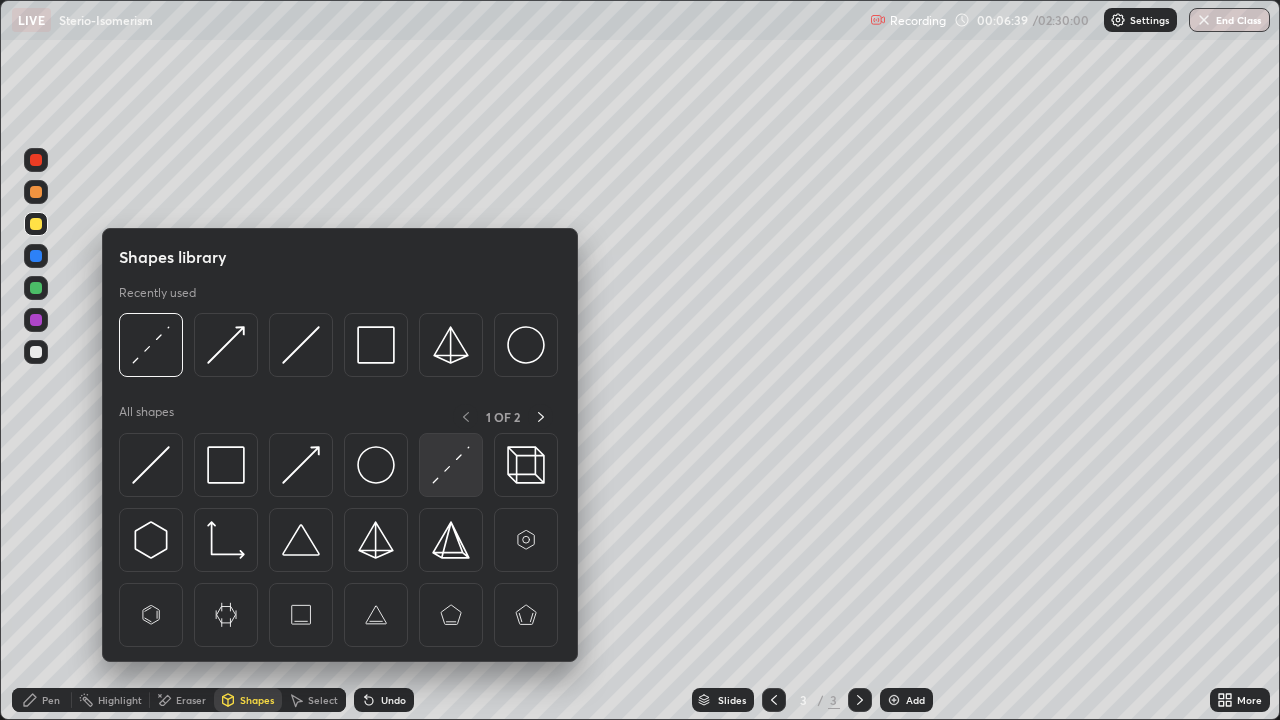 click at bounding box center (451, 465) 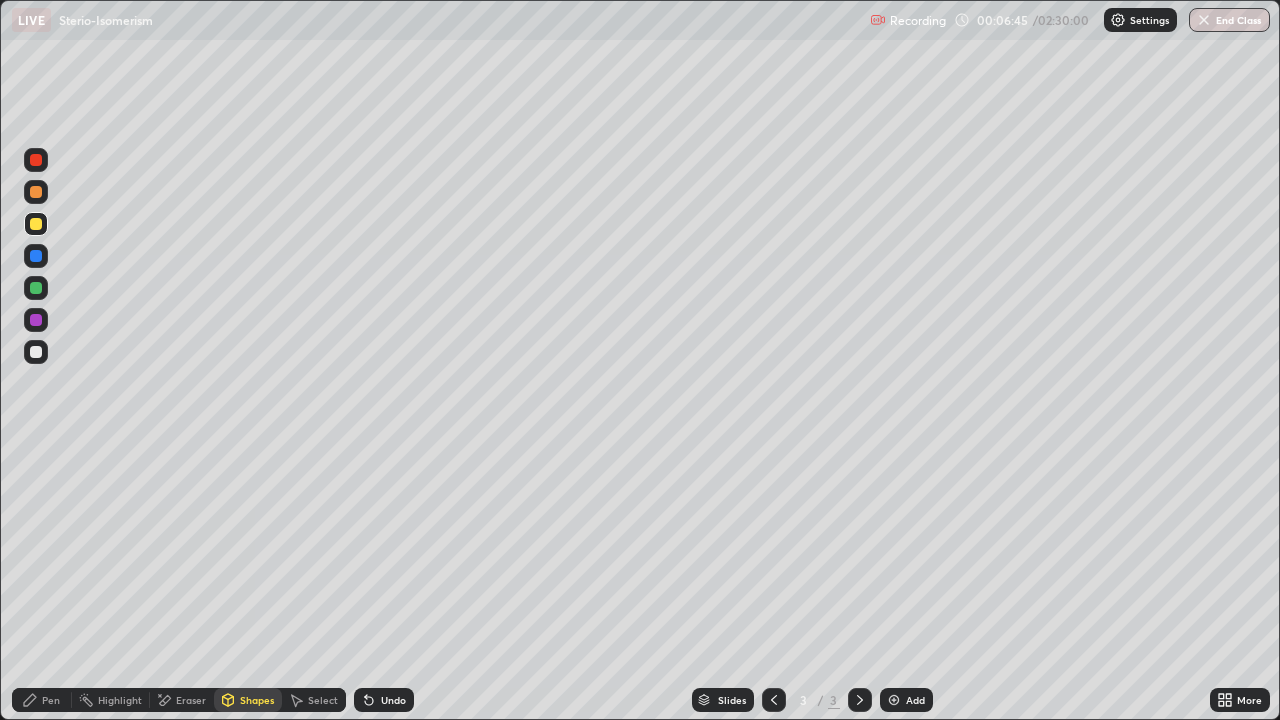 click on "Pen" at bounding box center (51, 700) 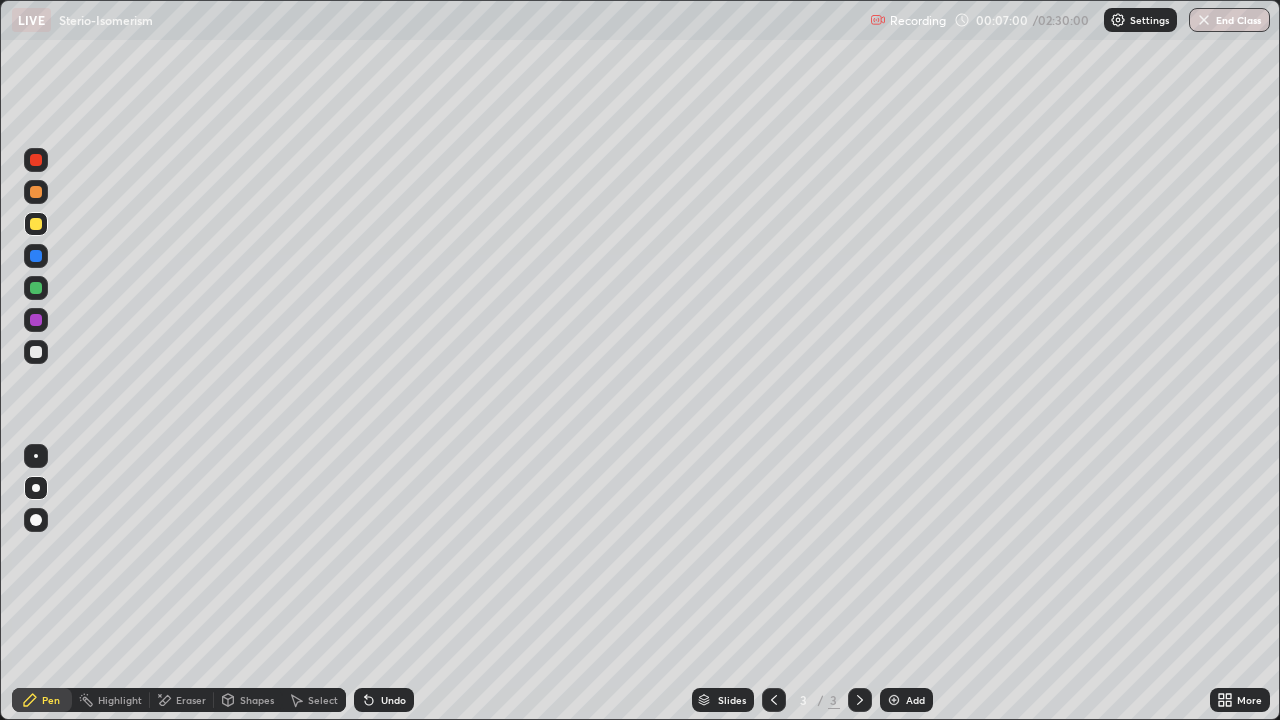 click at bounding box center [894, 700] 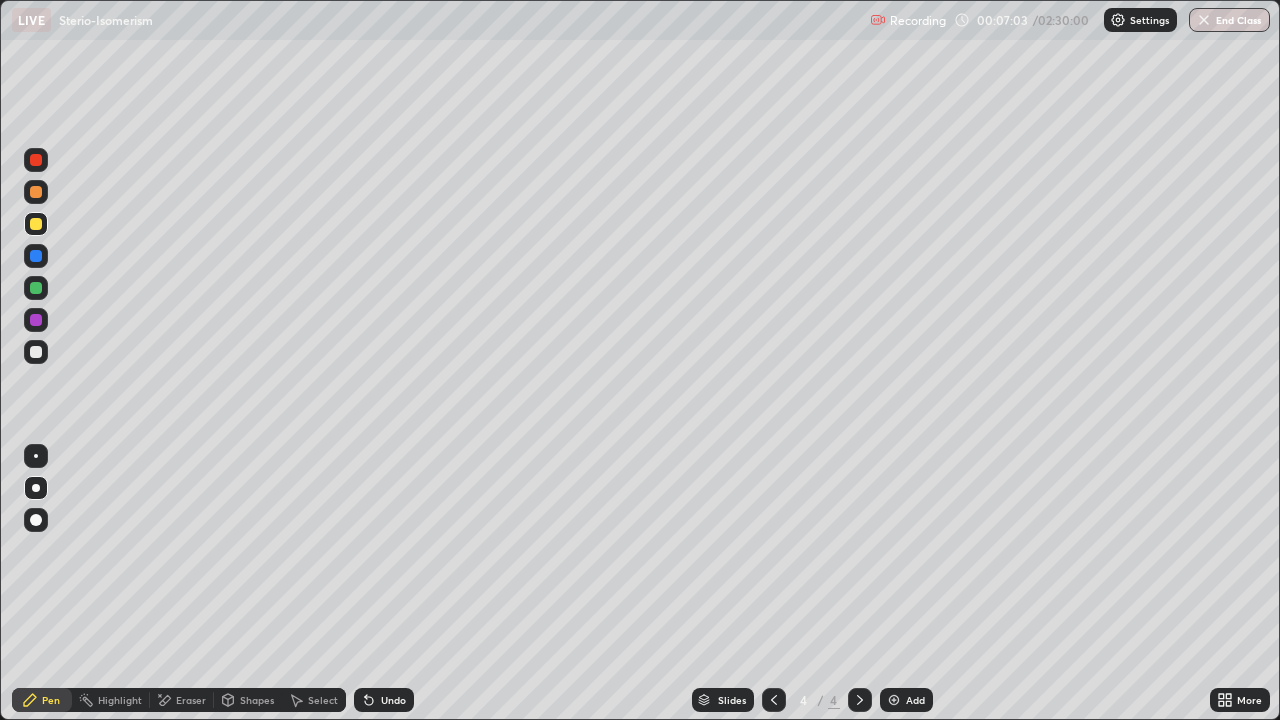 click at bounding box center (36, 352) 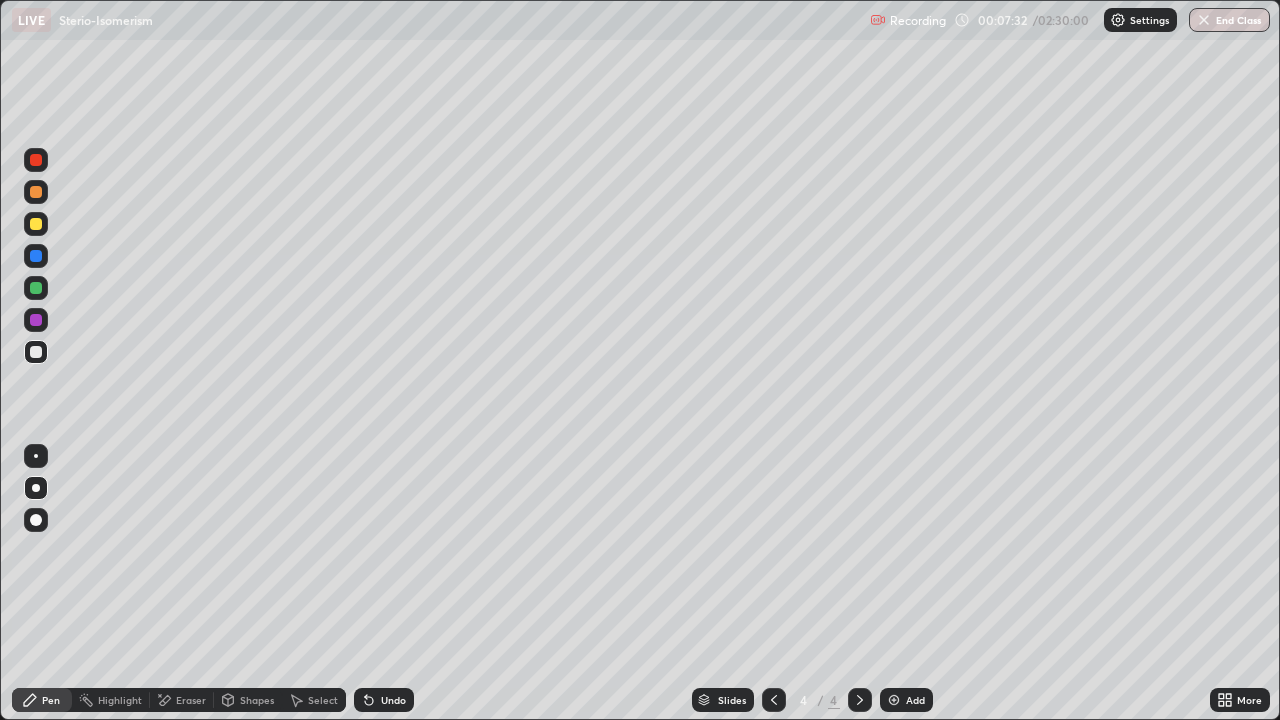click on "Shapes" at bounding box center (248, 700) 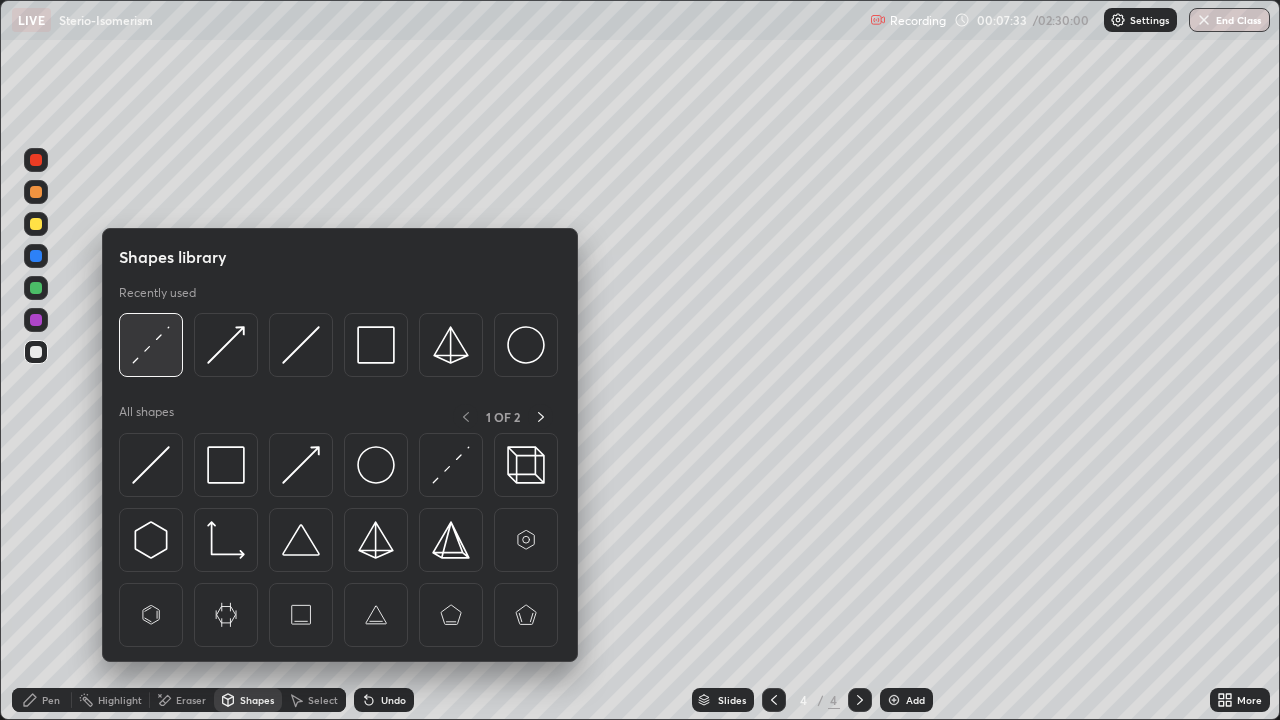 click at bounding box center (151, 345) 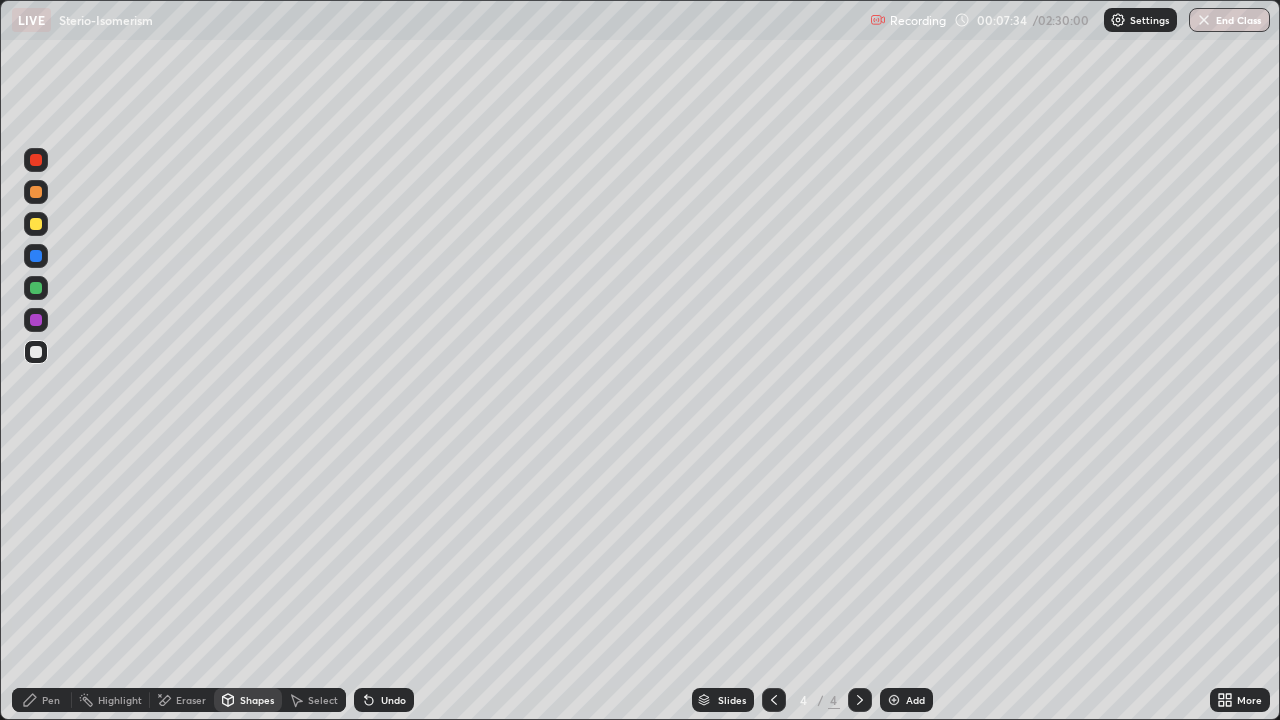 click at bounding box center [36, 224] 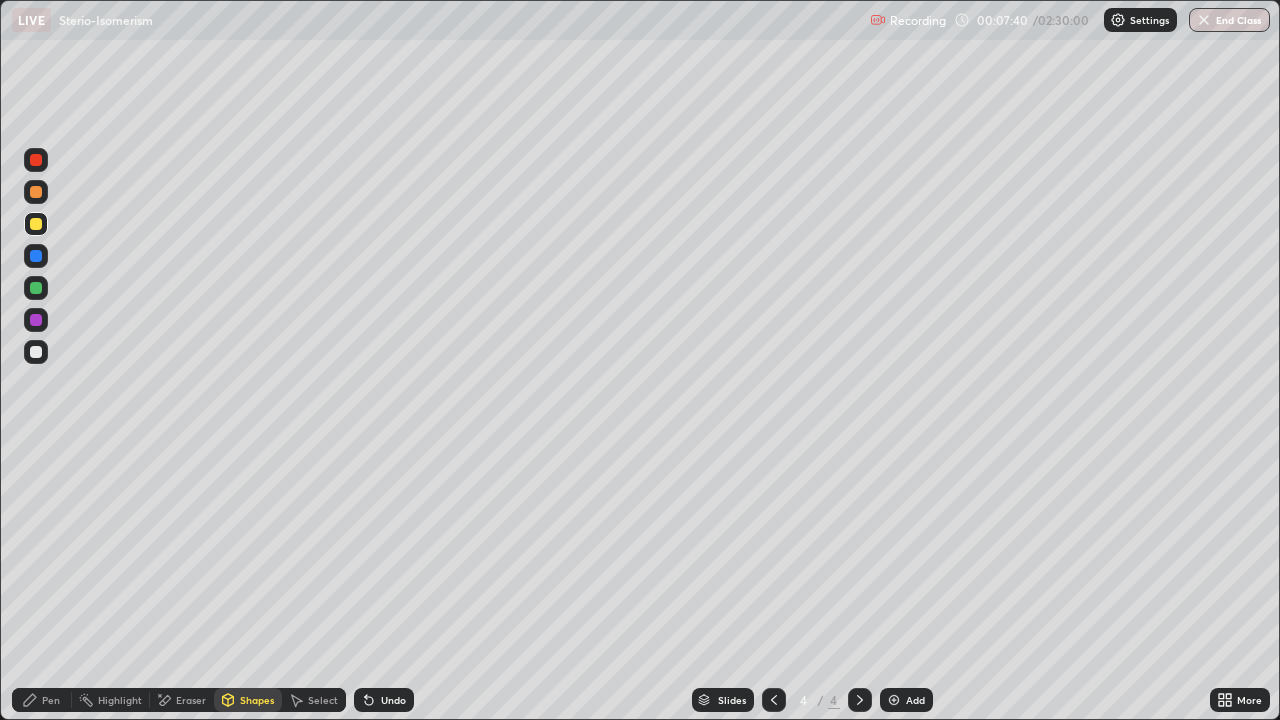 click at bounding box center (36, 352) 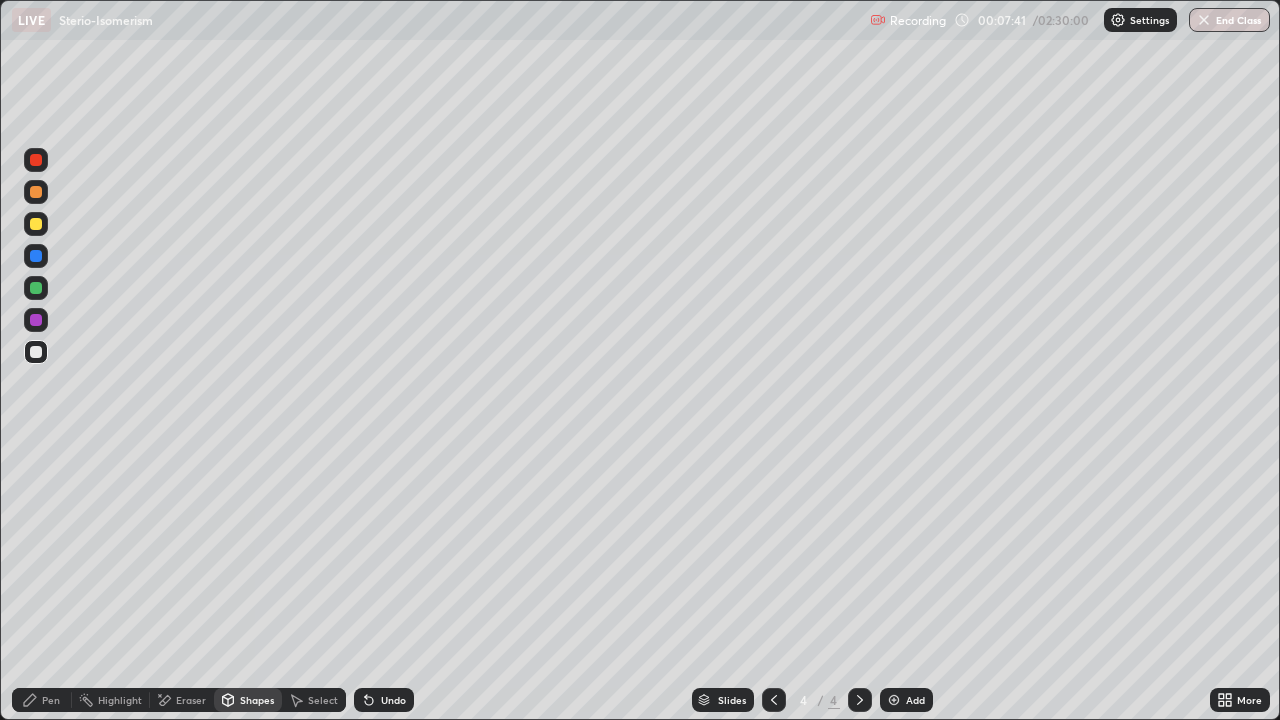 click on "Pen" at bounding box center [51, 700] 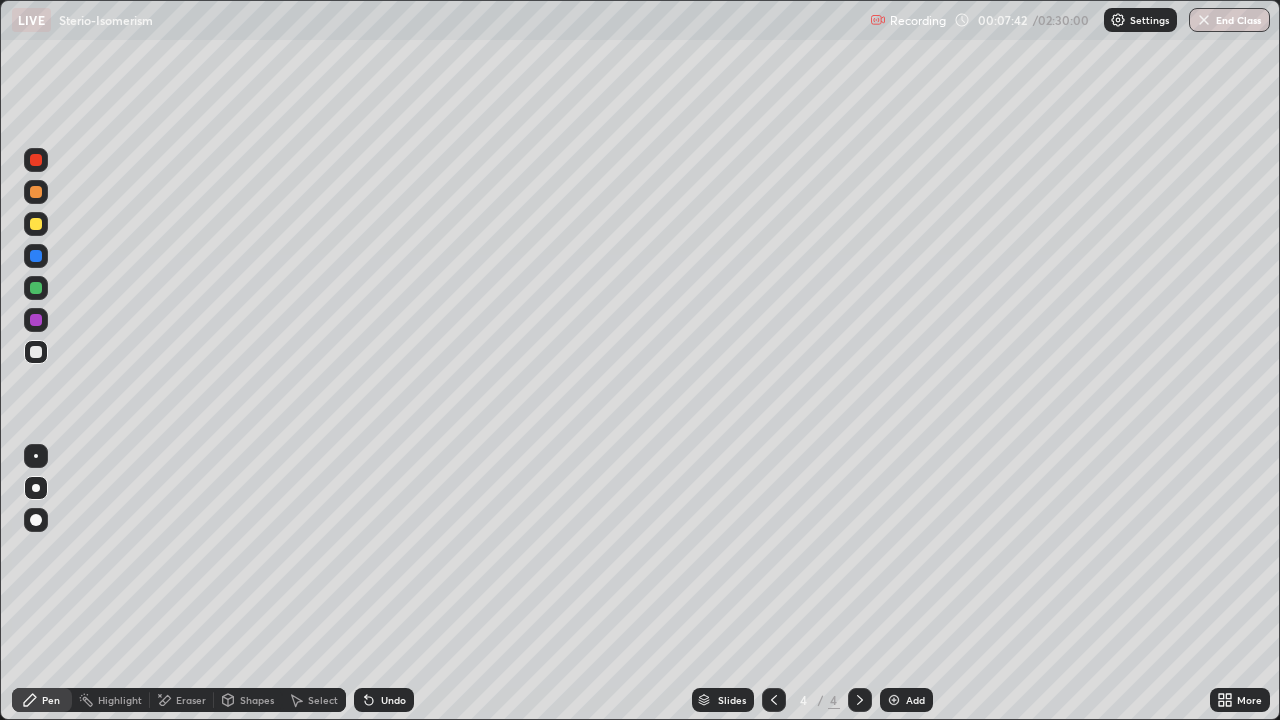 click at bounding box center [36, 256] 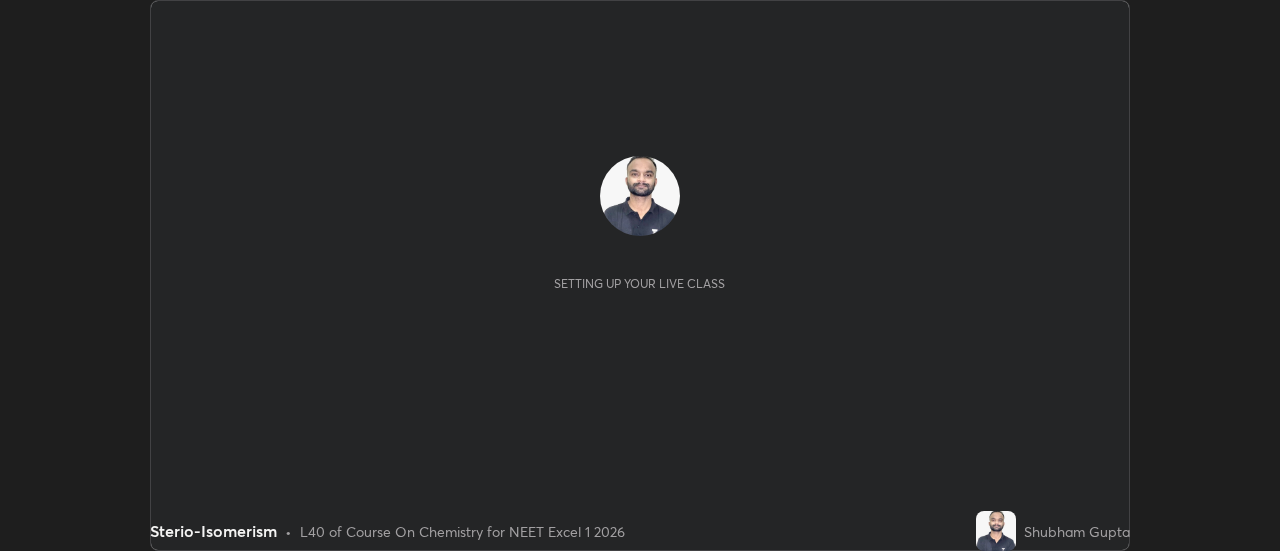 scroll, scrollTop: 0, scrollLeft: 0, axis: both 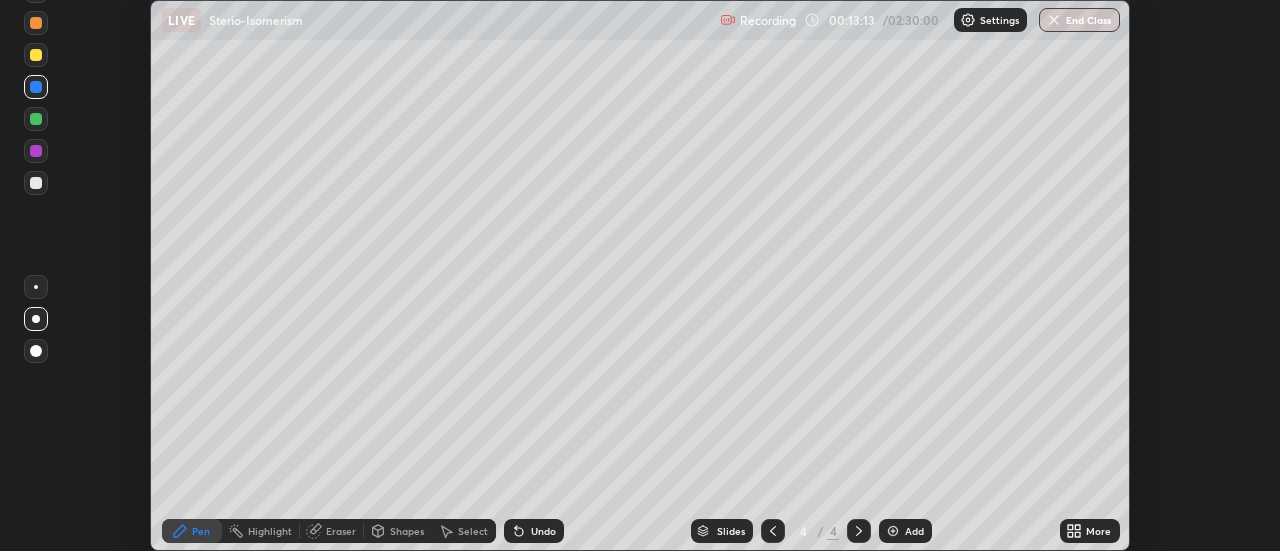 click 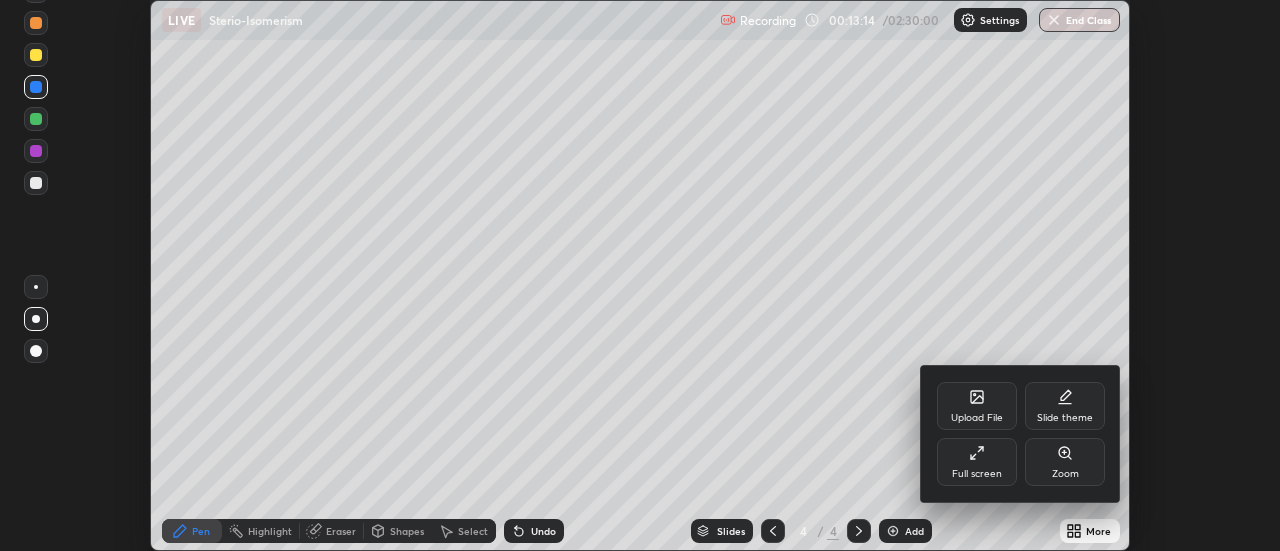 click on "Full screen" at bounding box center (977, 462) 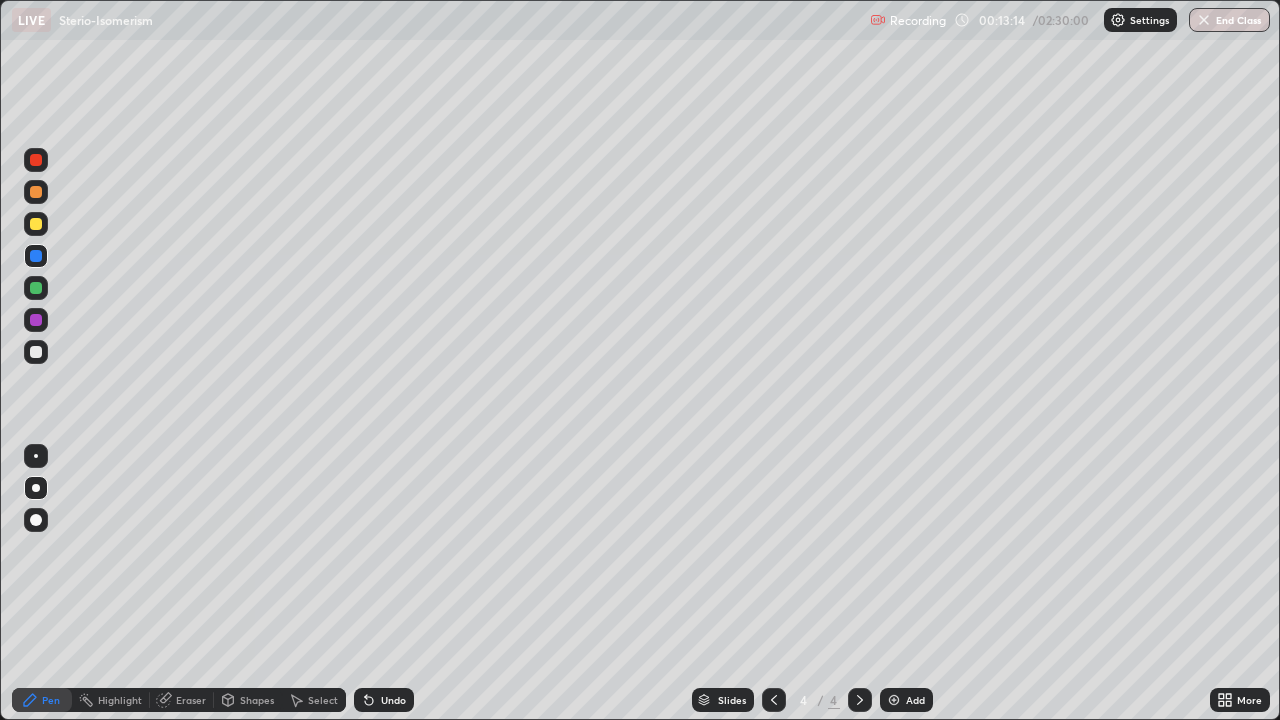 scroll, scrollTop: 99280, scrollLeft: 98720, axis: both 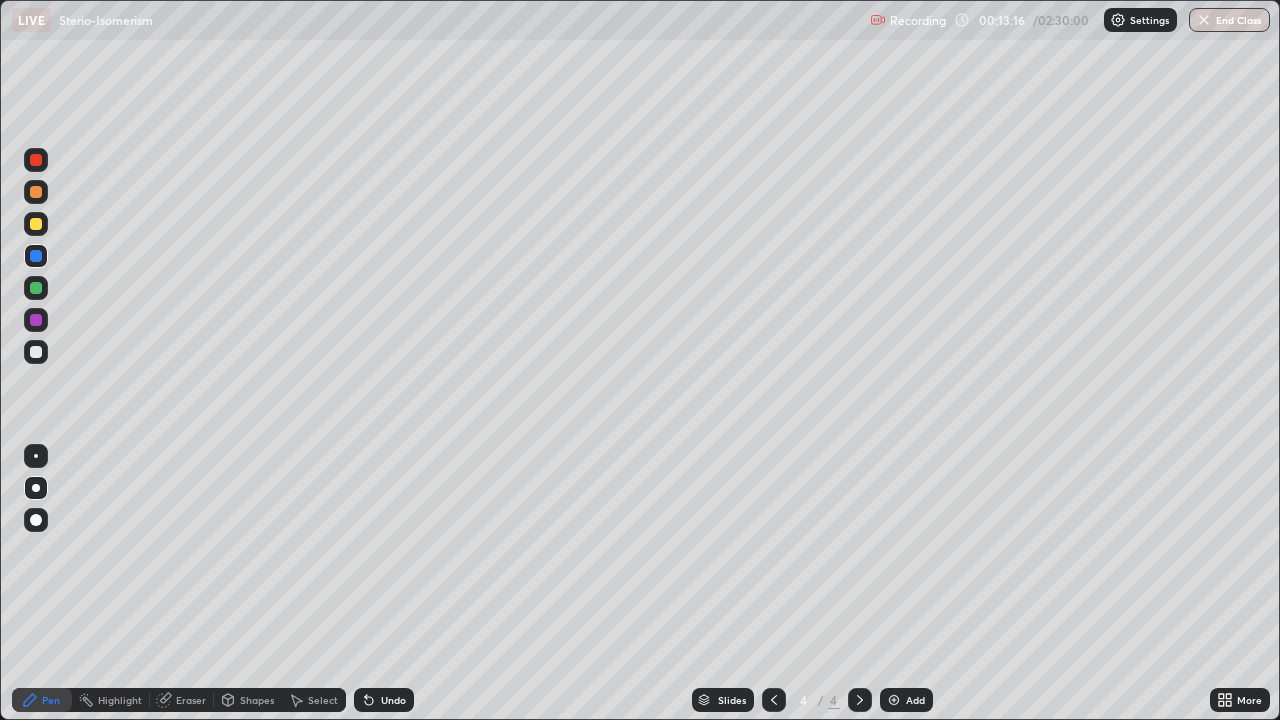 click at bounding box center [36, 192] 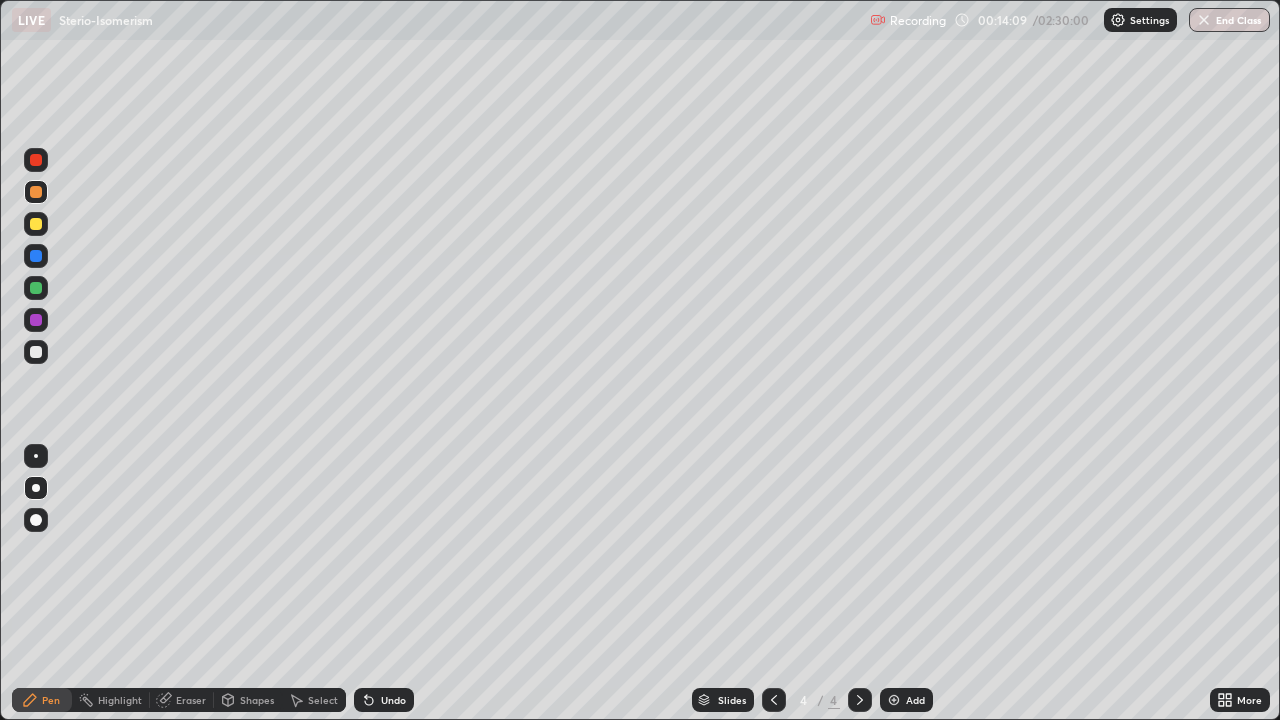 click on "Undo" at bounding box center (393, 700) 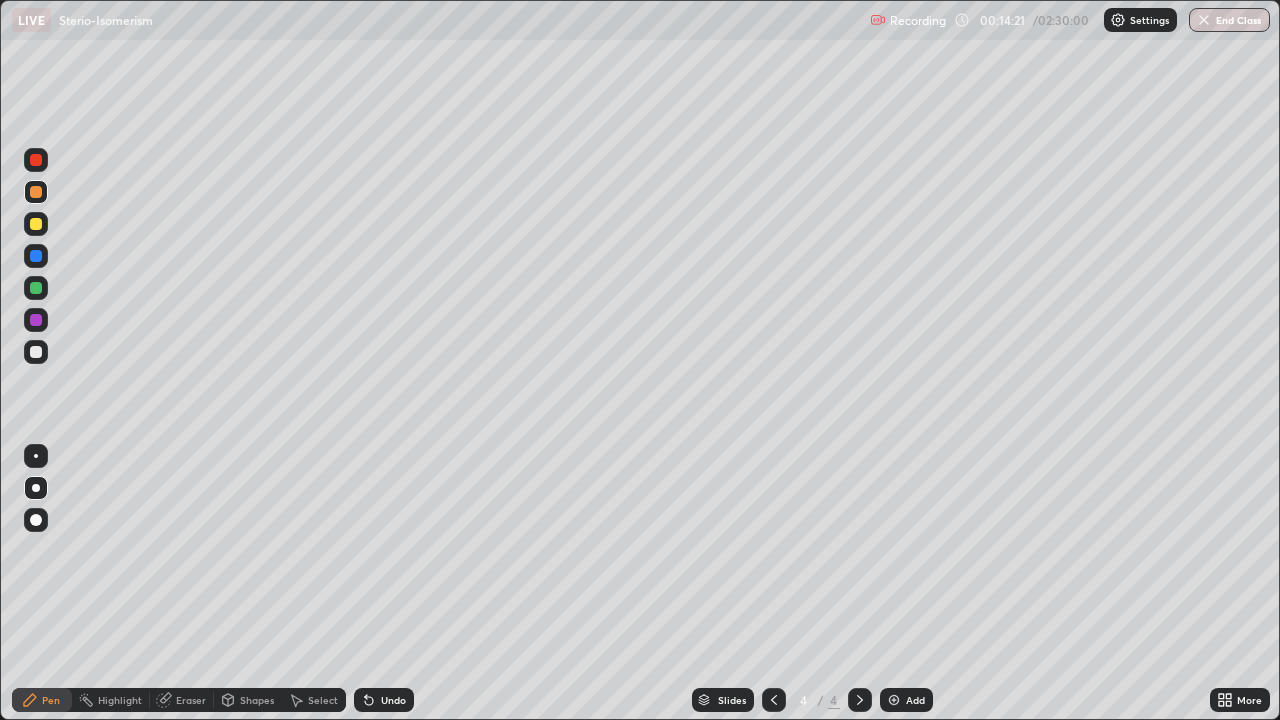 click at bounding box center (36, 352) 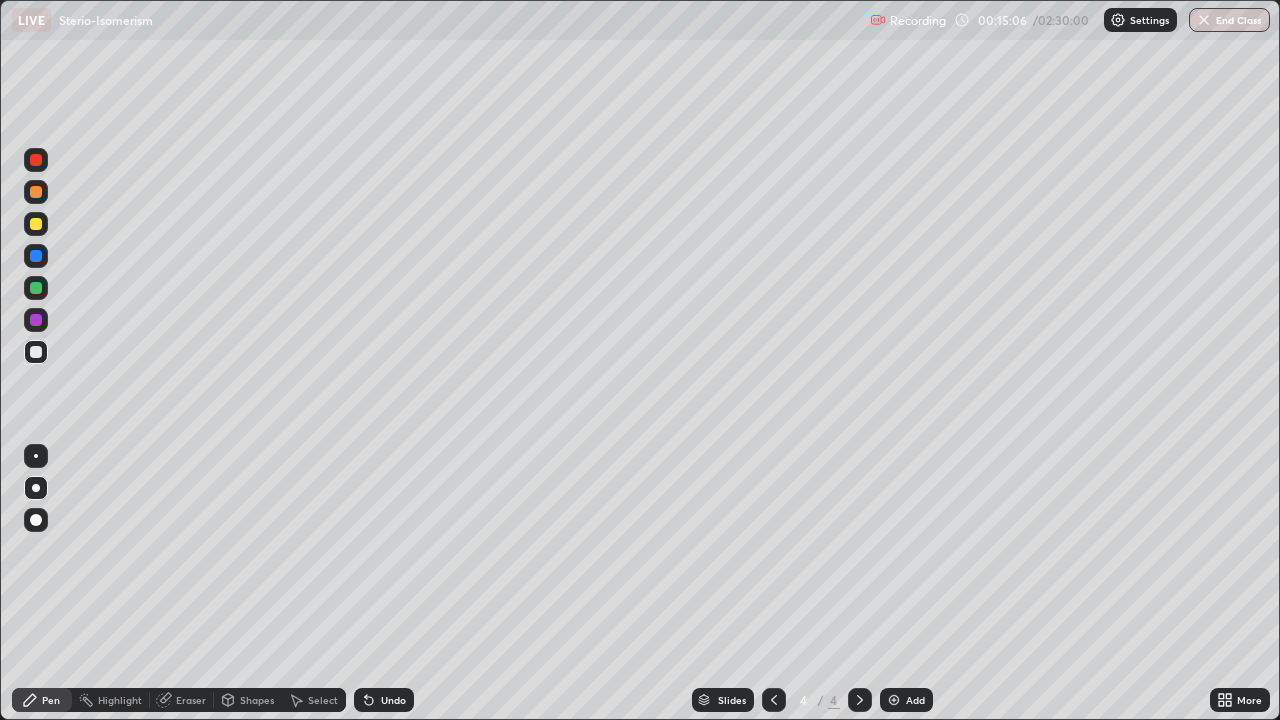 click at bounding box center [36, 224] 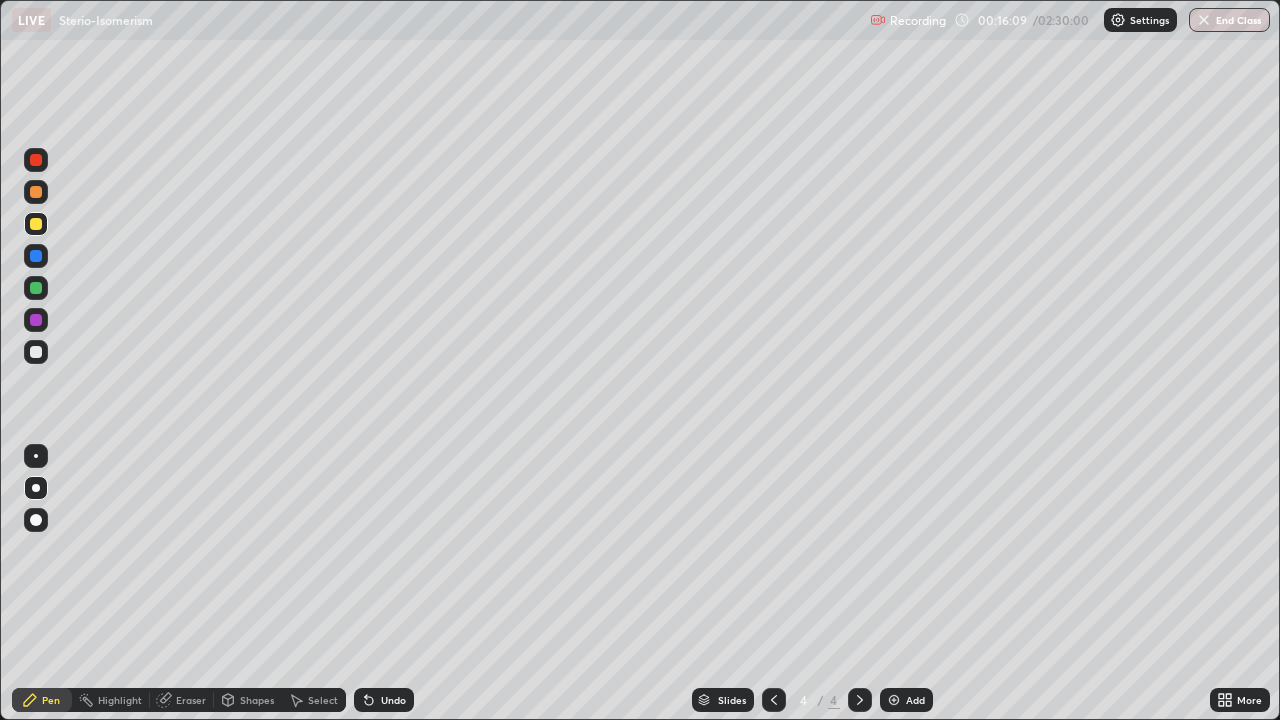 click at bounding box center (36, 256) 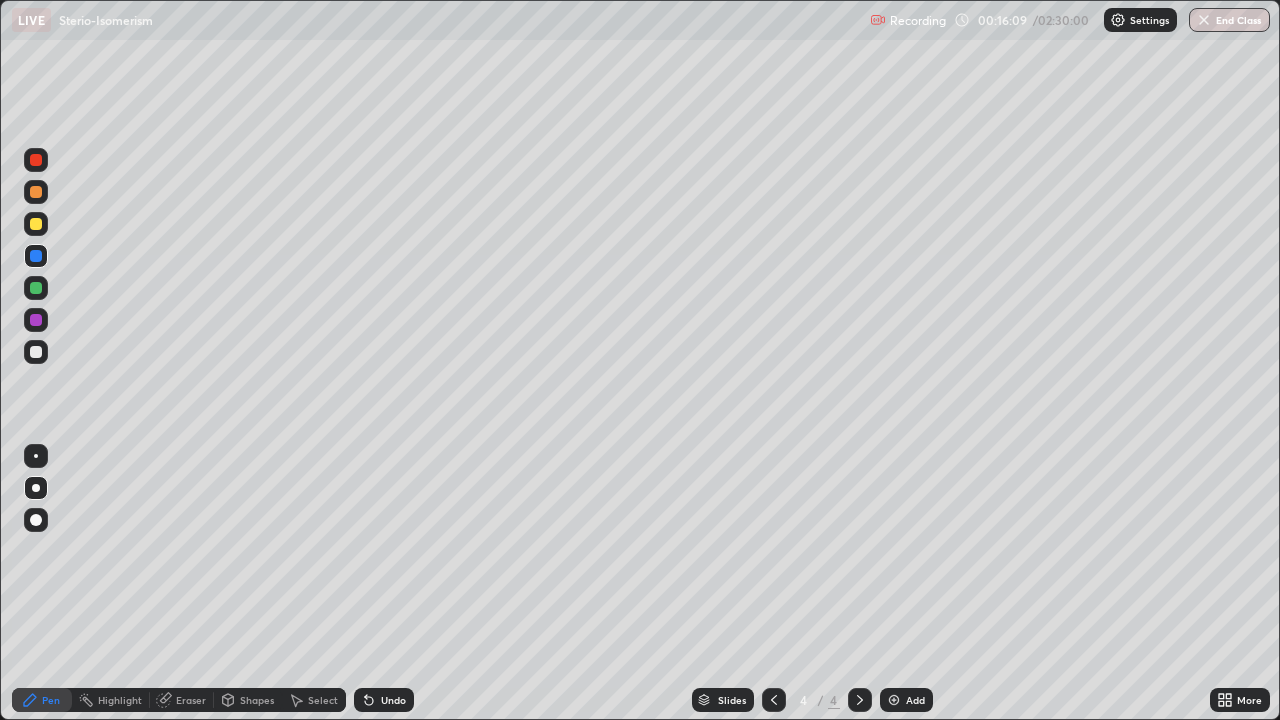click at bounding box center (36, 256) 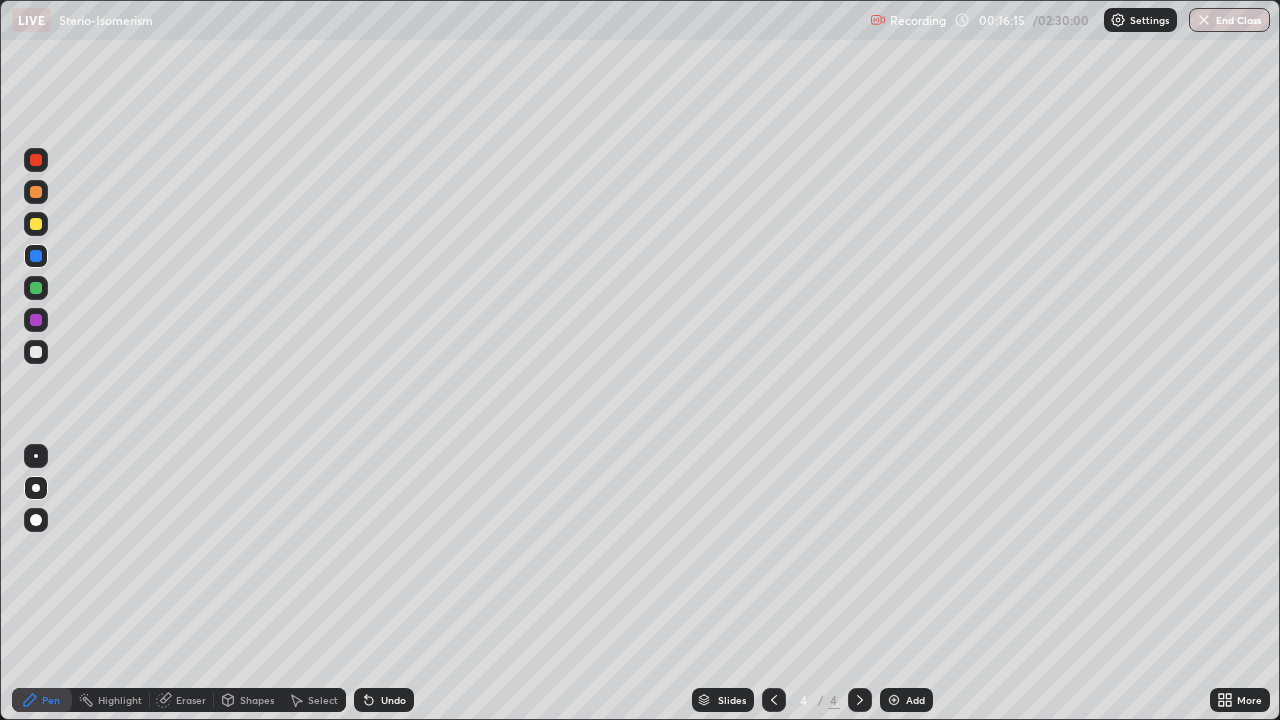 click on "Add" at bounding box center (906, 700) 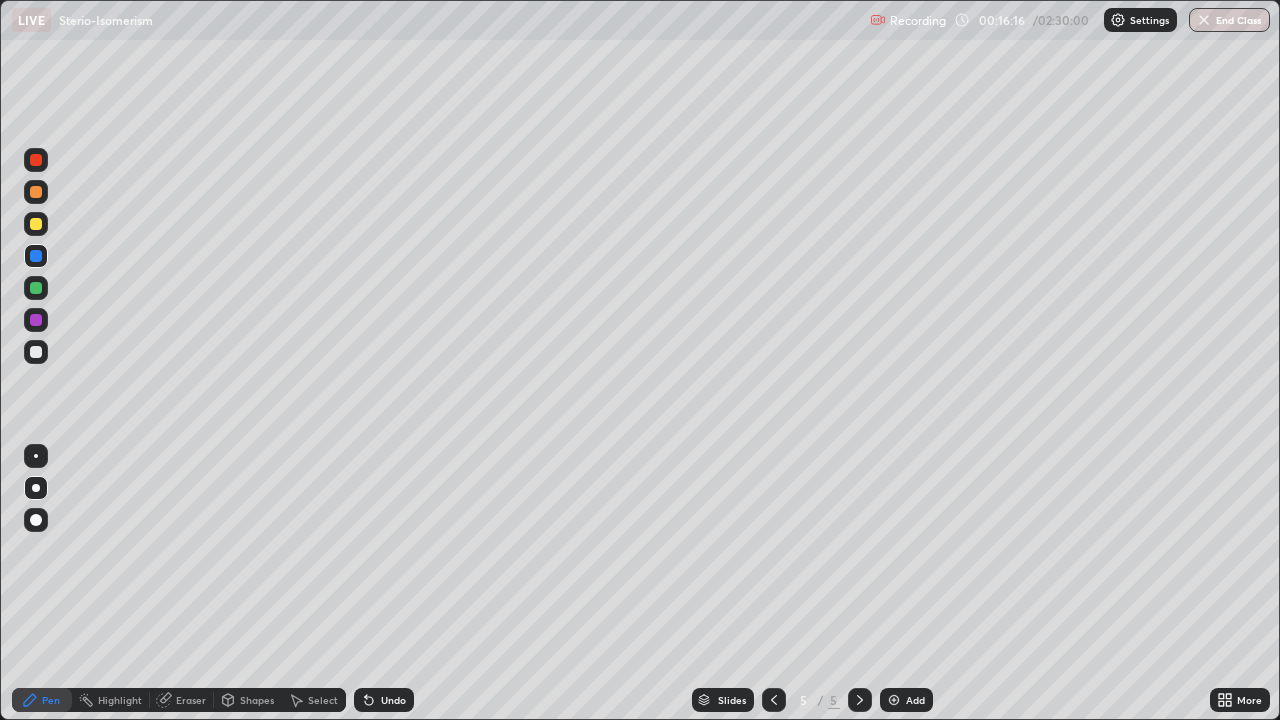 click at bounding box center (36, 352) 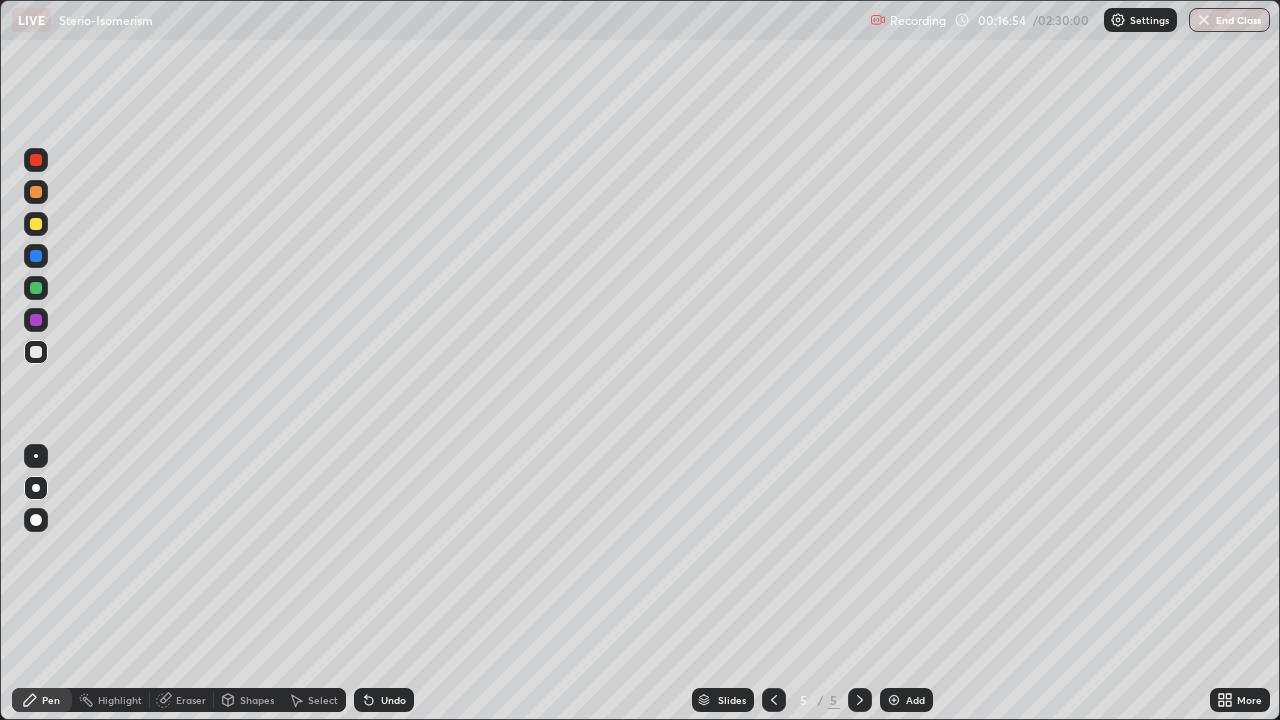 click on "Undo" at bounding box center (393, 700) 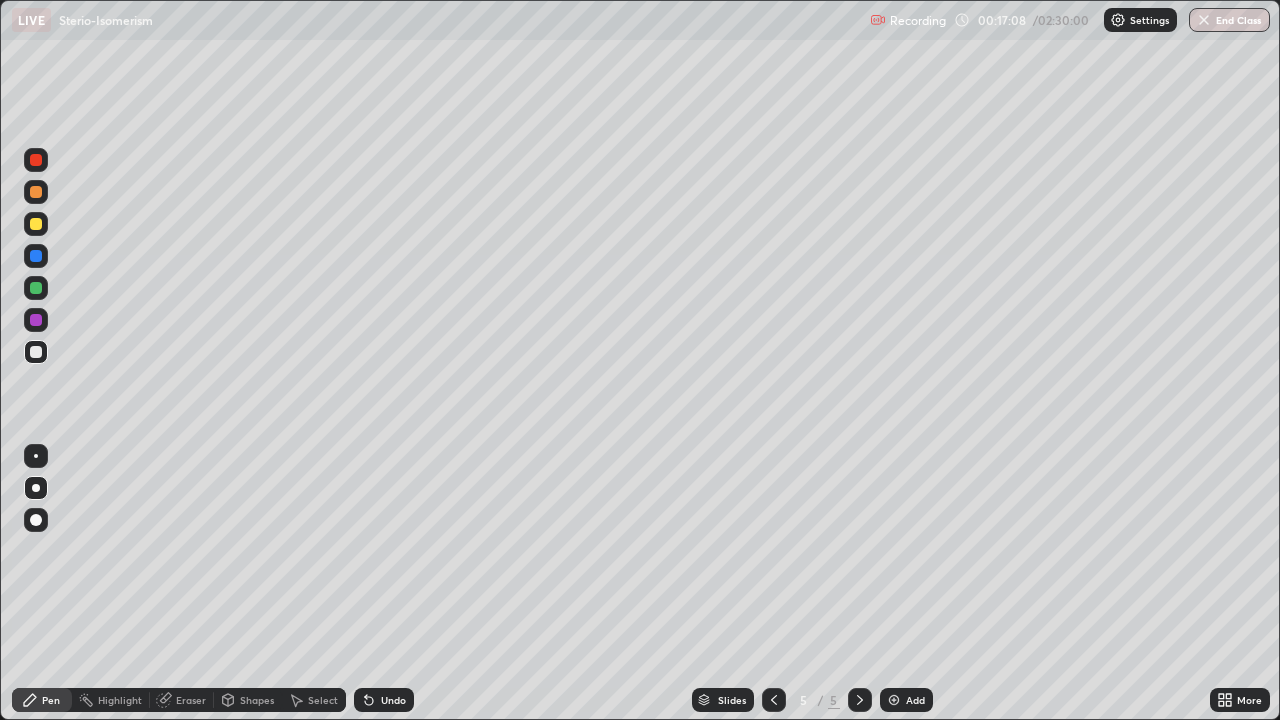 click at bounding box center (36, 288) 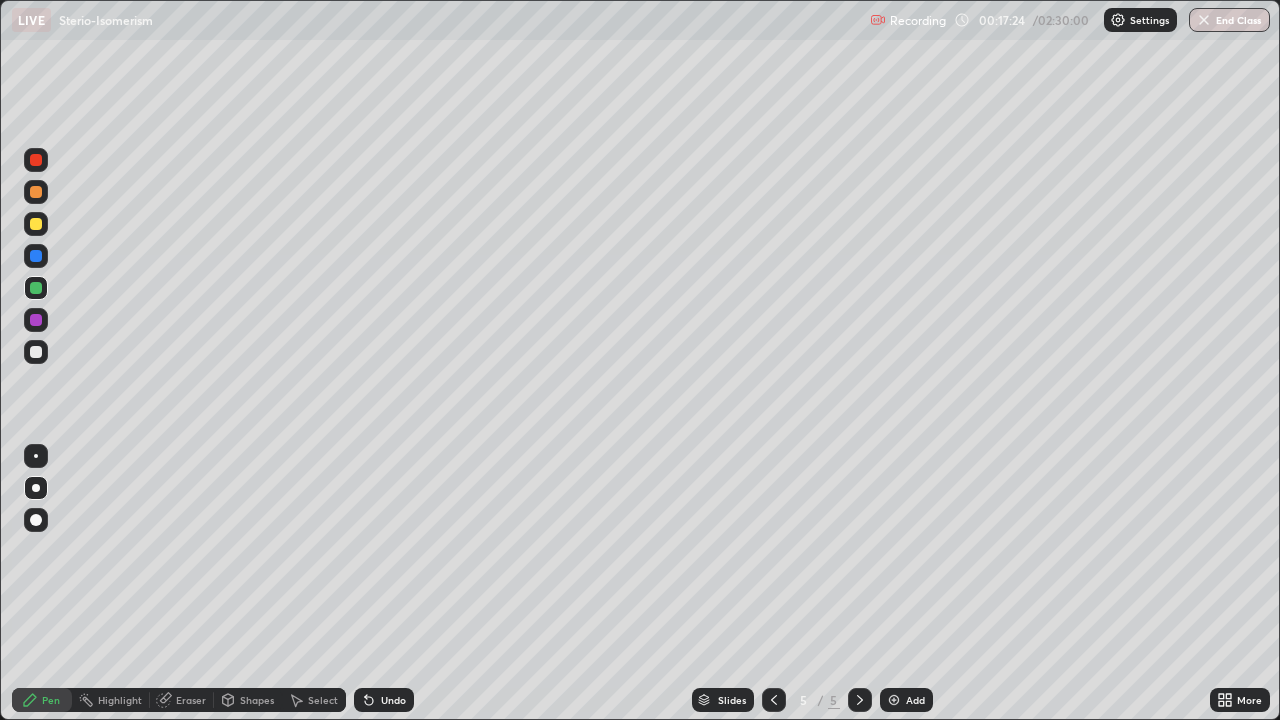 click at bounding box center (36, 224) 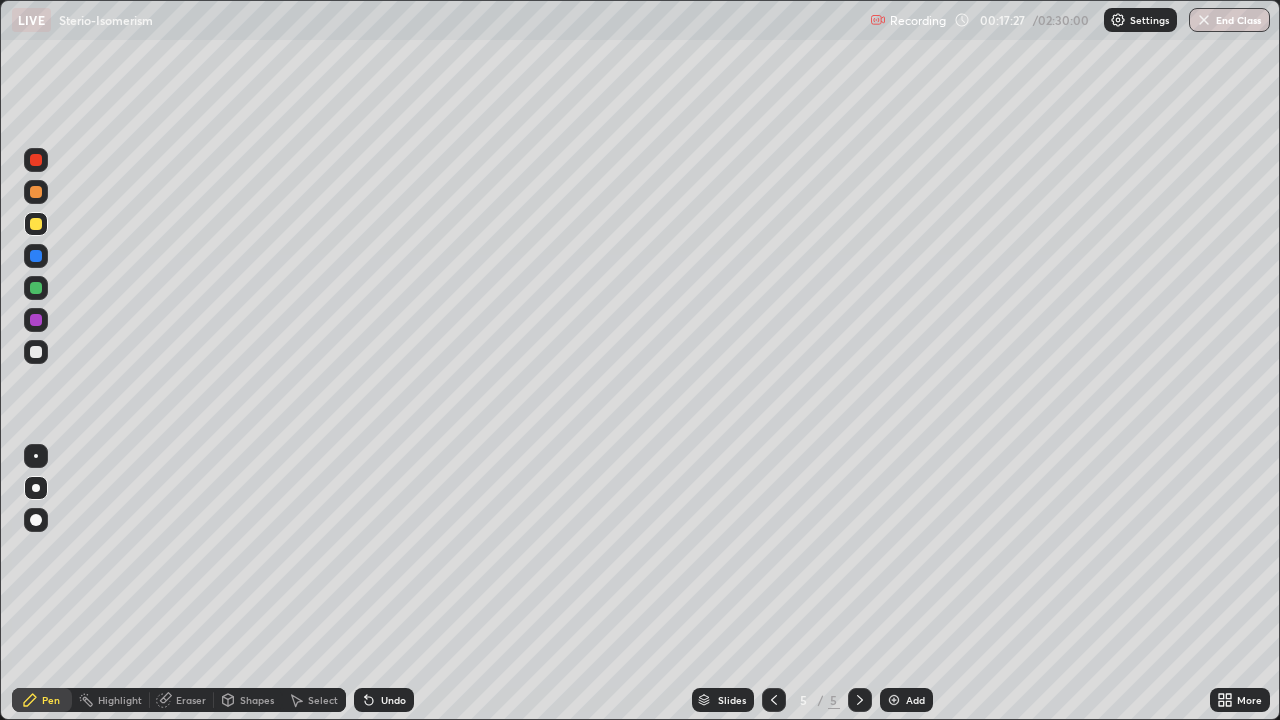 click at bounding box center [36, 352] 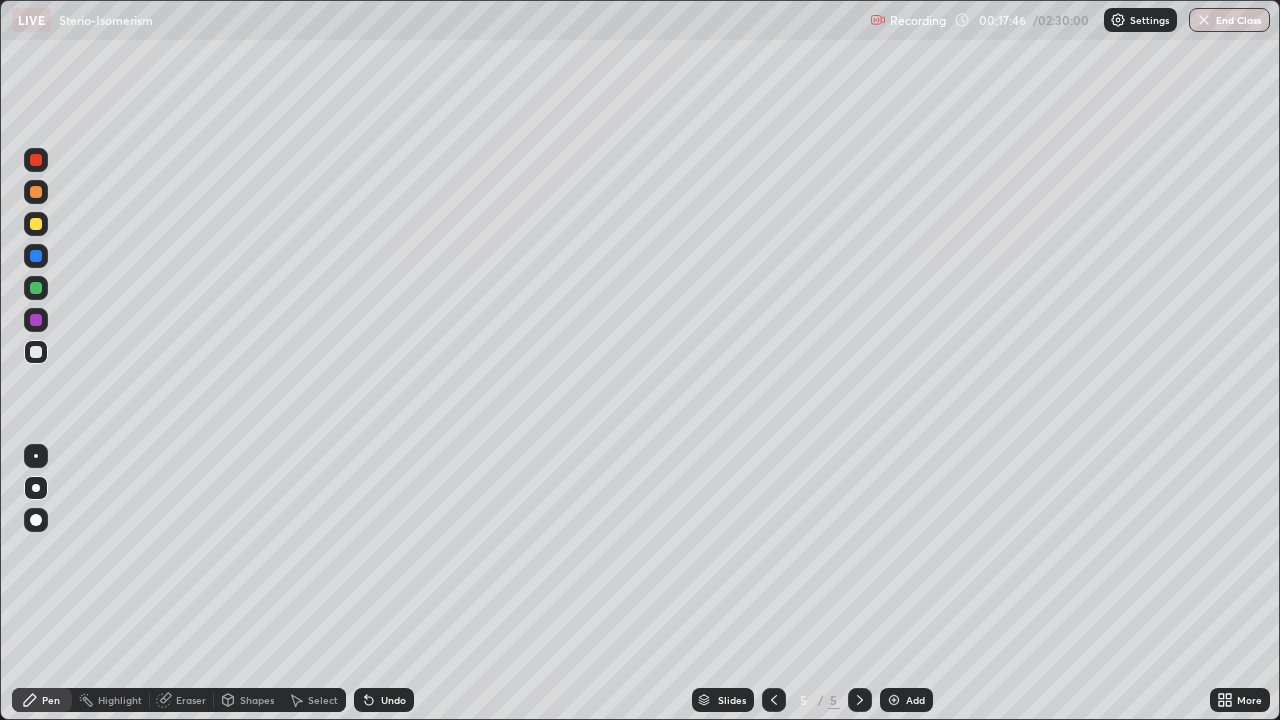 click at bounding box center (36, 224) 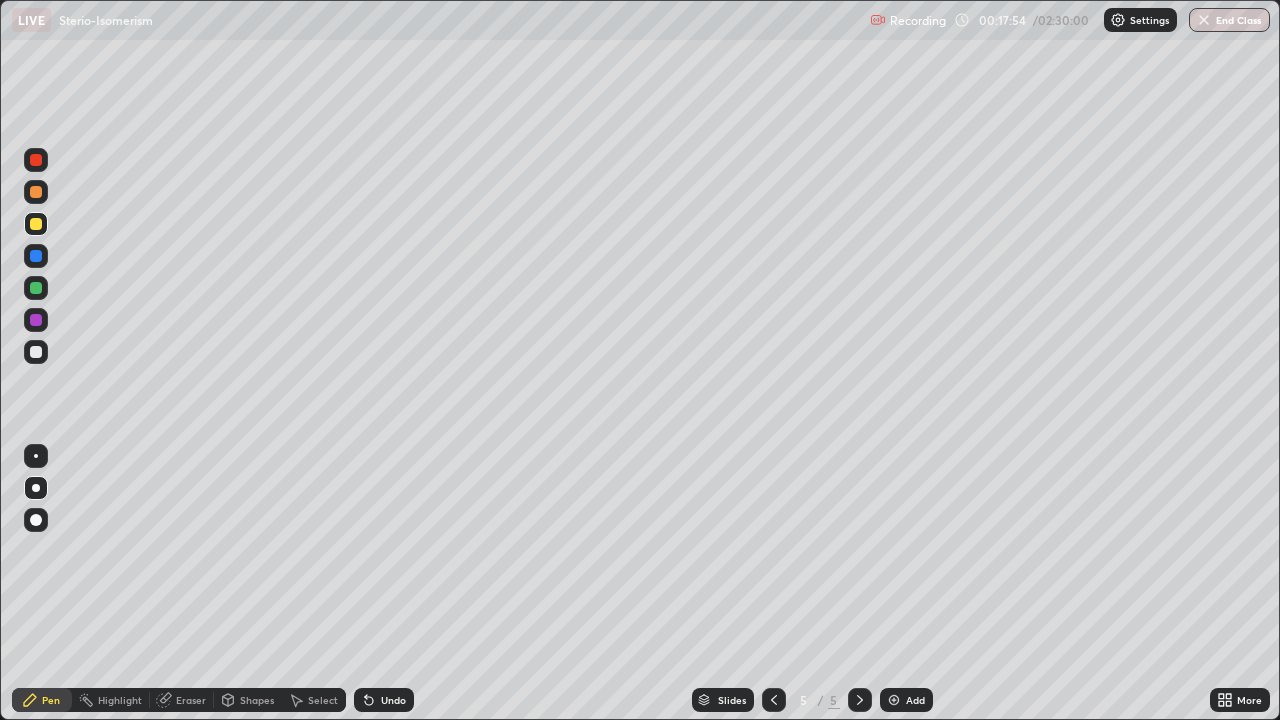 click at bounding box center [36, 288] 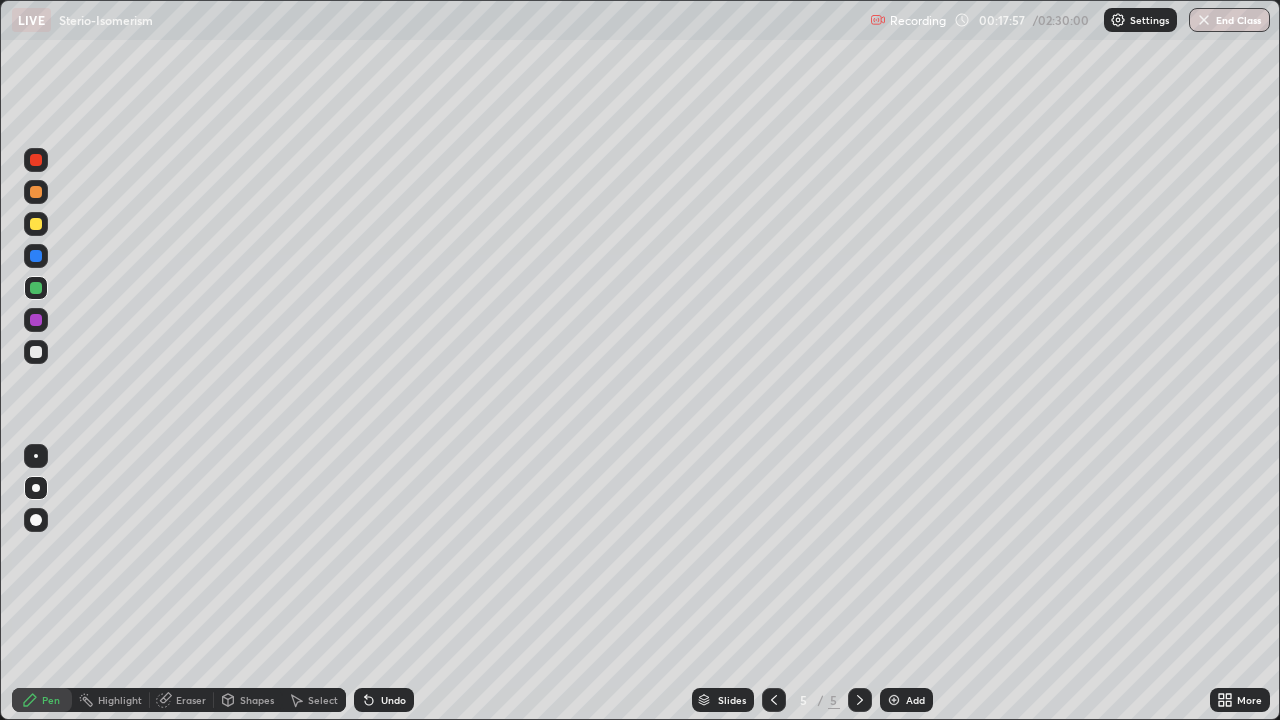 click at bounding box center [36, 224] 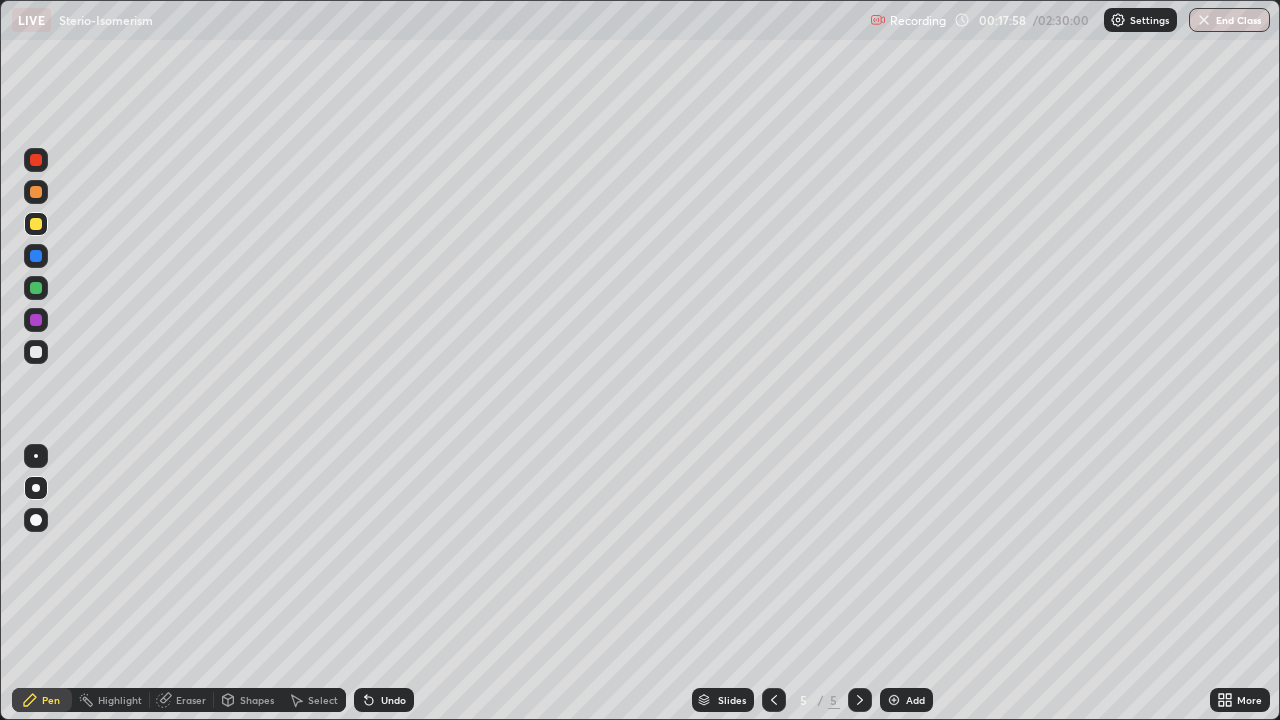 click at bounding box center [36, 160] 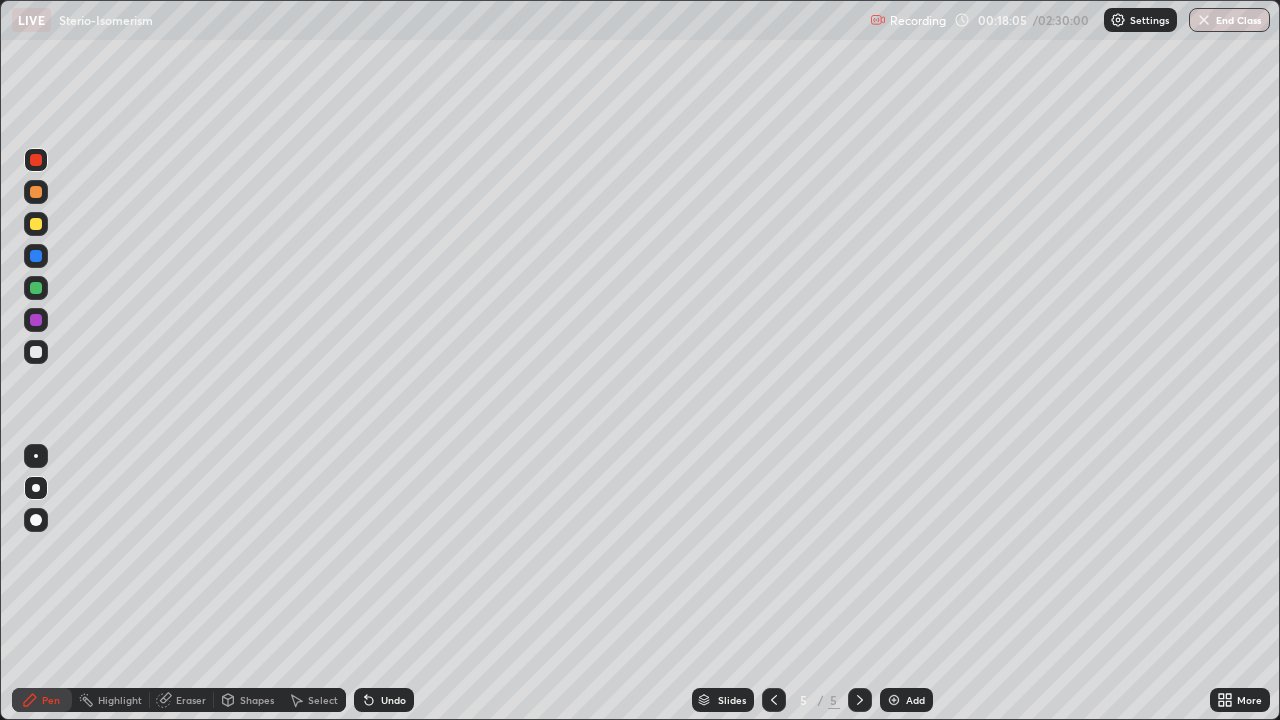 click 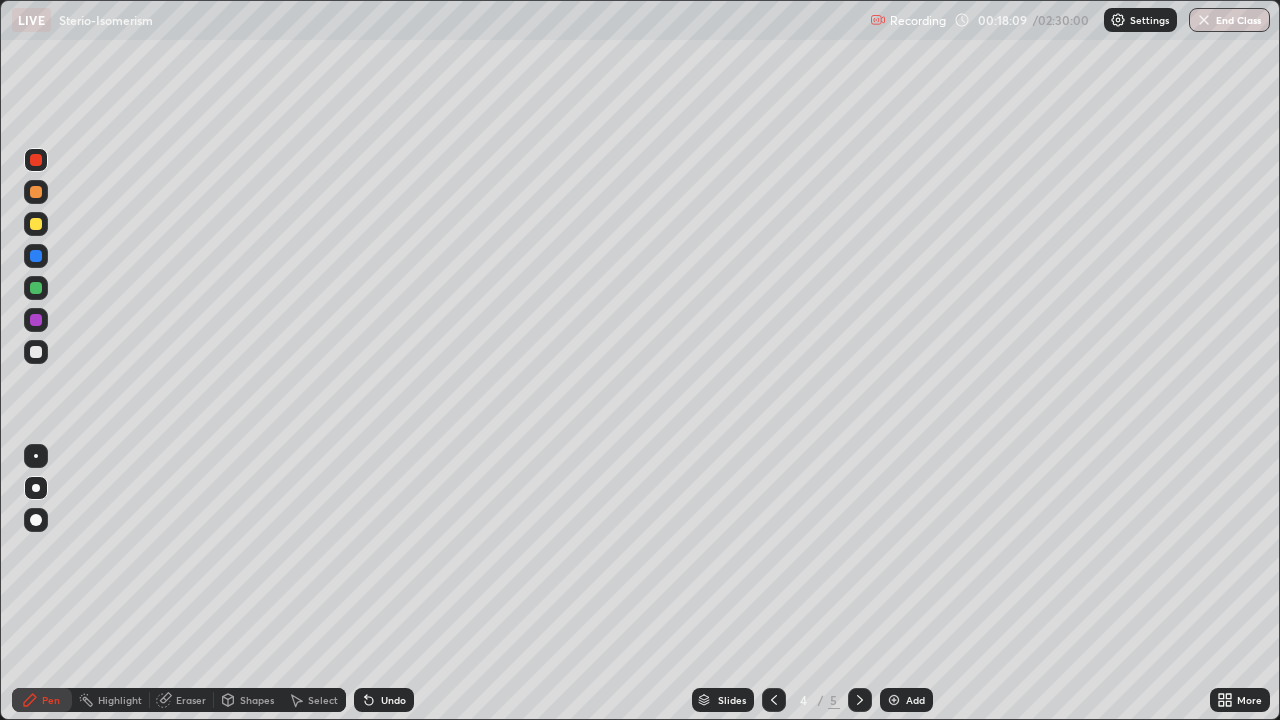 click 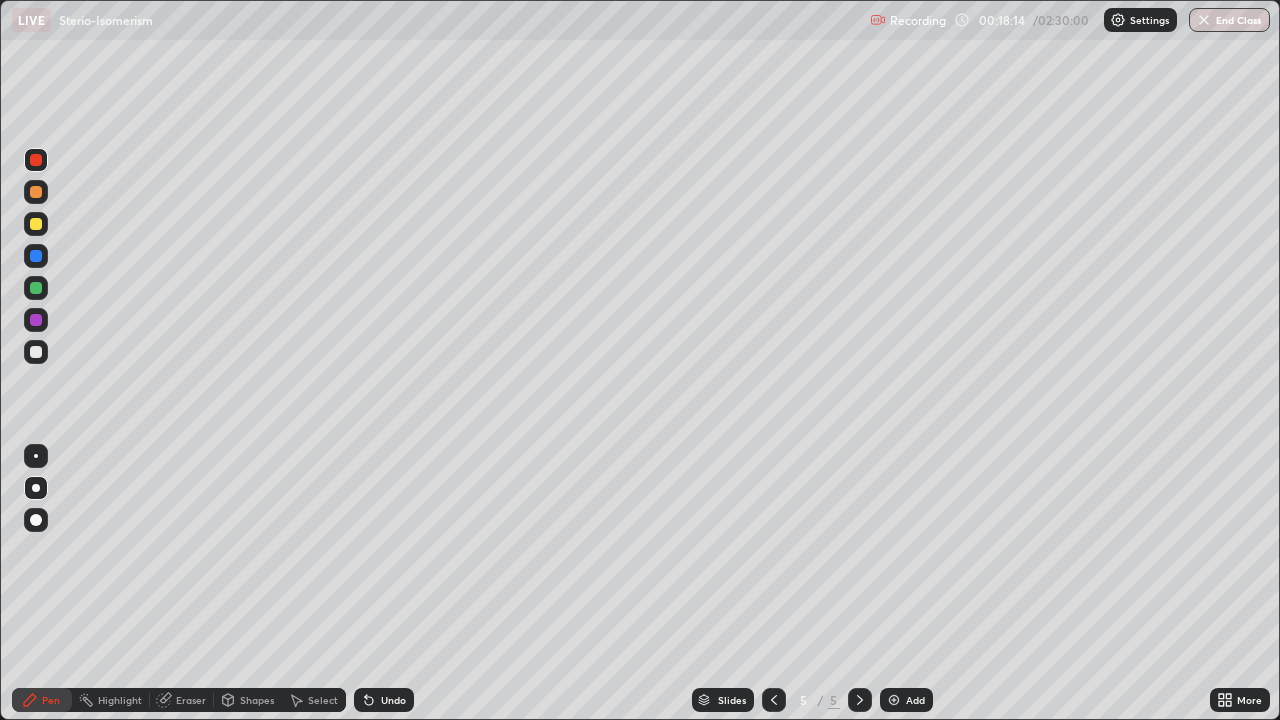 click at bounding box center (36, 320) 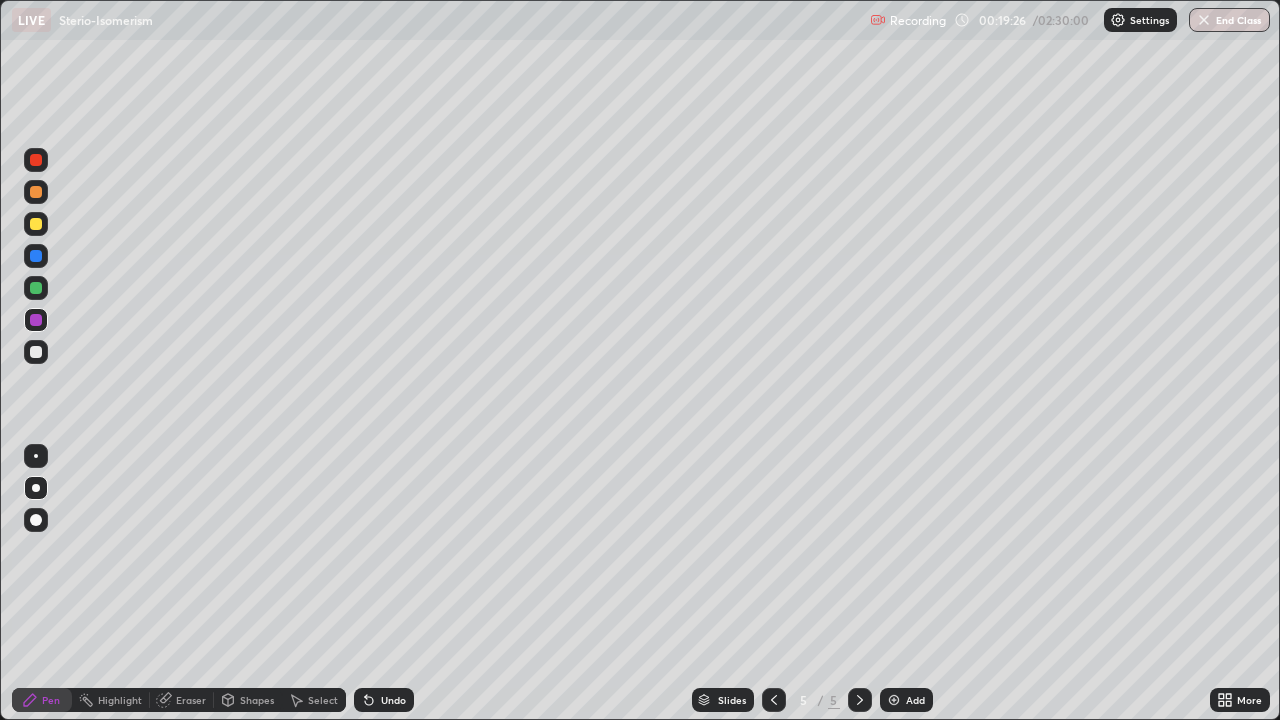 click at bounding box center (894, 700) 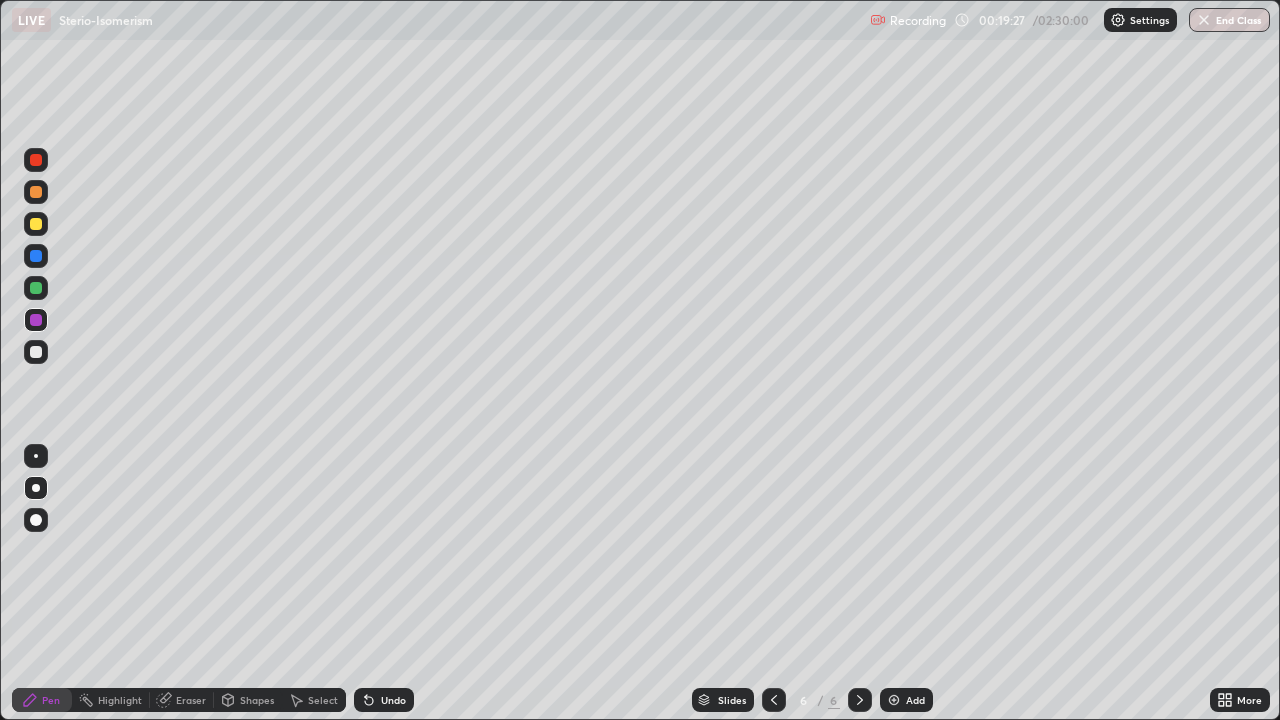 click at bounding box center (36, 352) 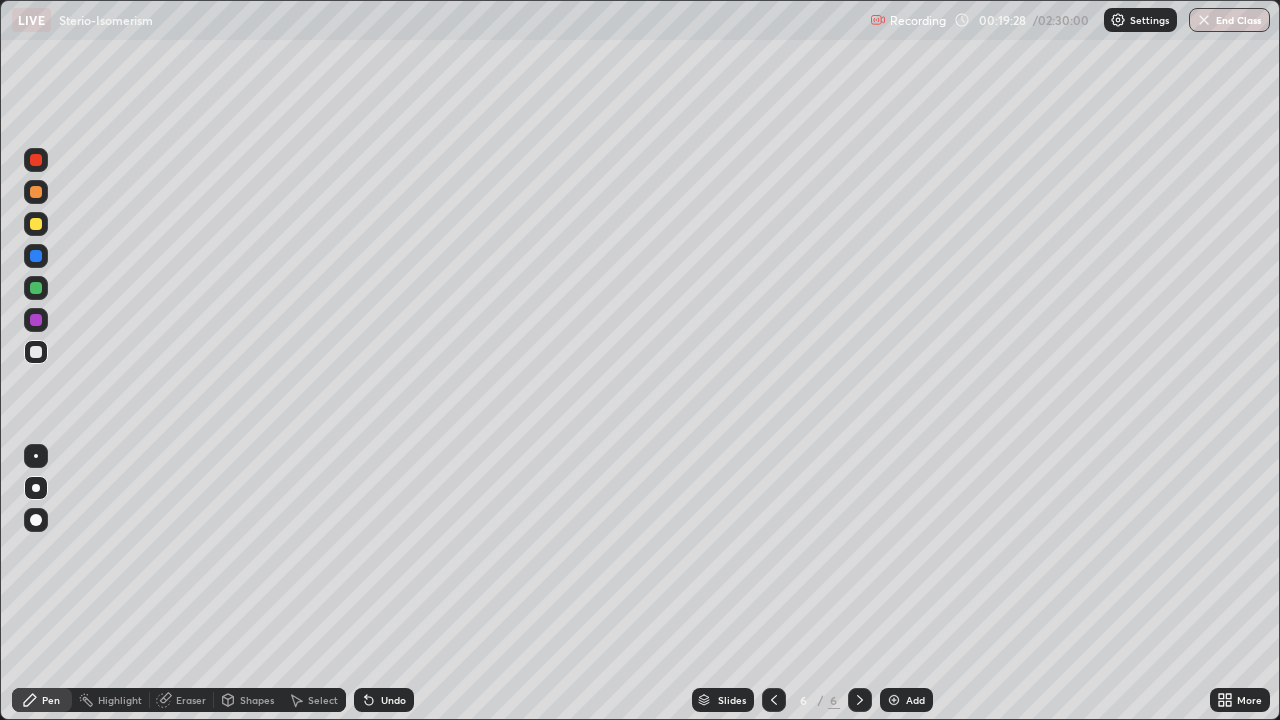 click at bounding box center [36, 352] 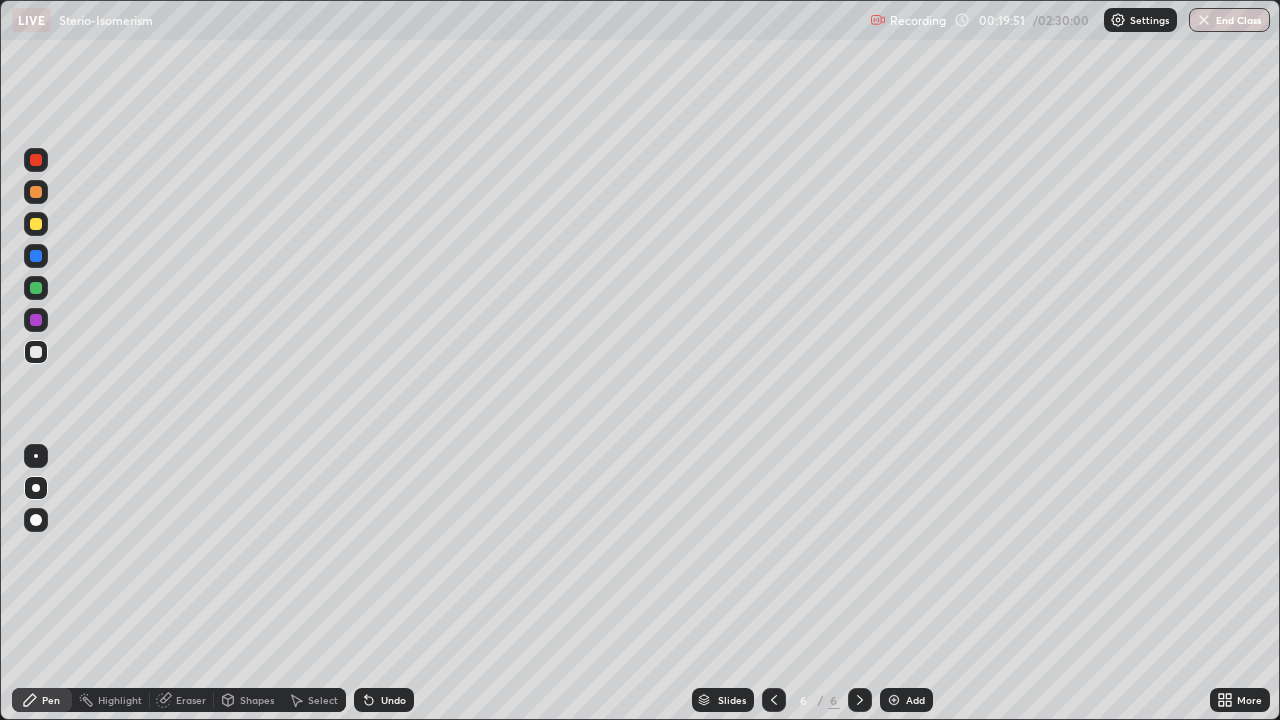 click at bounding box center [36, 288] 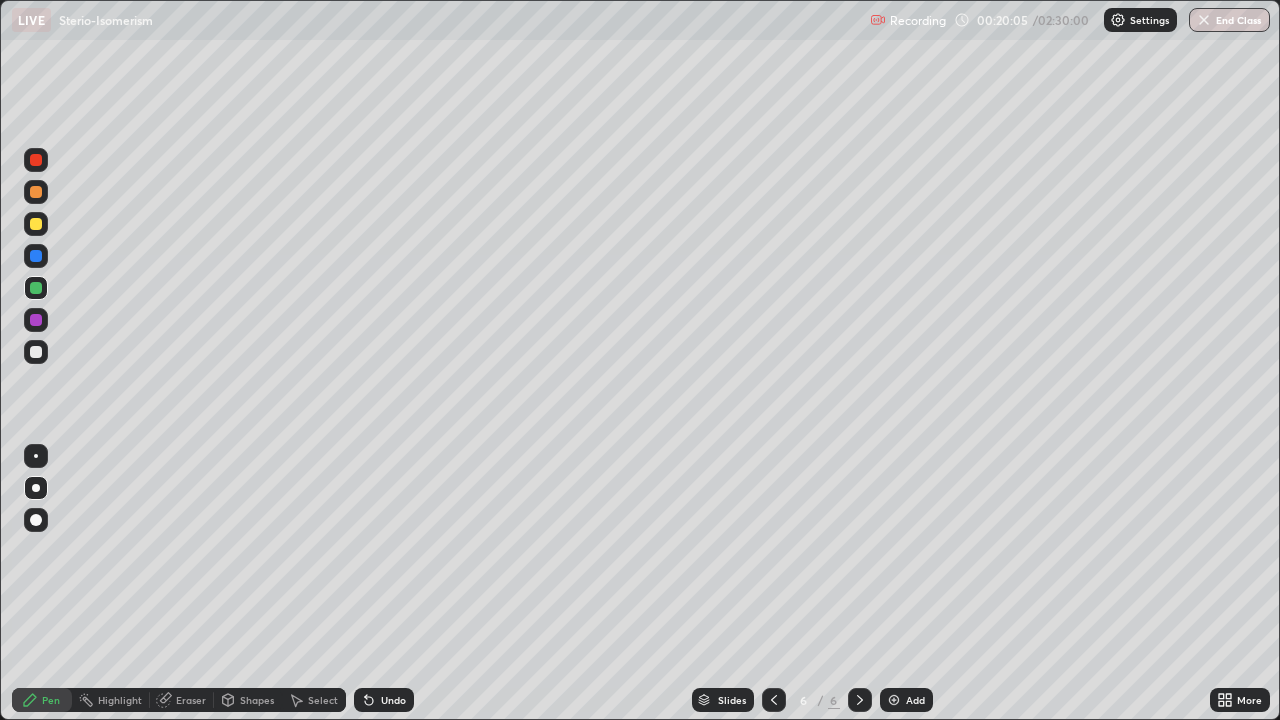 click at bounding box center (36, 352) 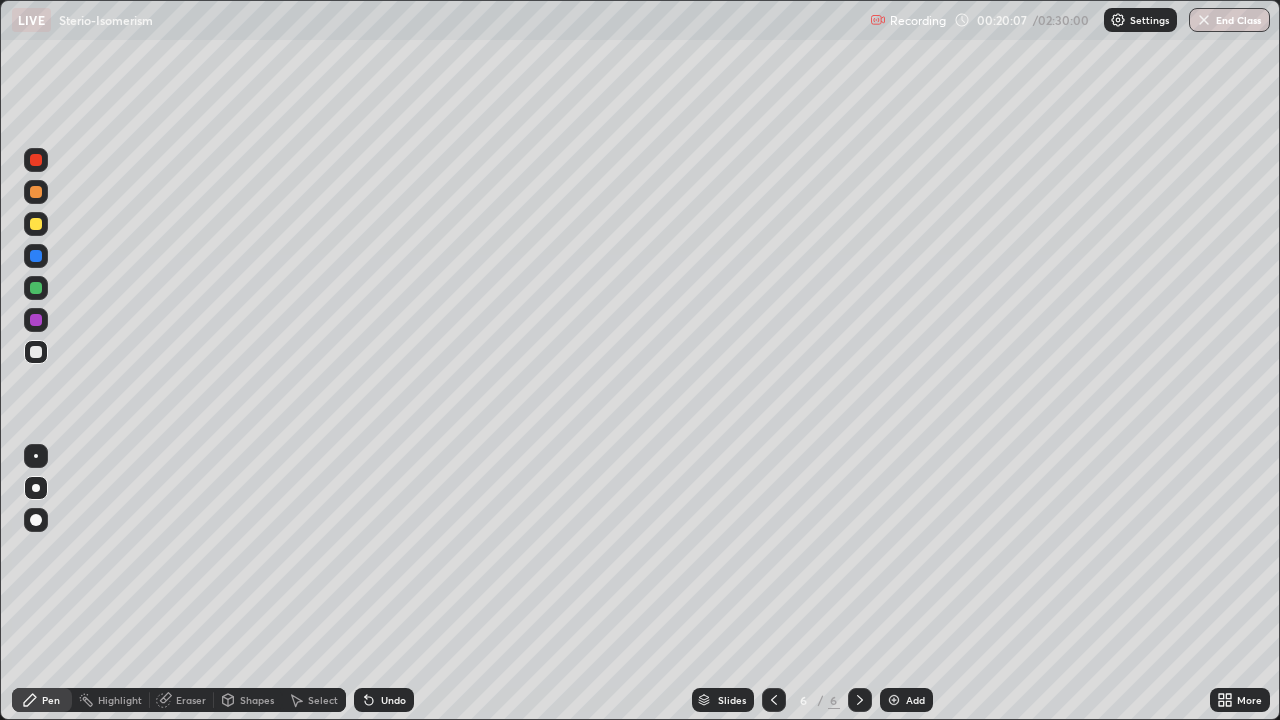 click at bounding box center [36, 320] 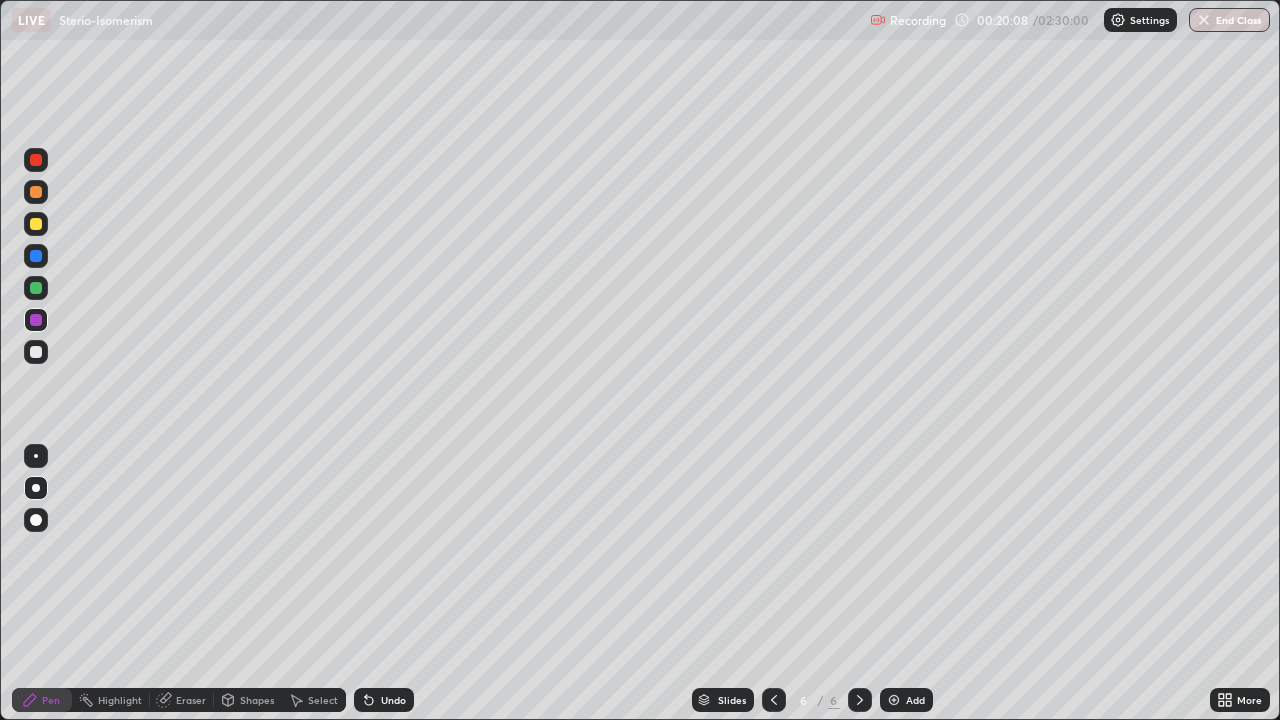 click at bounding box center [36, 352] 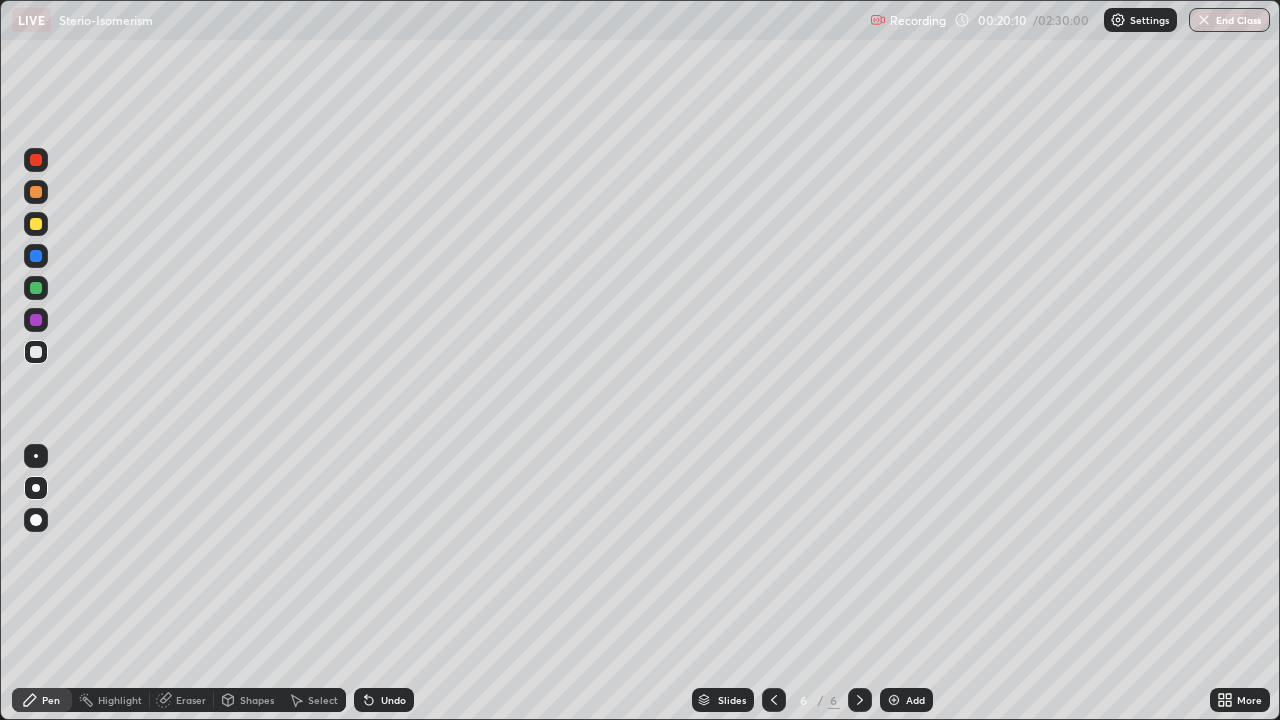 click 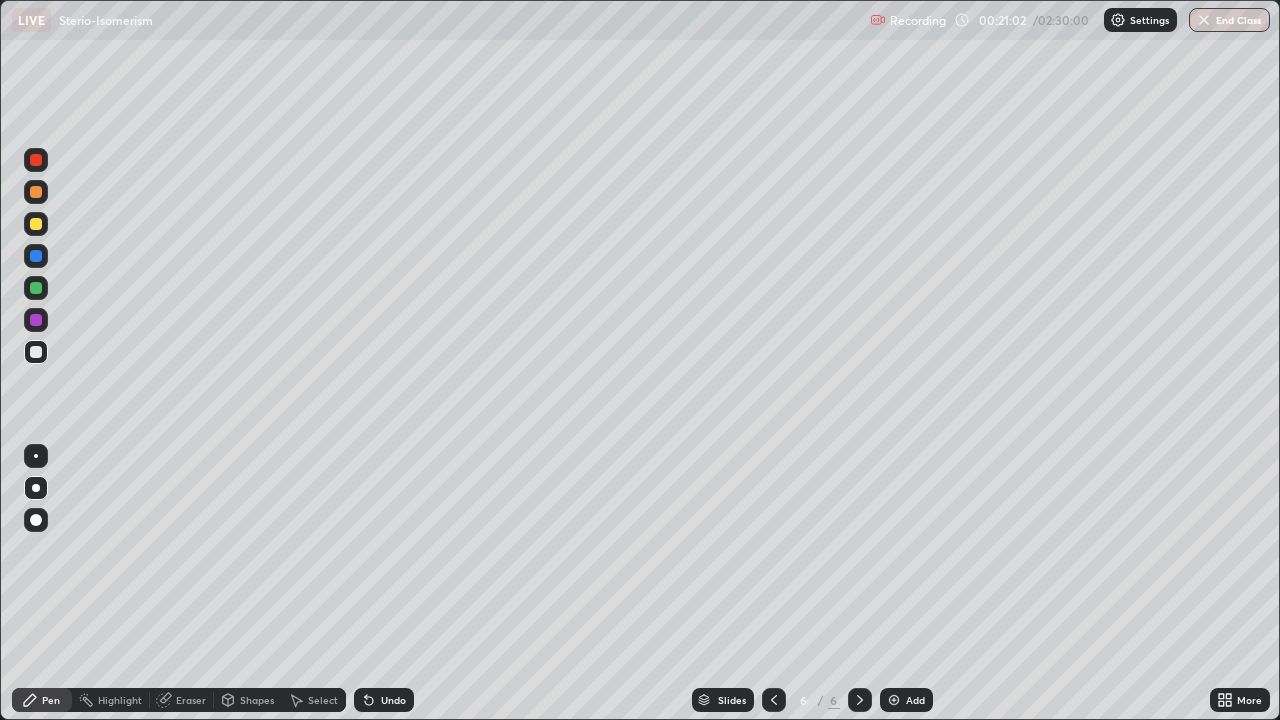 click on "Undo" at bounding box center (384, 700) 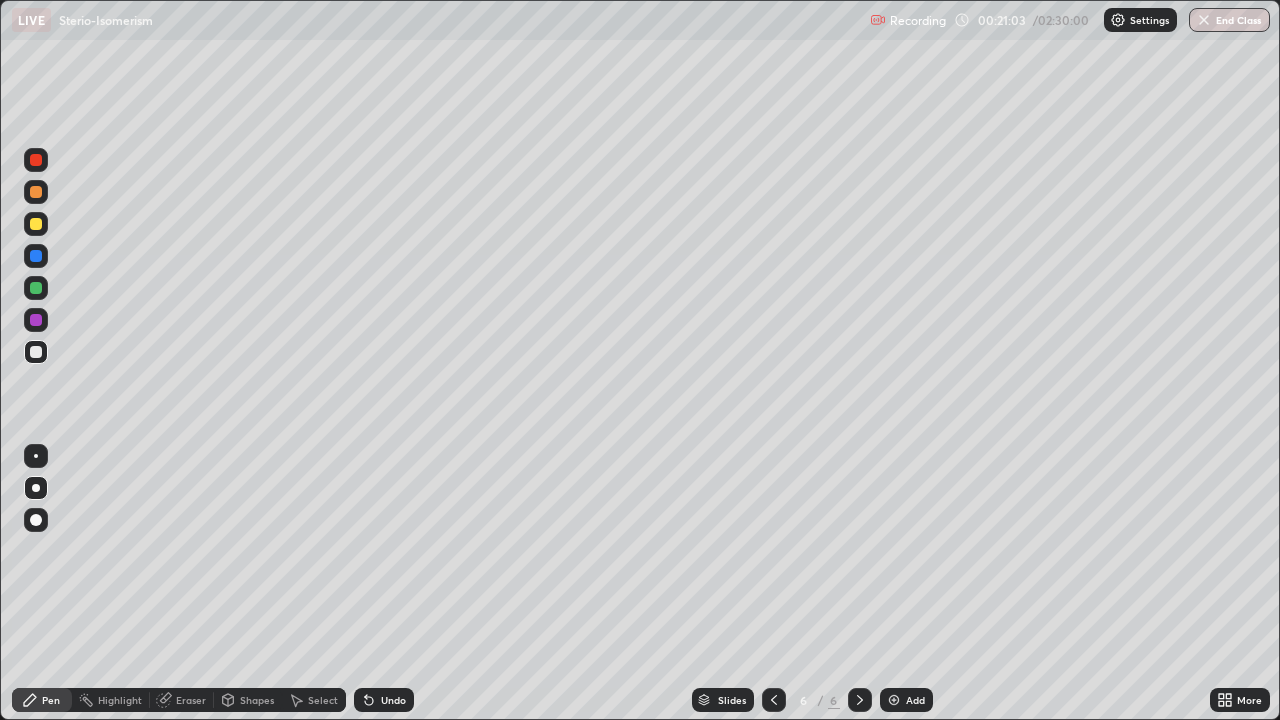 click on "Undo" at bounding box center (393, 700) 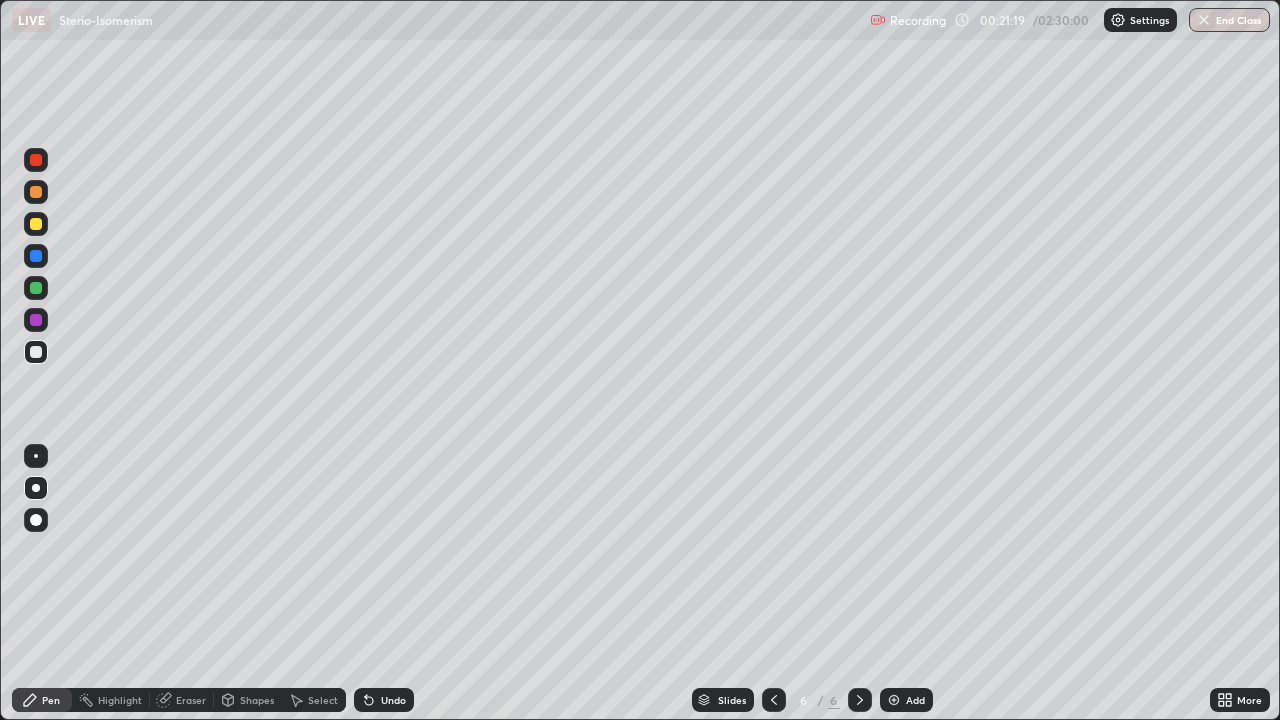 click 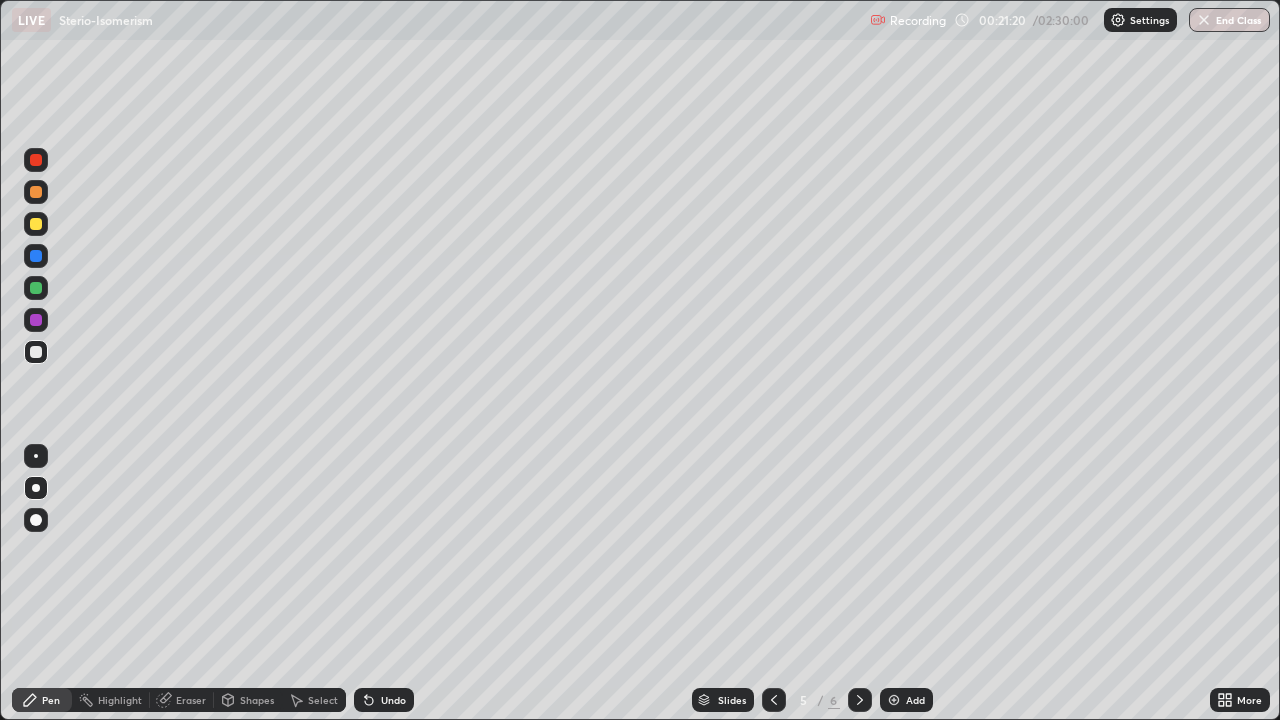 click at bounding box center [774, 700] 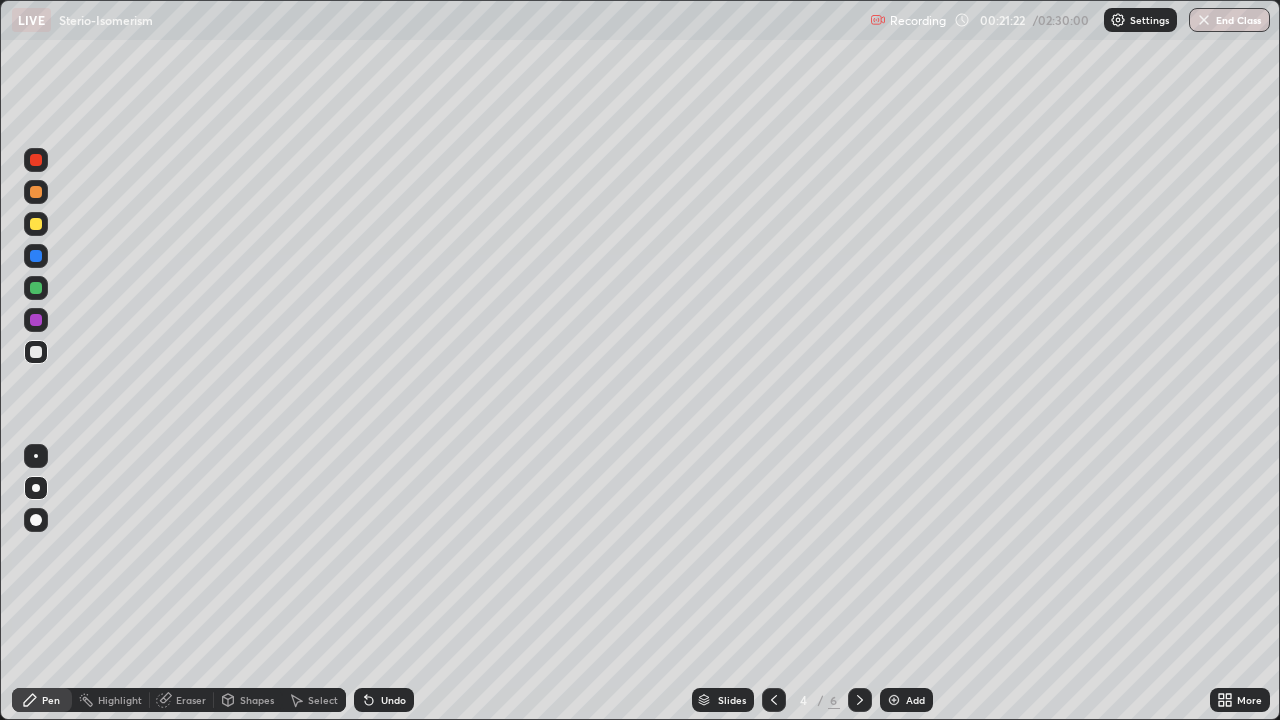 click at bounding box center (774, 700) 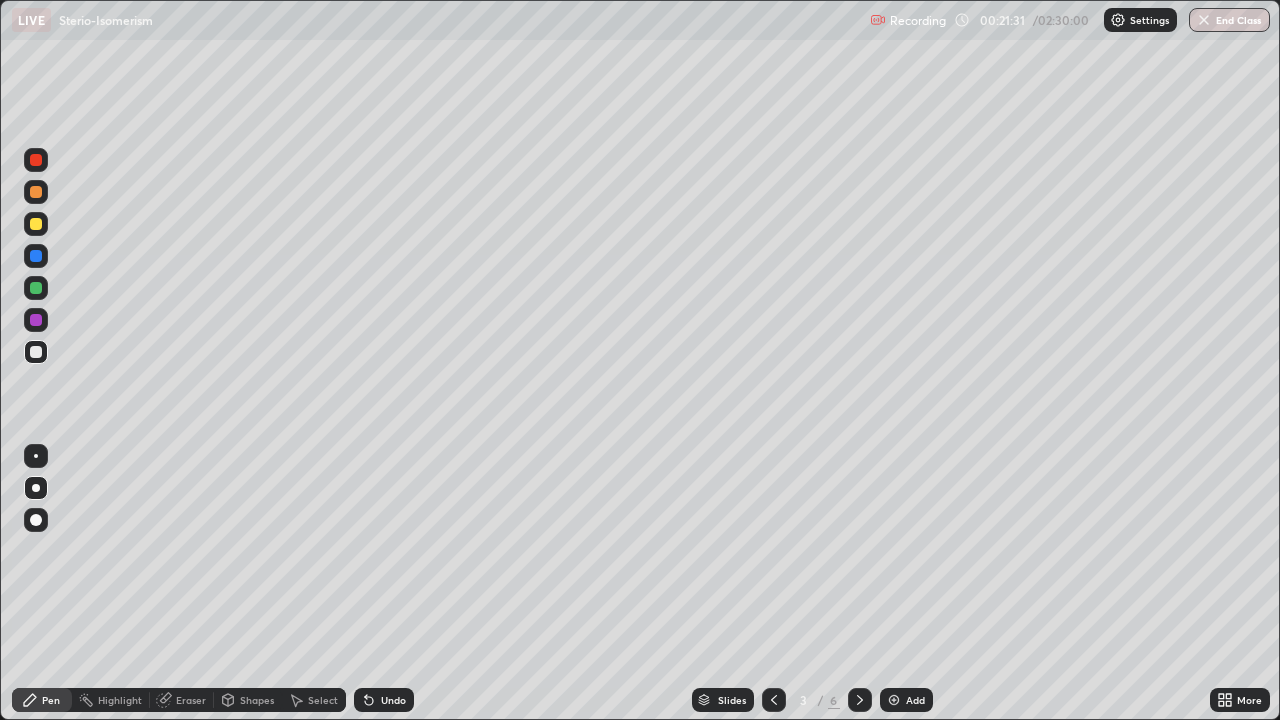 click 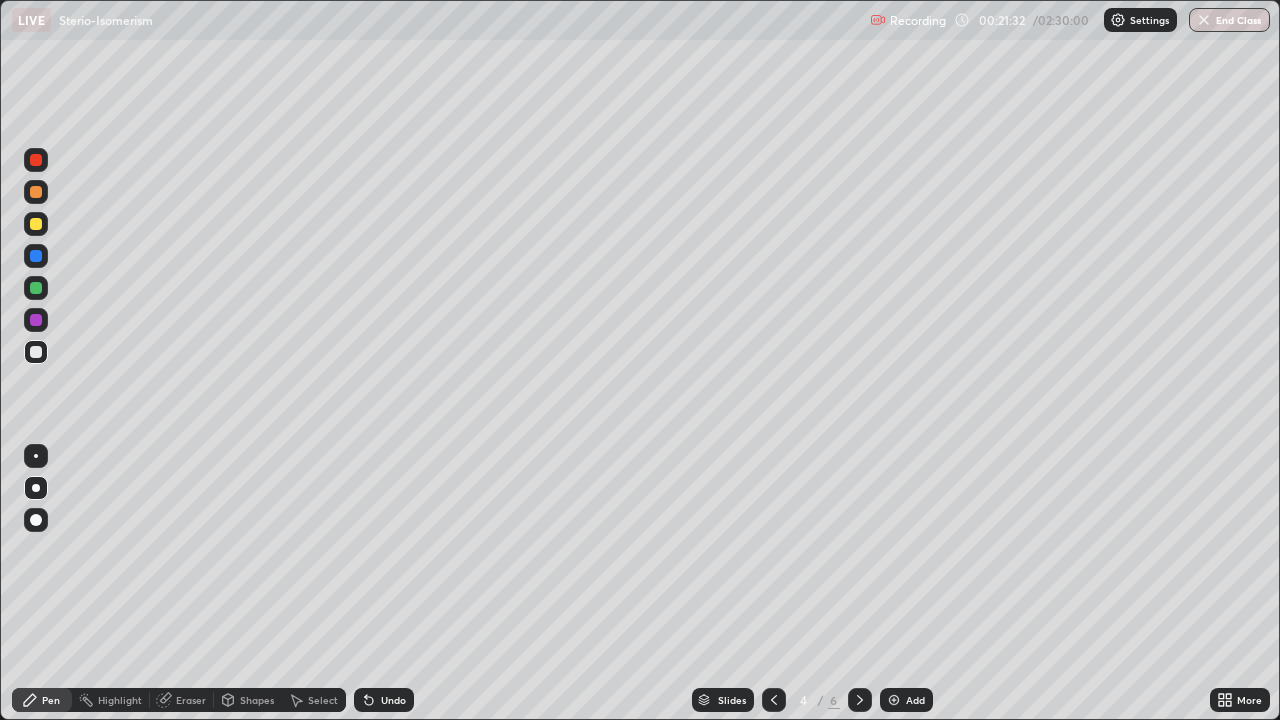 click 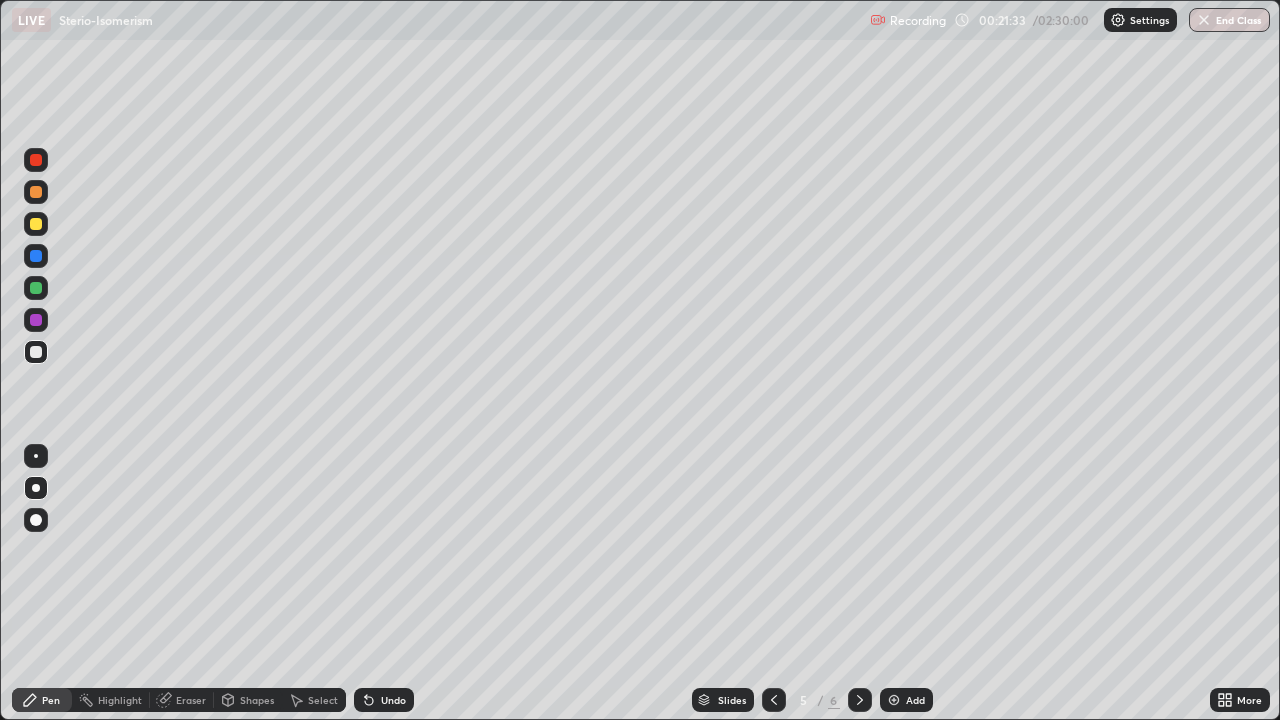 click 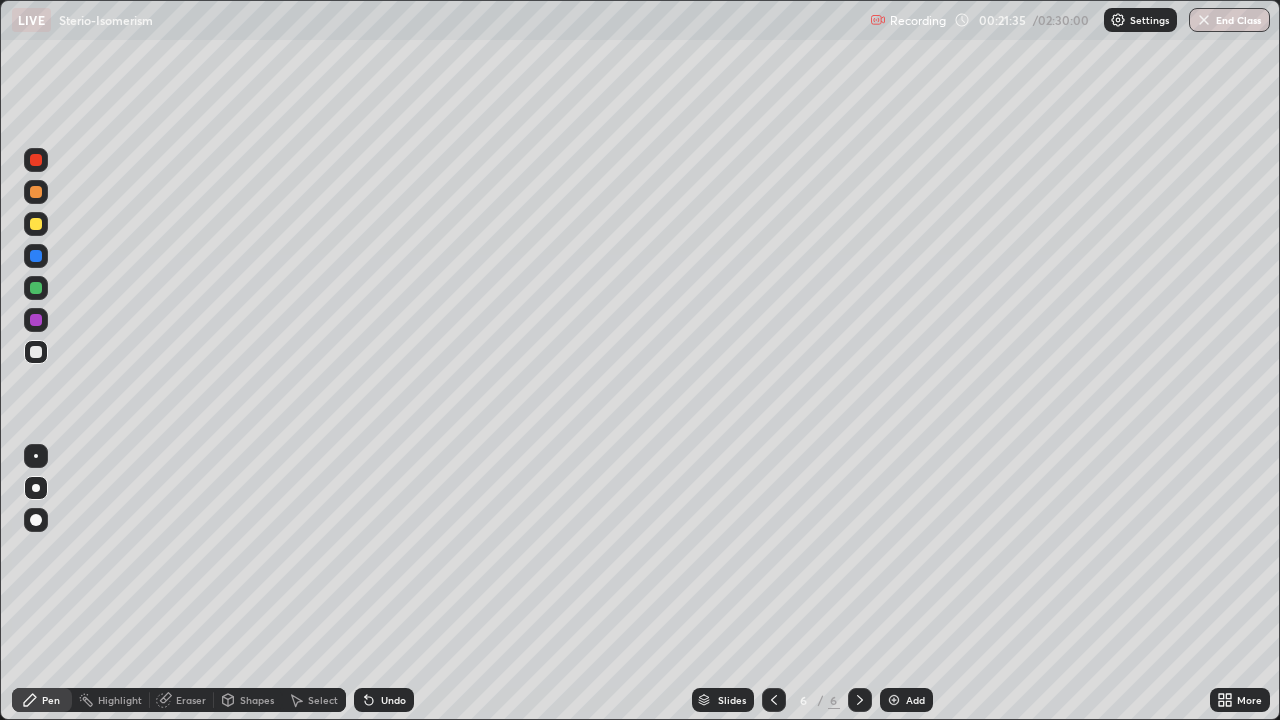 click at bounding box center (36, 288) 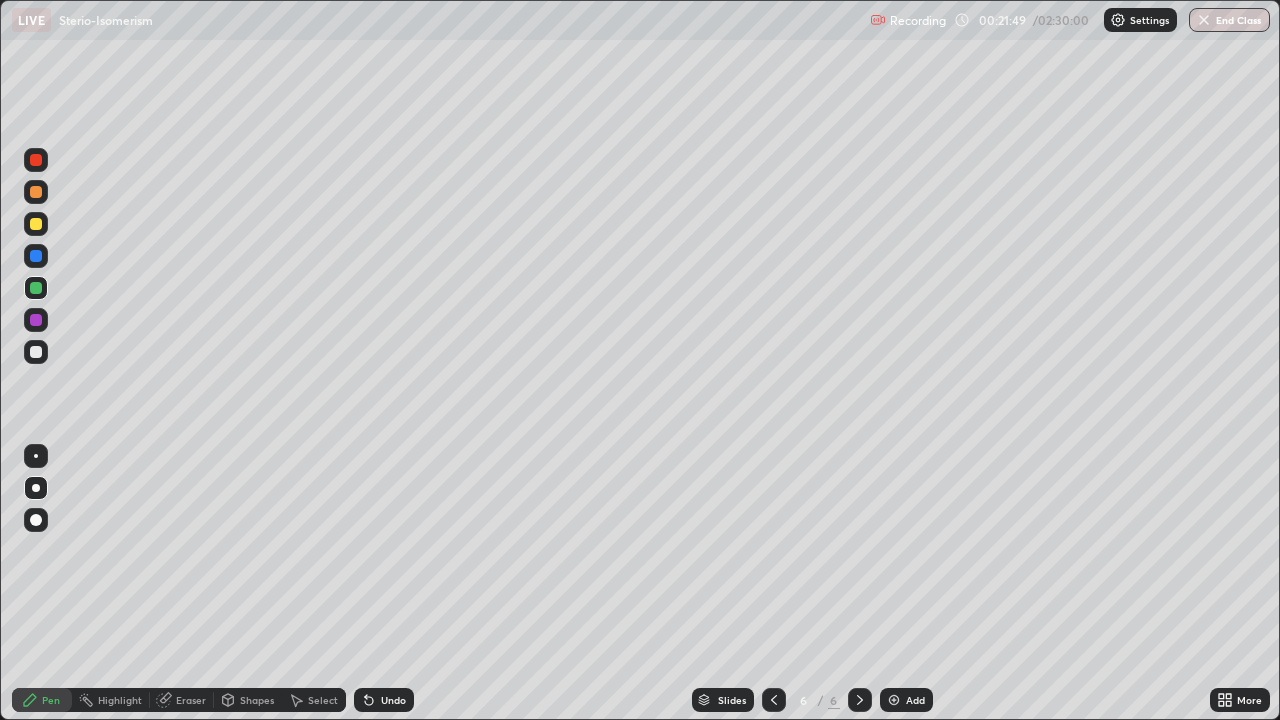 click at bounding box center [36, 224] 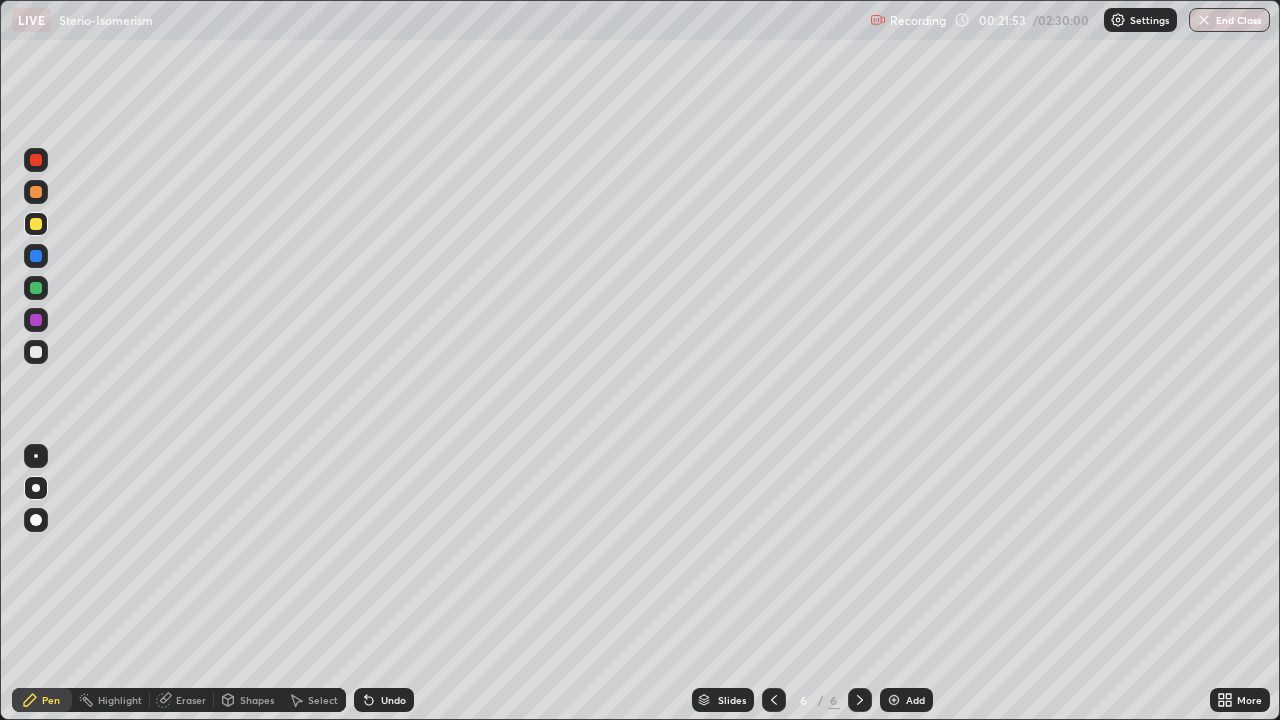 click at bounding box center (36, 224) 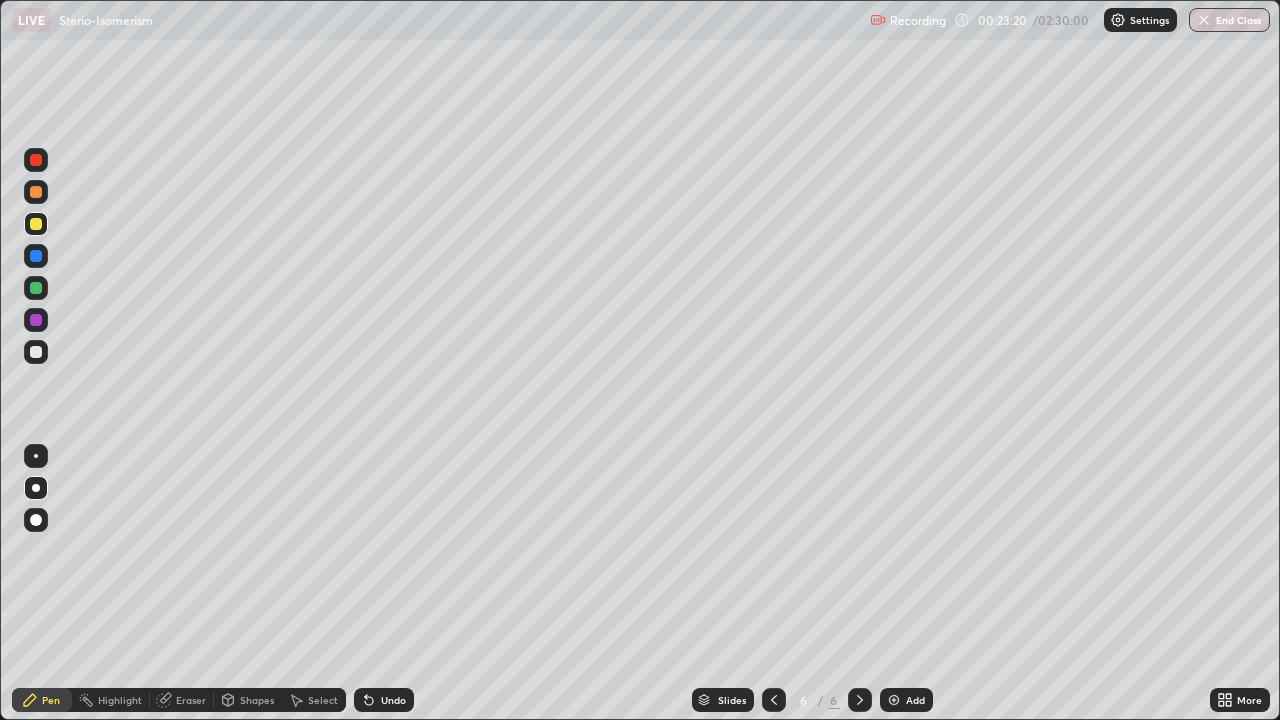 click on "Undo" at bounding box center (384, 700) 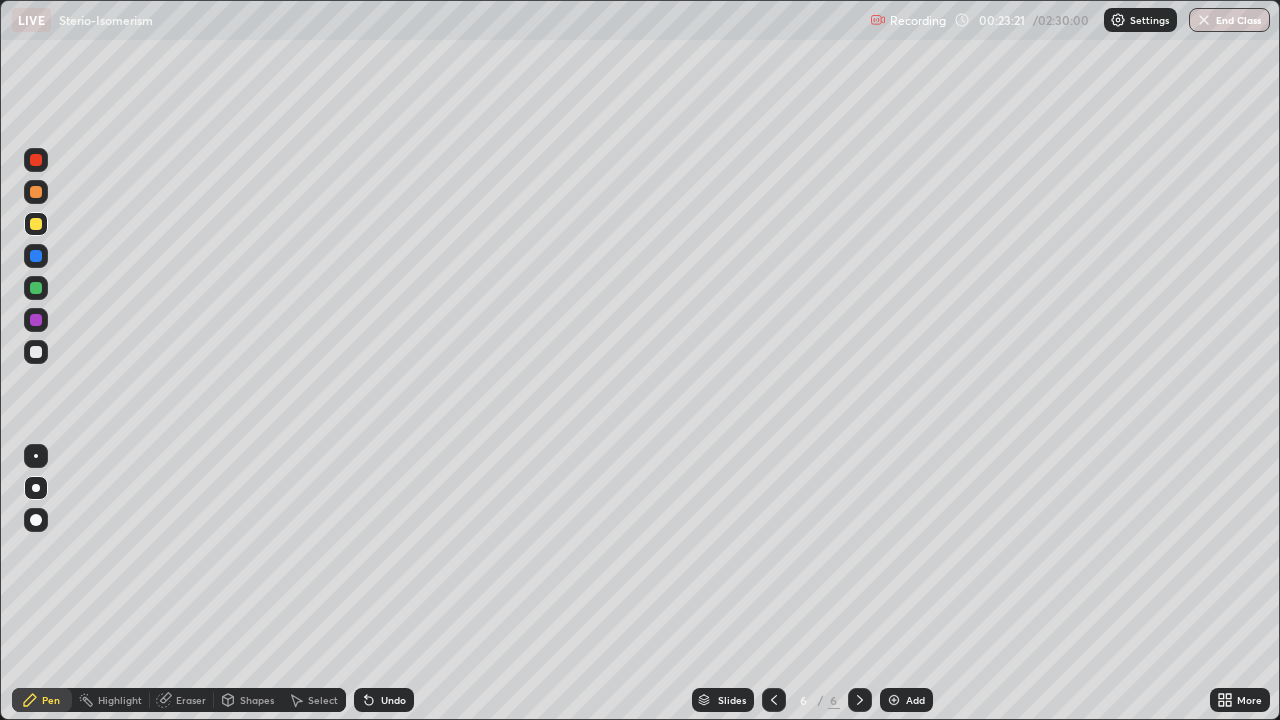 click on "Undo" at bounding box center (393, 700) 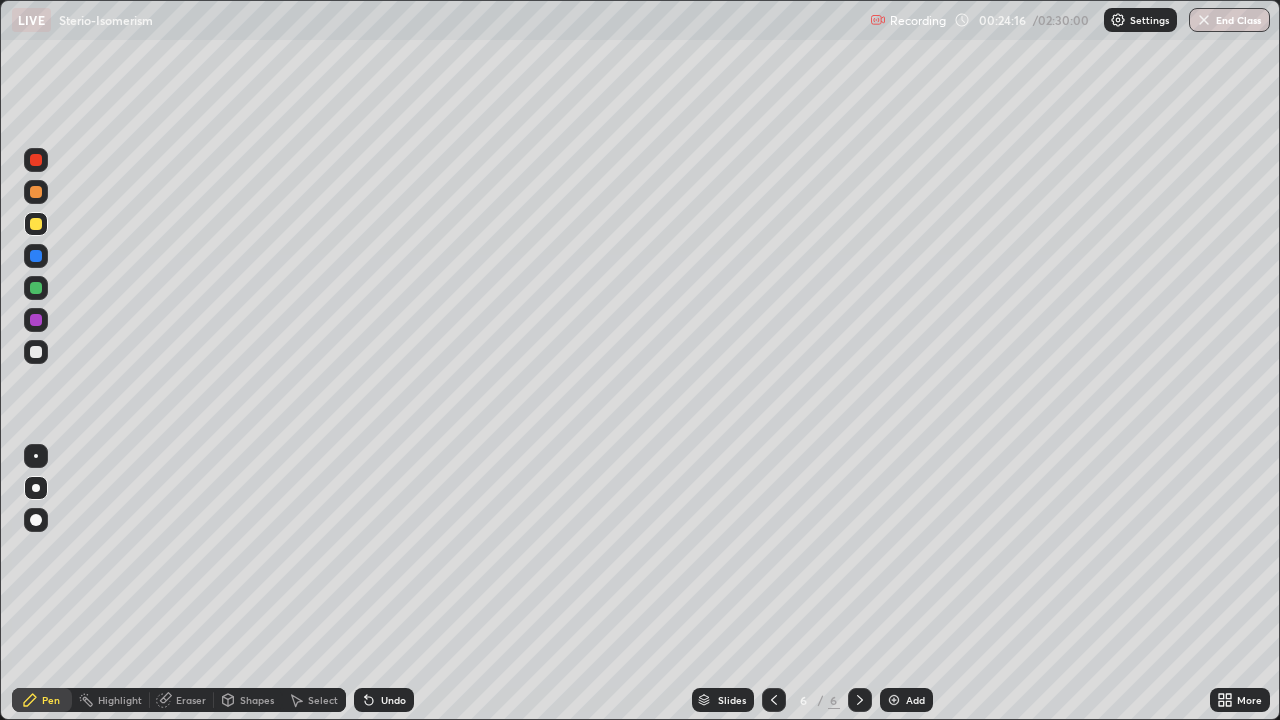 click at bounding box center (36, 160) 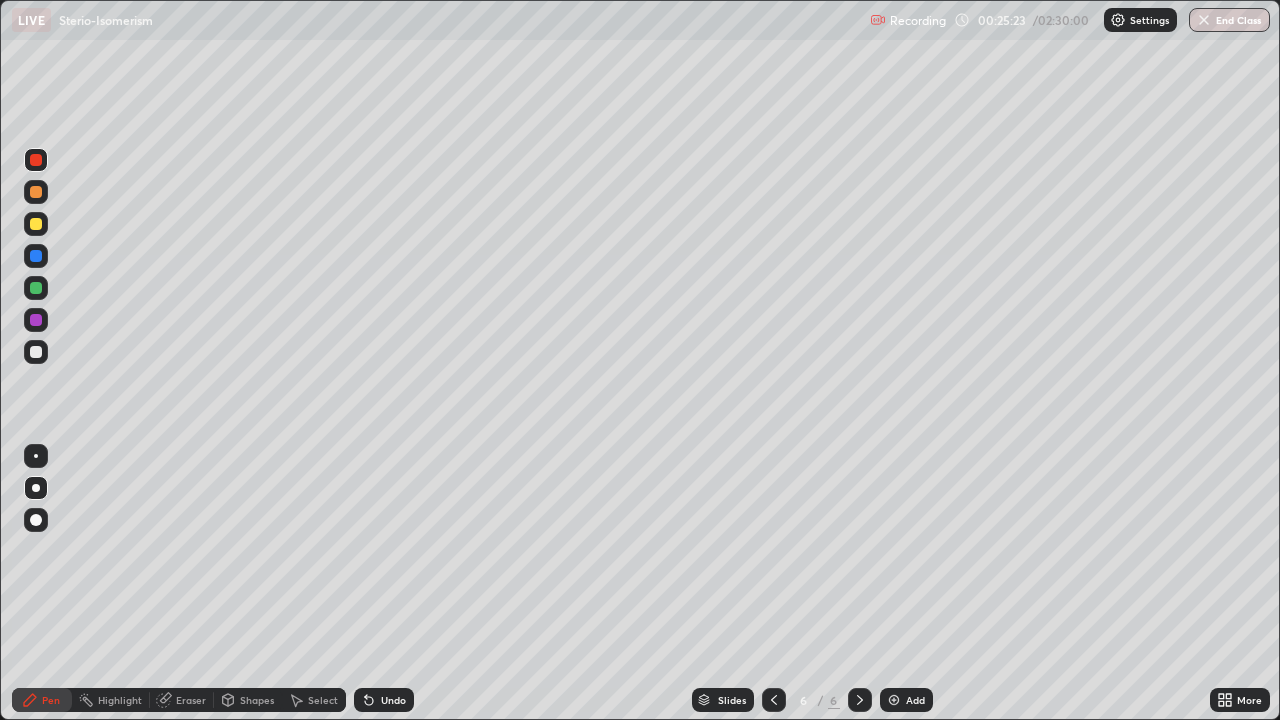 click at bounding box center [36, 320] 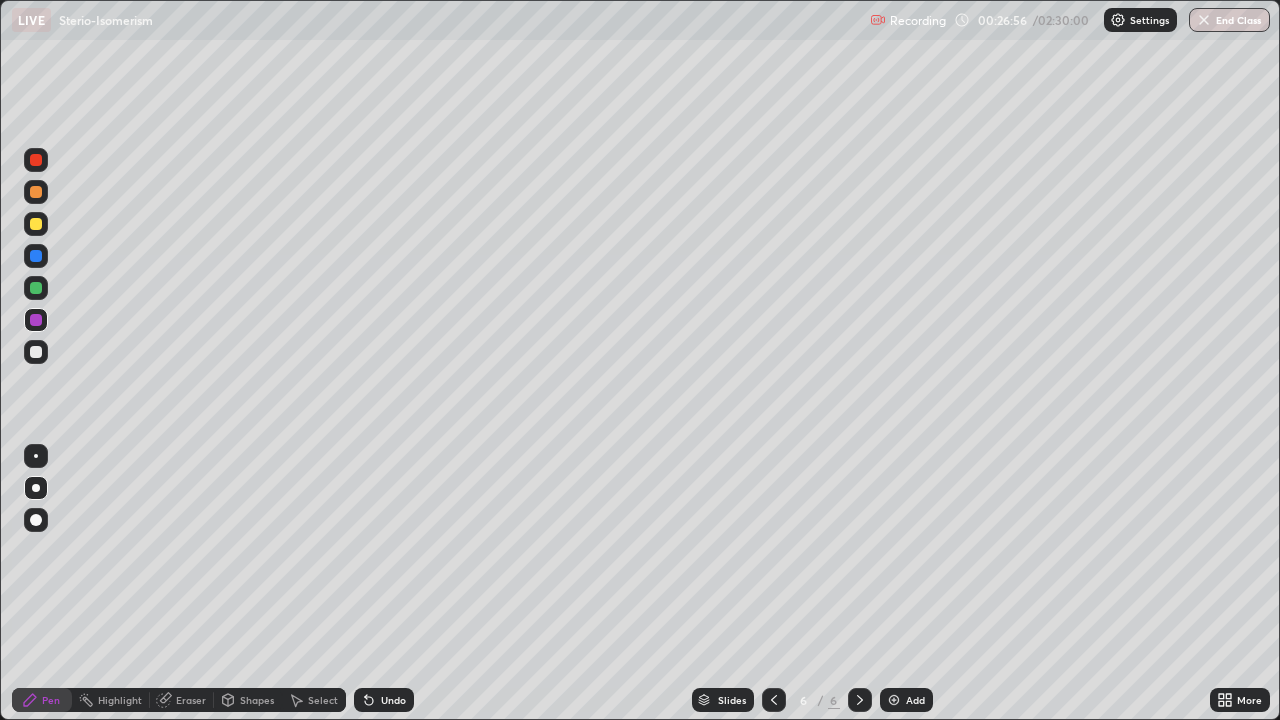 click on "Add" at bounding box center [915, 700] 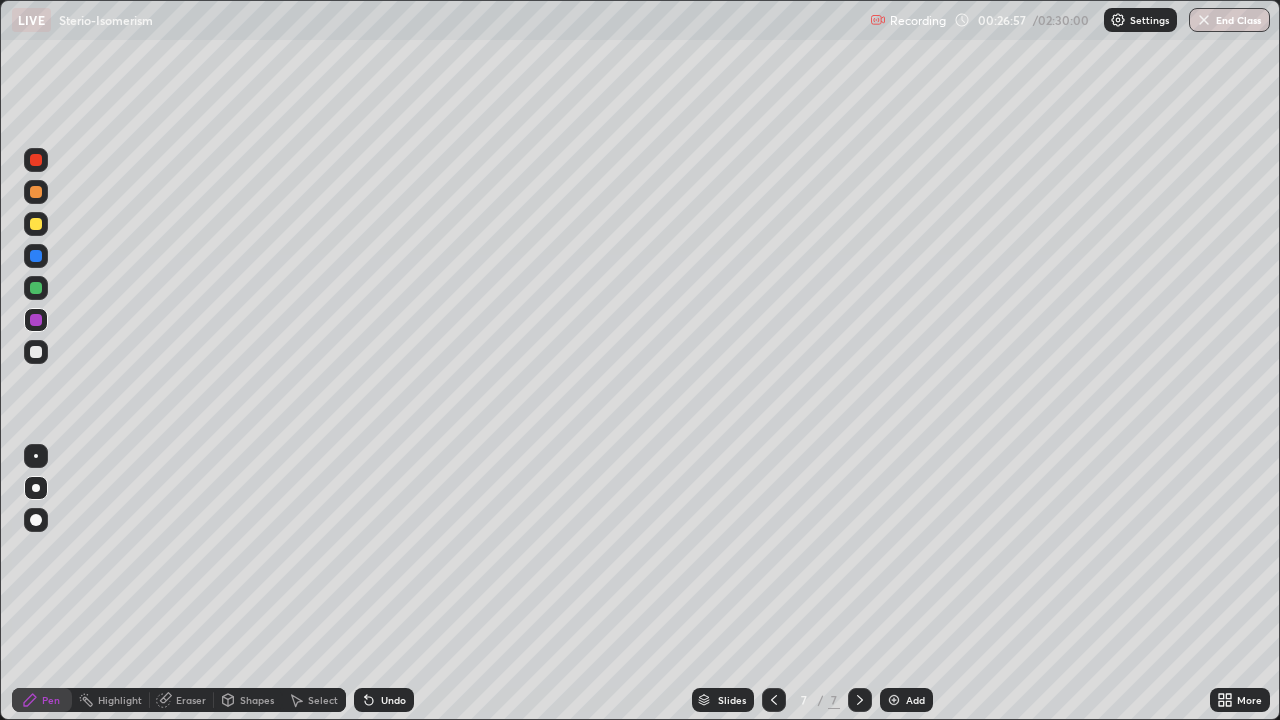 click at bounding box center [36, 352] 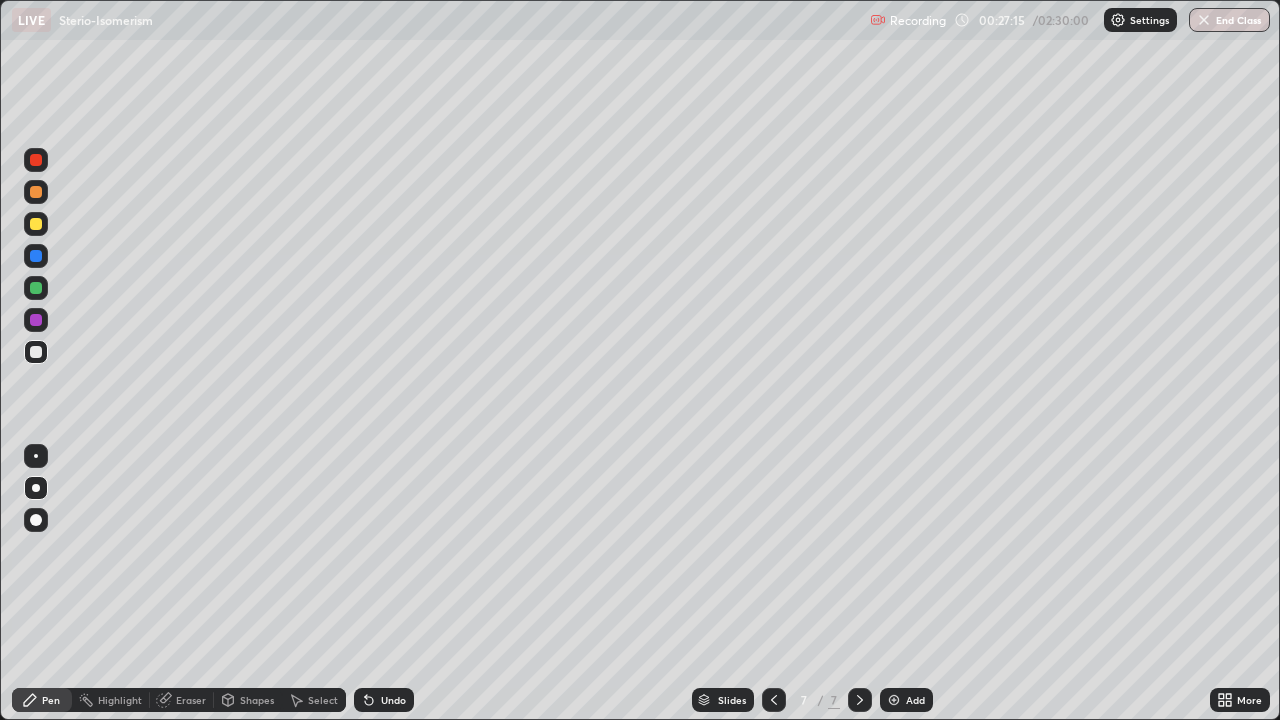 click at bounding box center (36, 224) 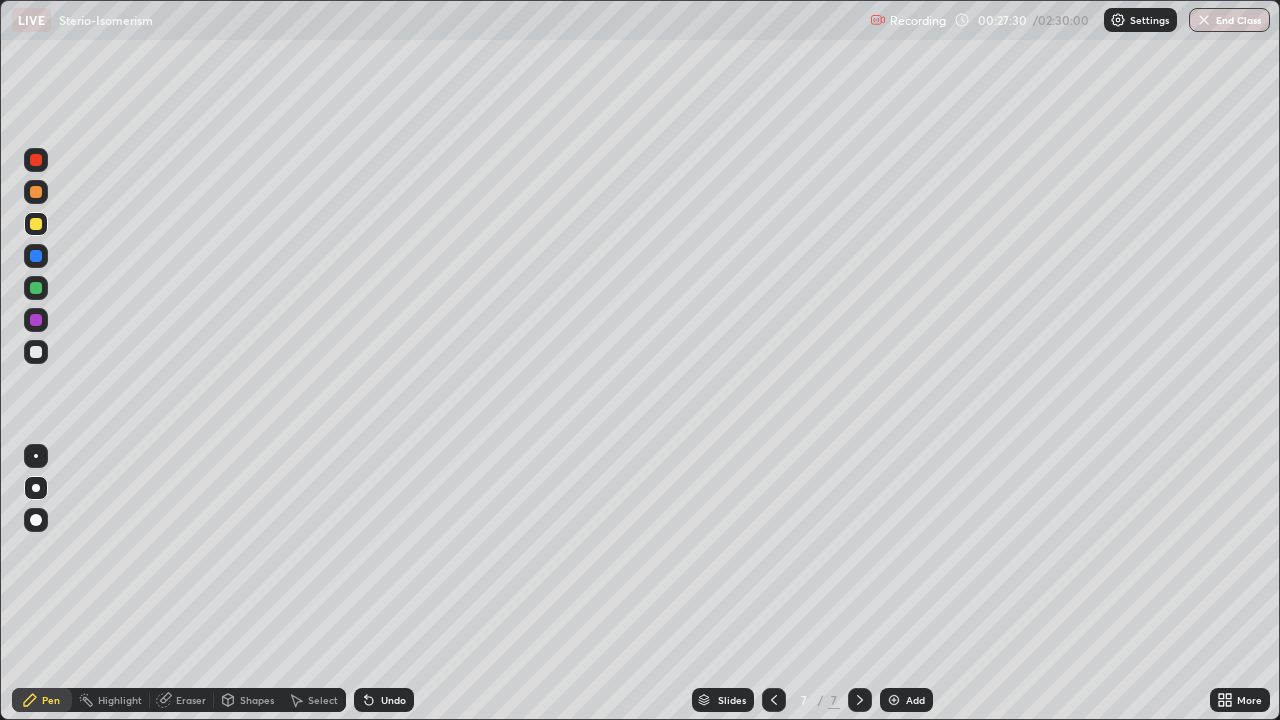 click at bounding box center [36, 256] 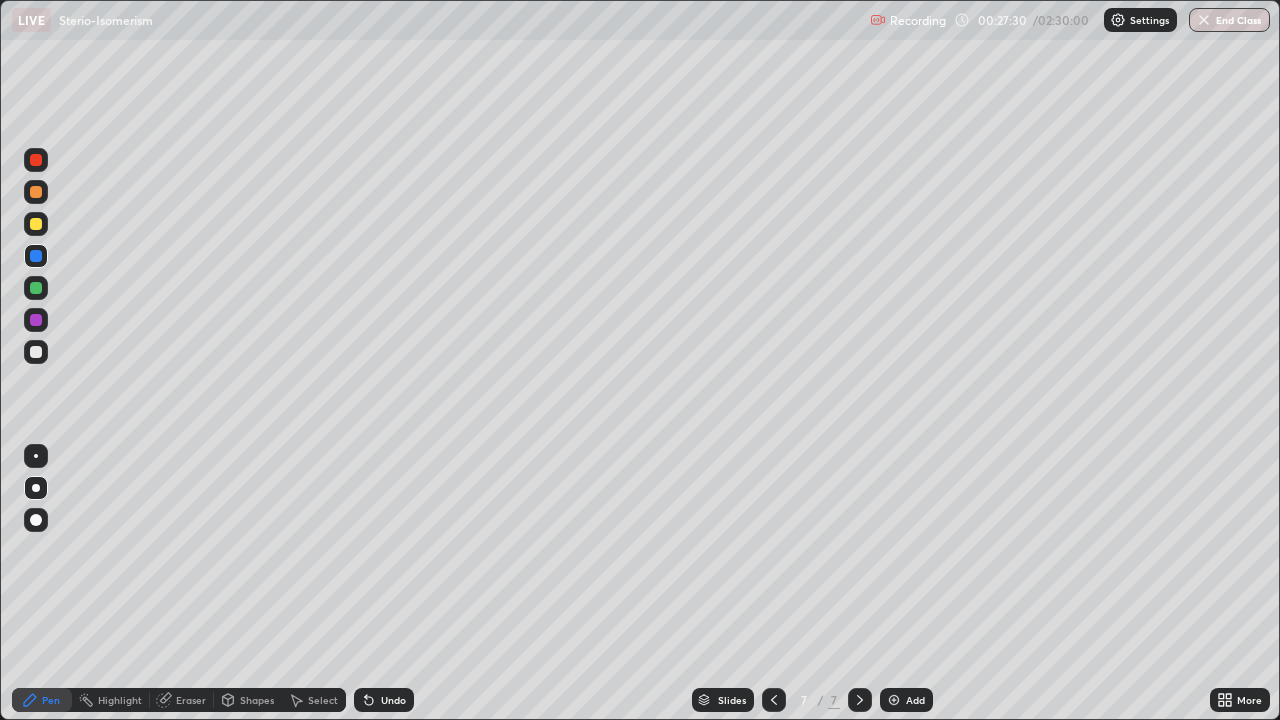 click at bounding box center (36, 288) 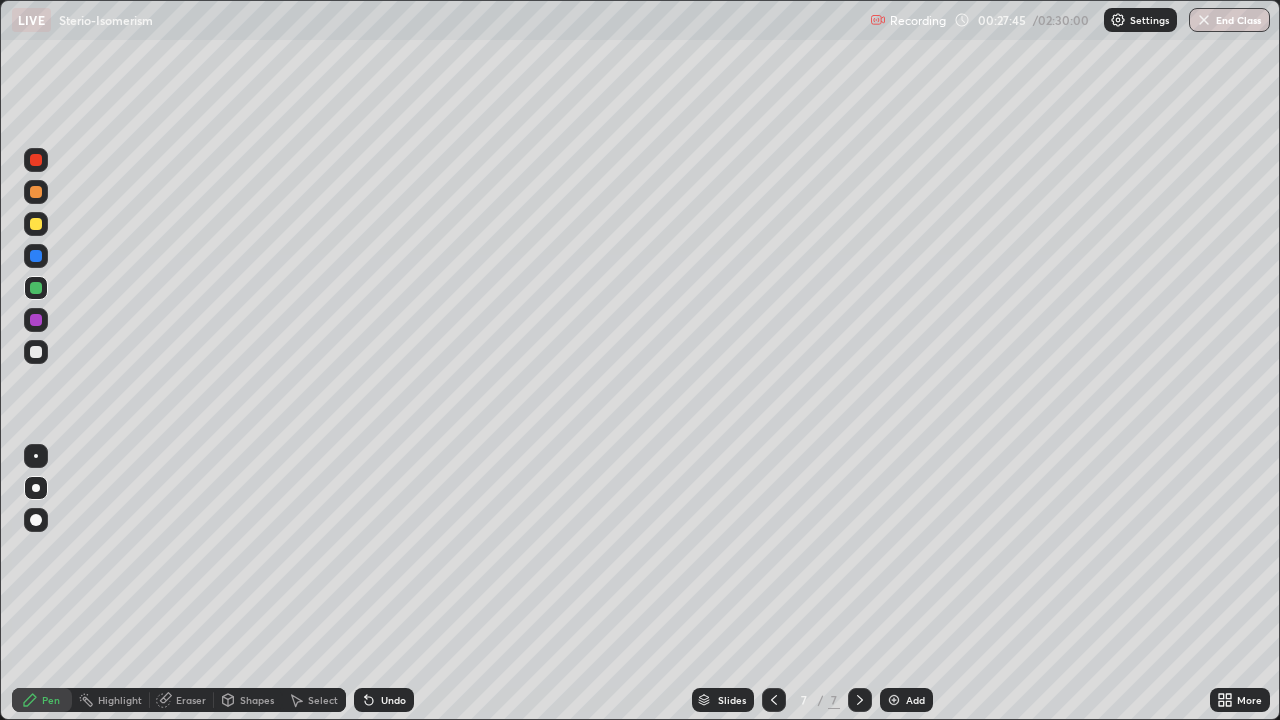 click at bounding box center (36, 352) 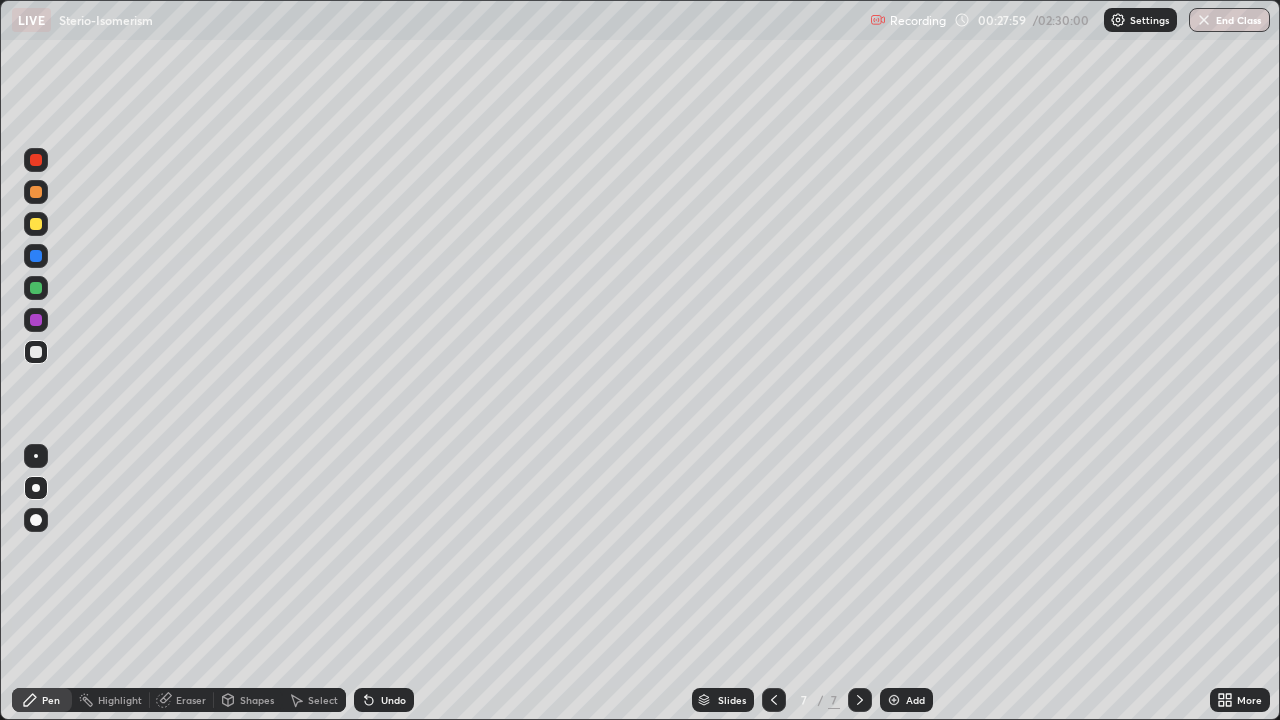 click at bounding box center [36, 288] 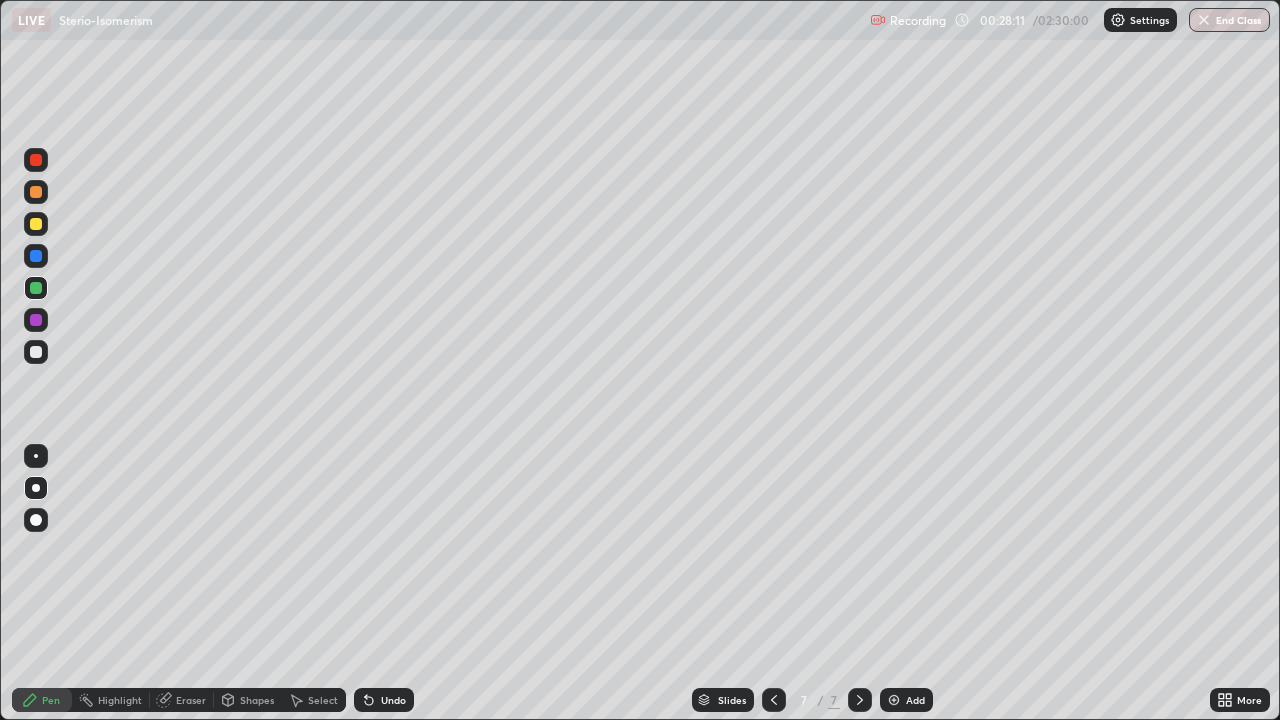 click at bounding box center [36, 352] 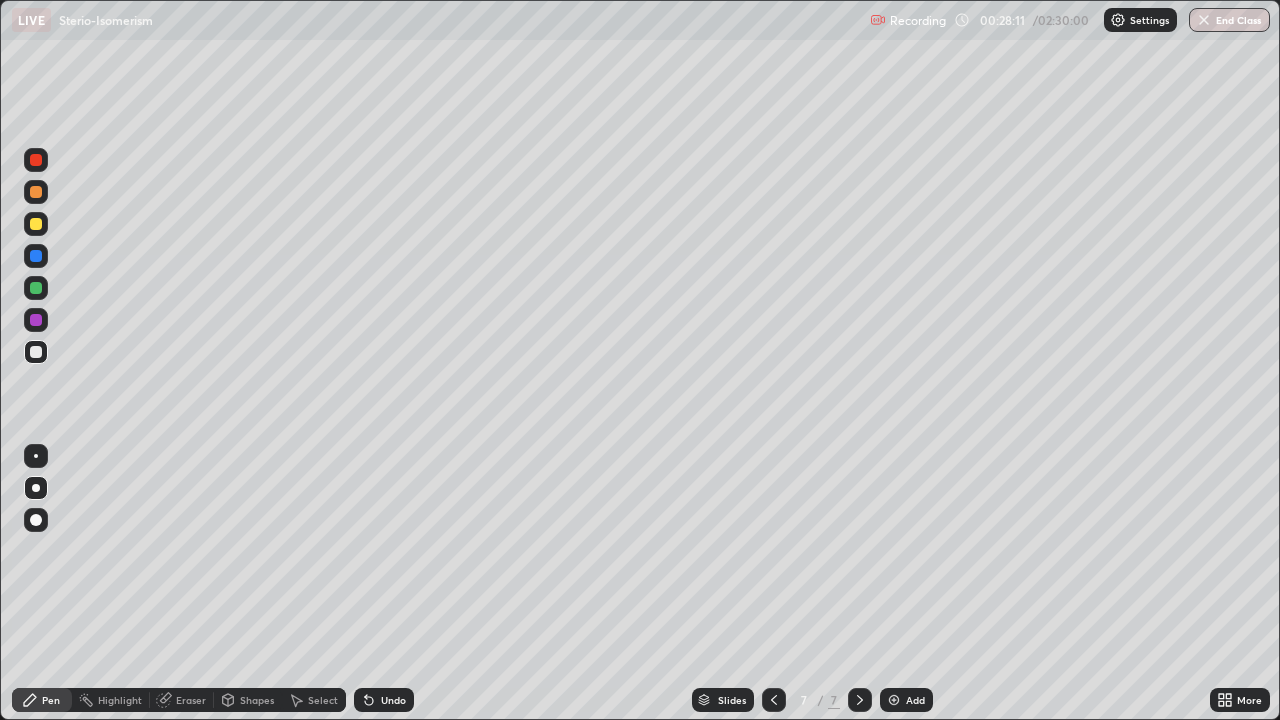 click at bounding box center (36, 256) 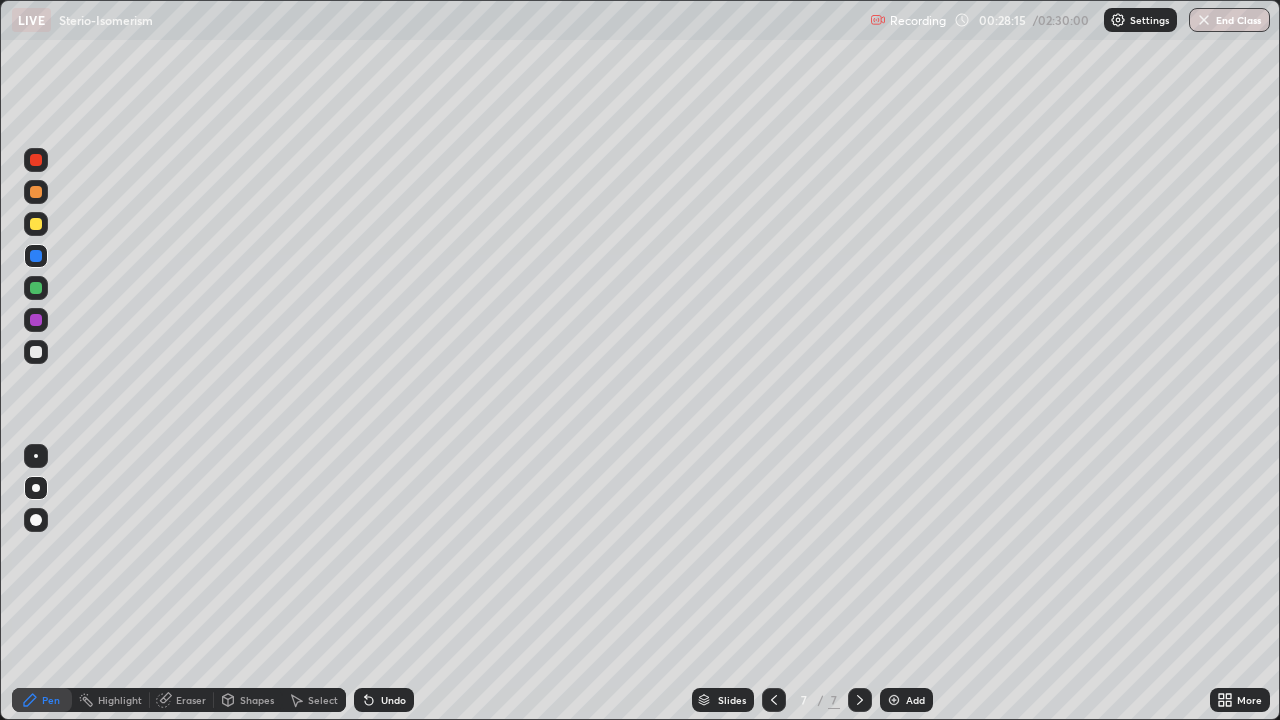 click at bounding box center (36, 320) 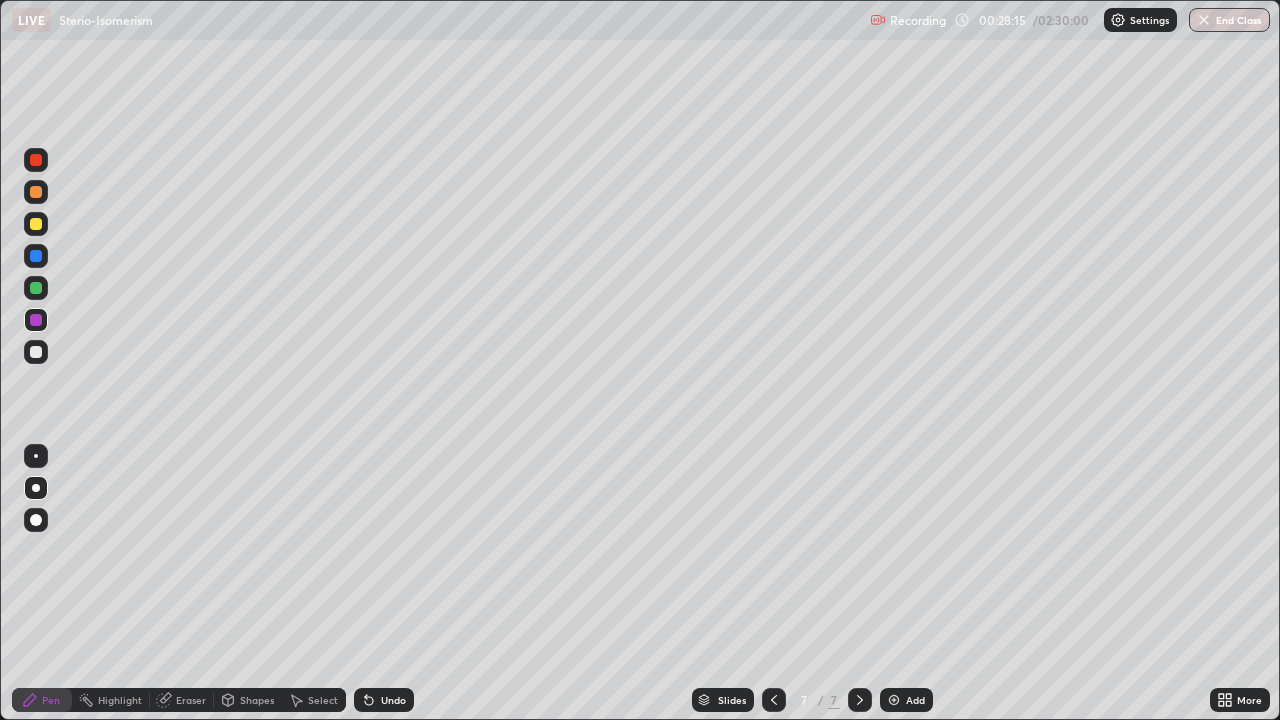 click at bounding box center [36, 224] 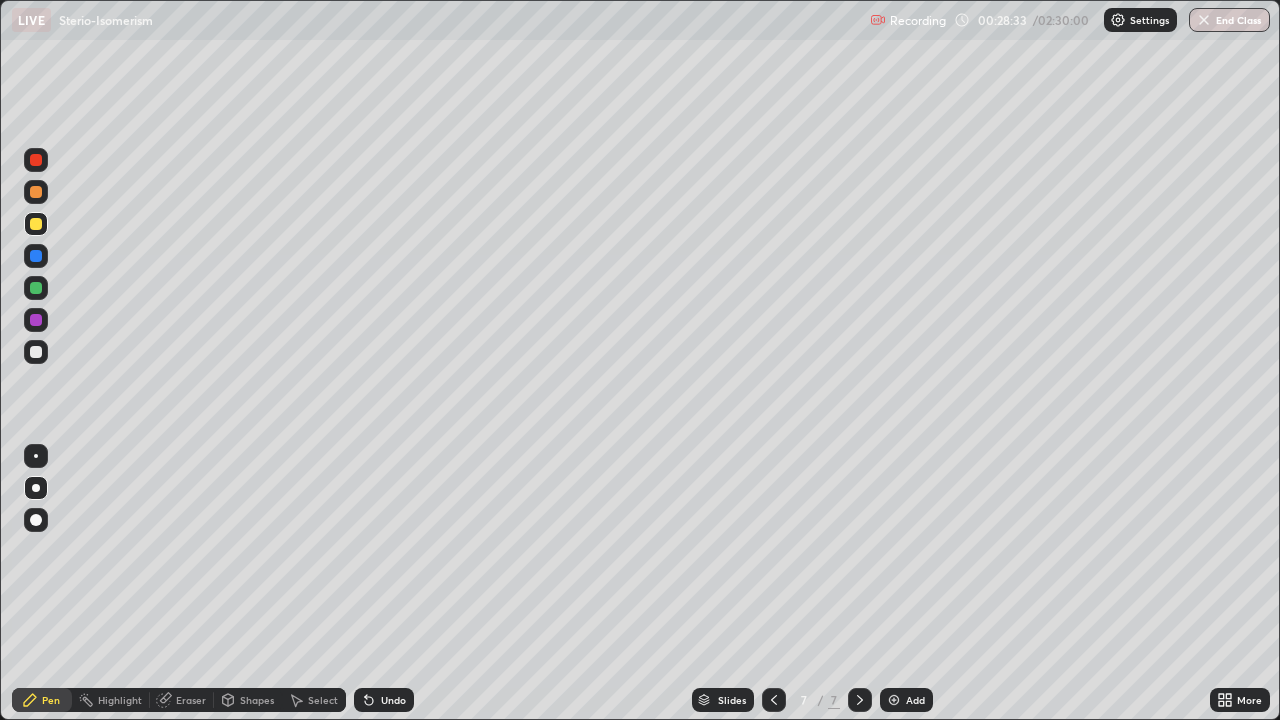 click at bounding box center (36, 224) 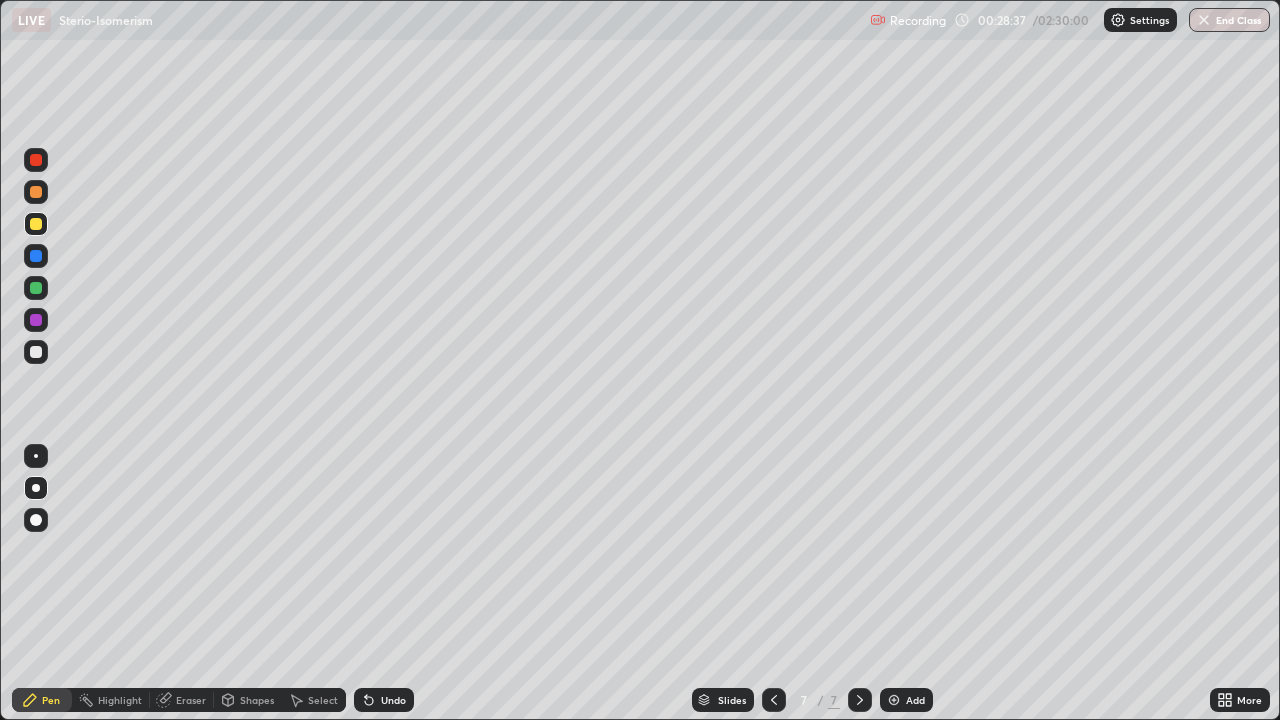 click at bounding box center [36, 160] 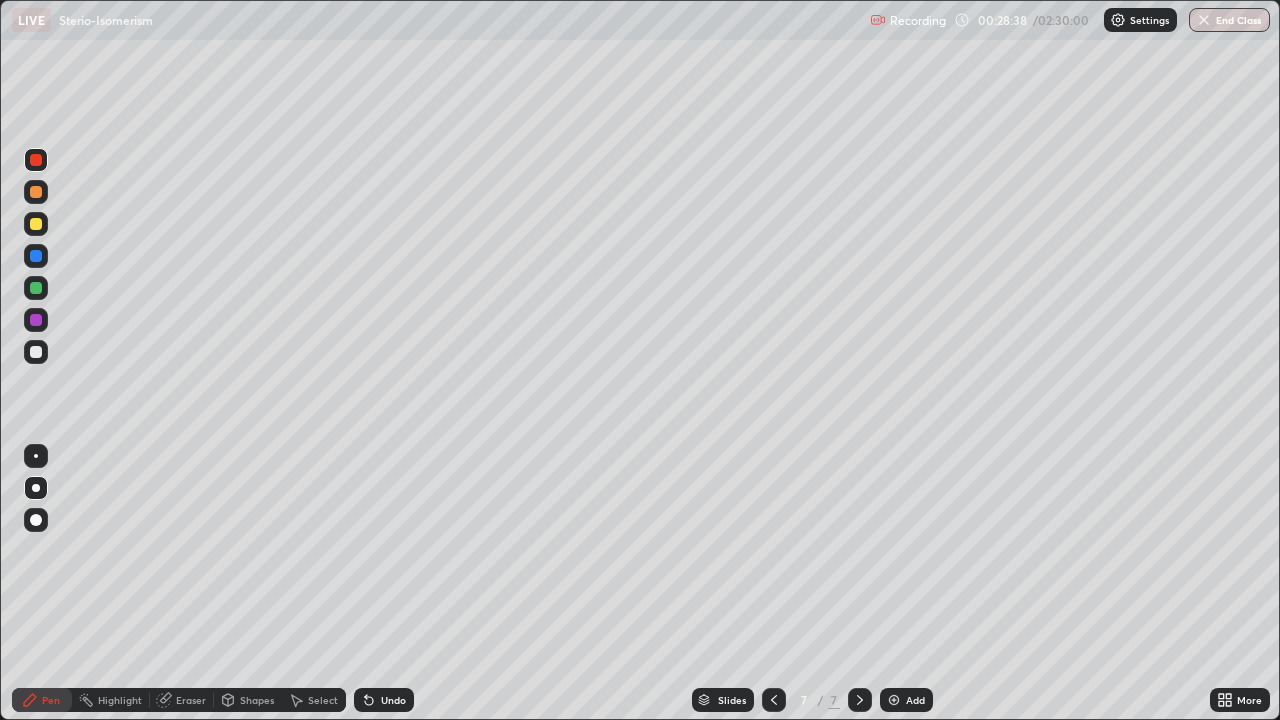 click at bounding box center [36, 192] 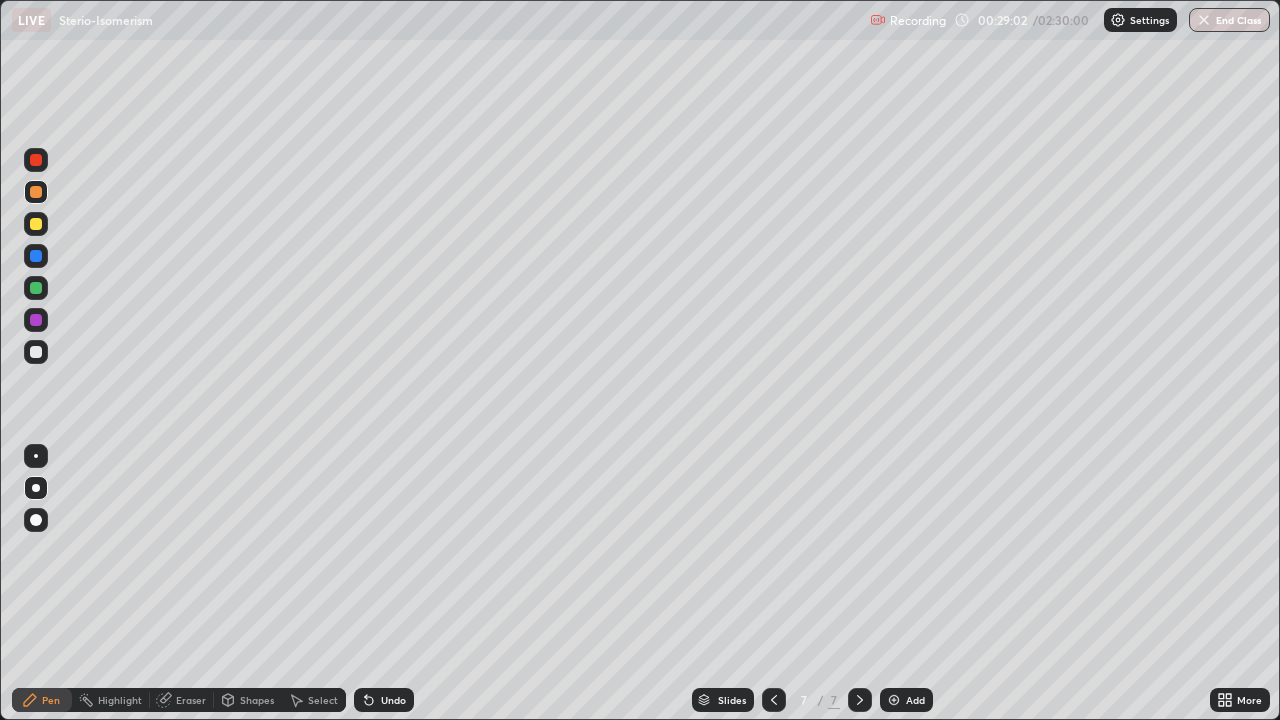 click at bounding box center [36, 160] 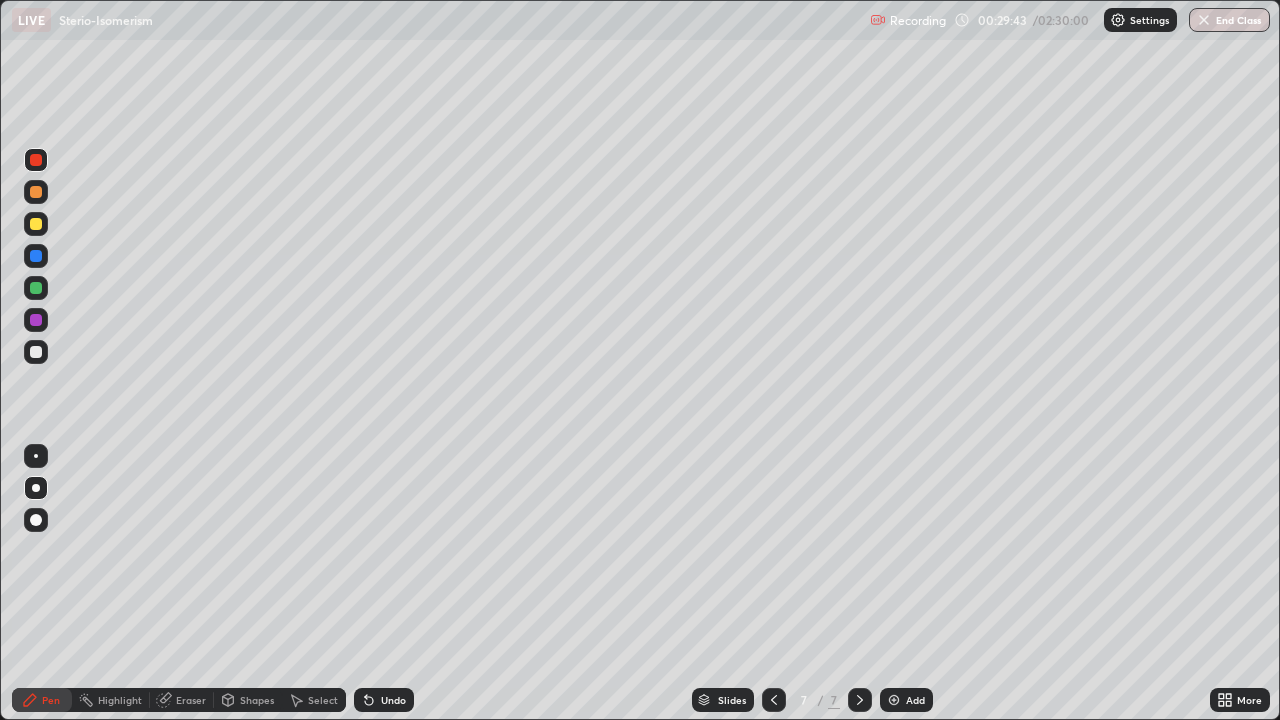 click at bounding box center [36, 320] 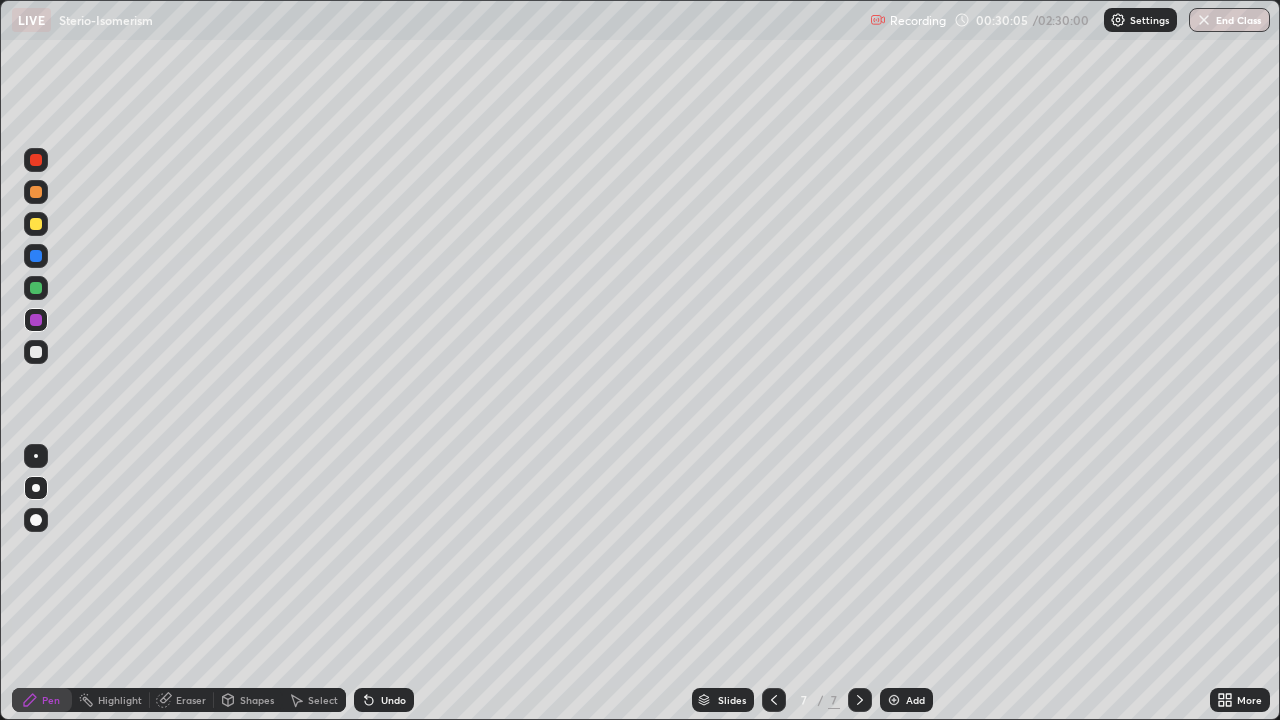 click 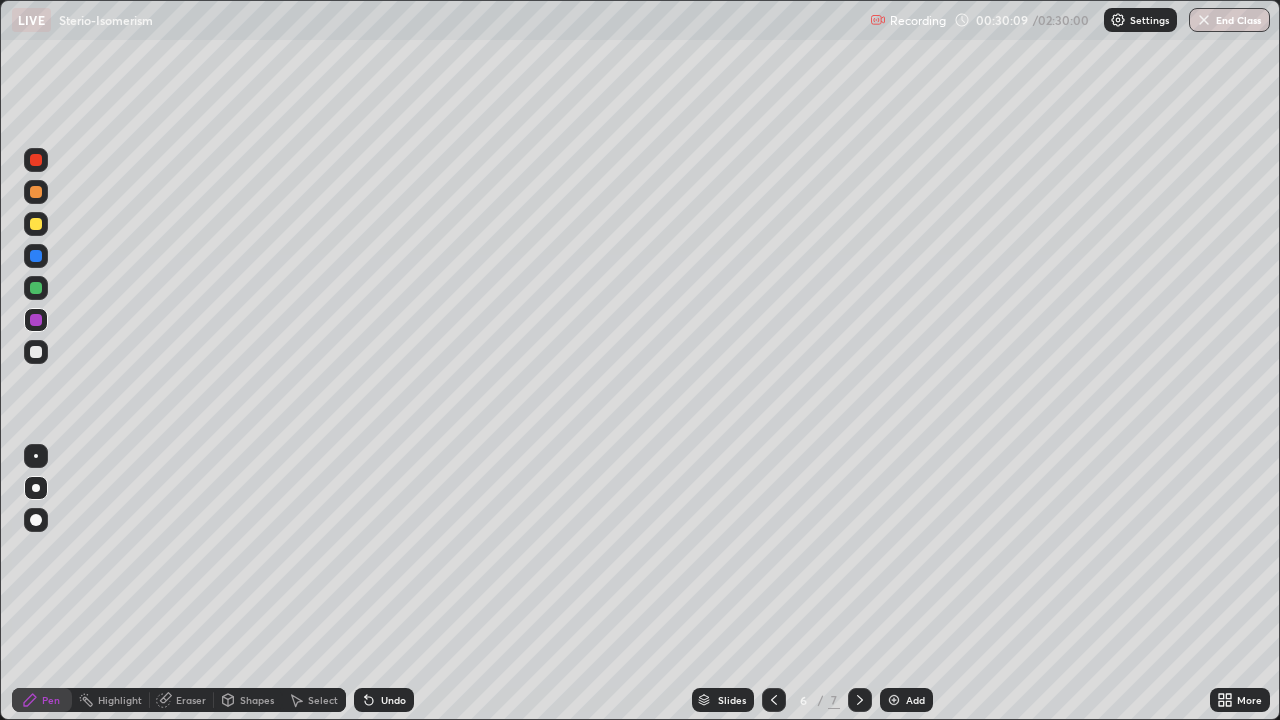 click 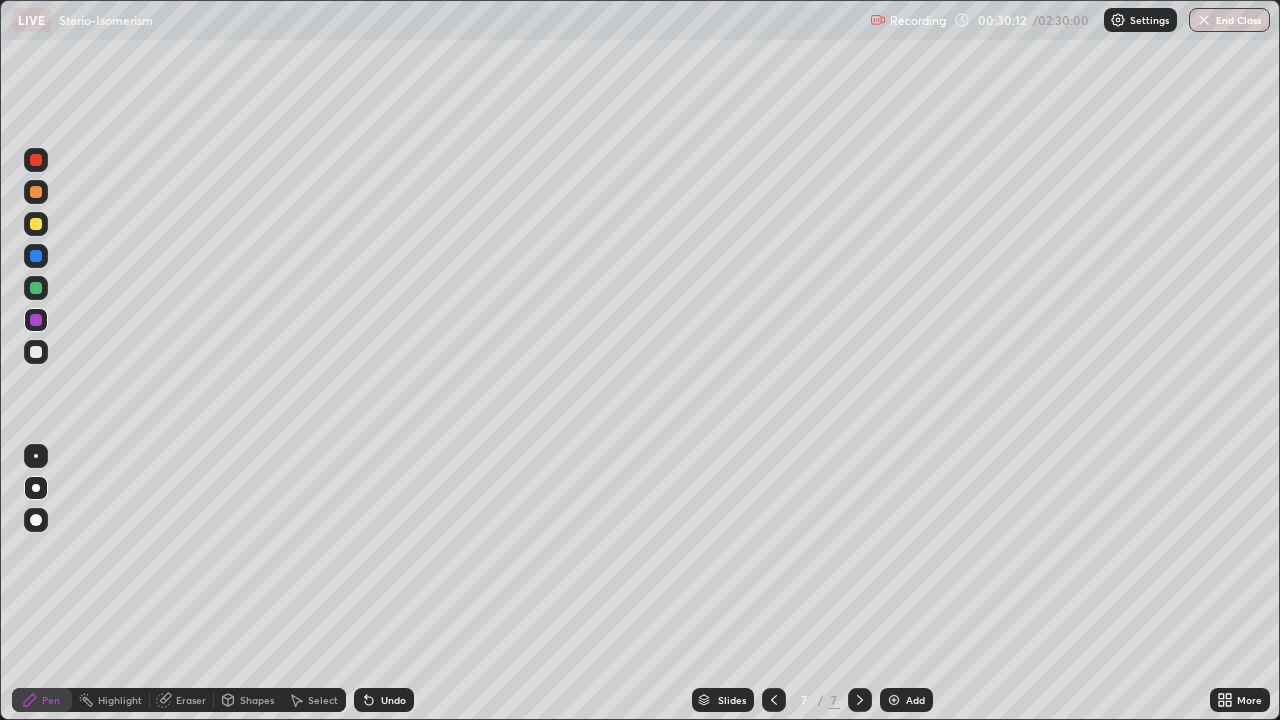 click at bounding box center [36, 224] 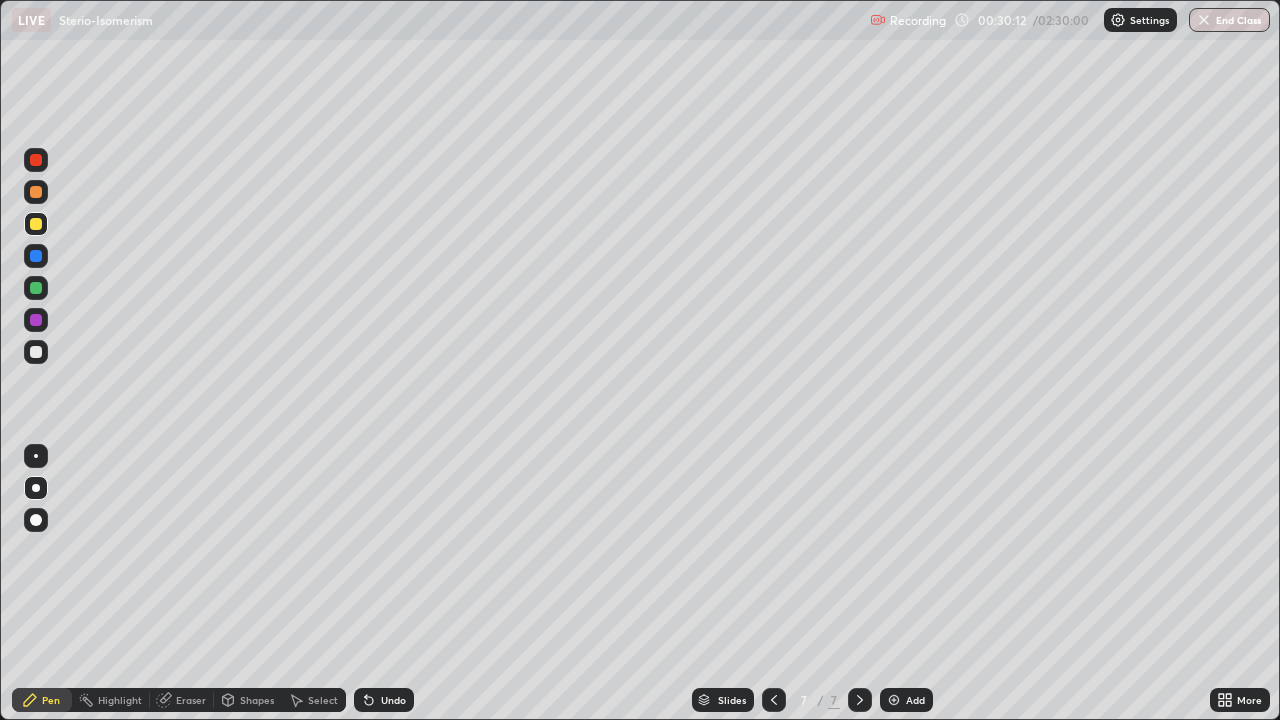 click at bounding box center (36, 224) 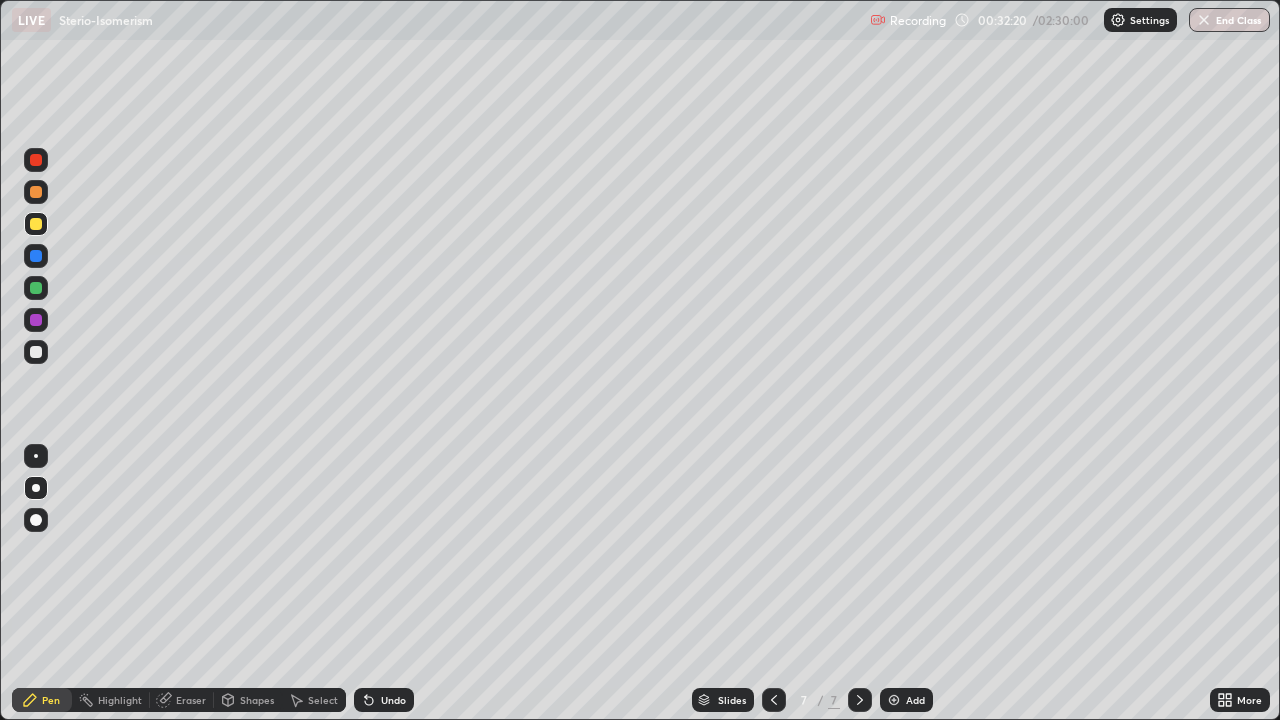 click on "Add" at bounding box center (906, 700) 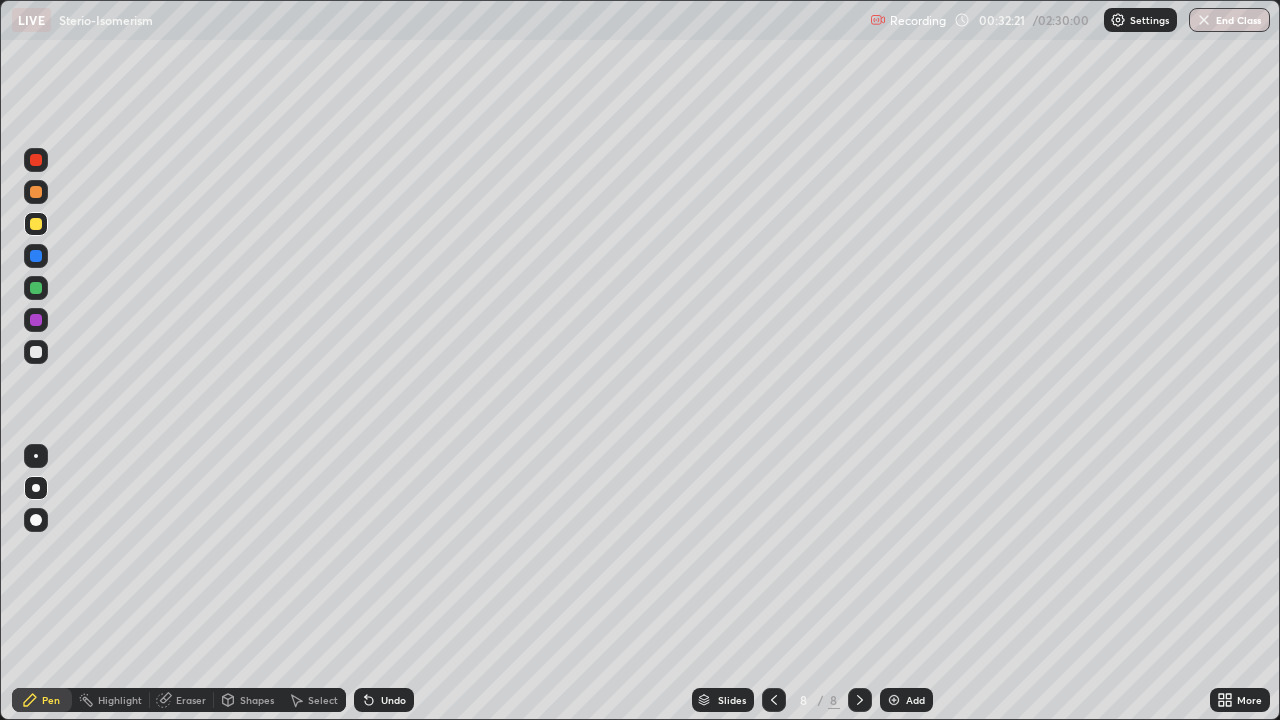 click at bounding box center [36, 352] 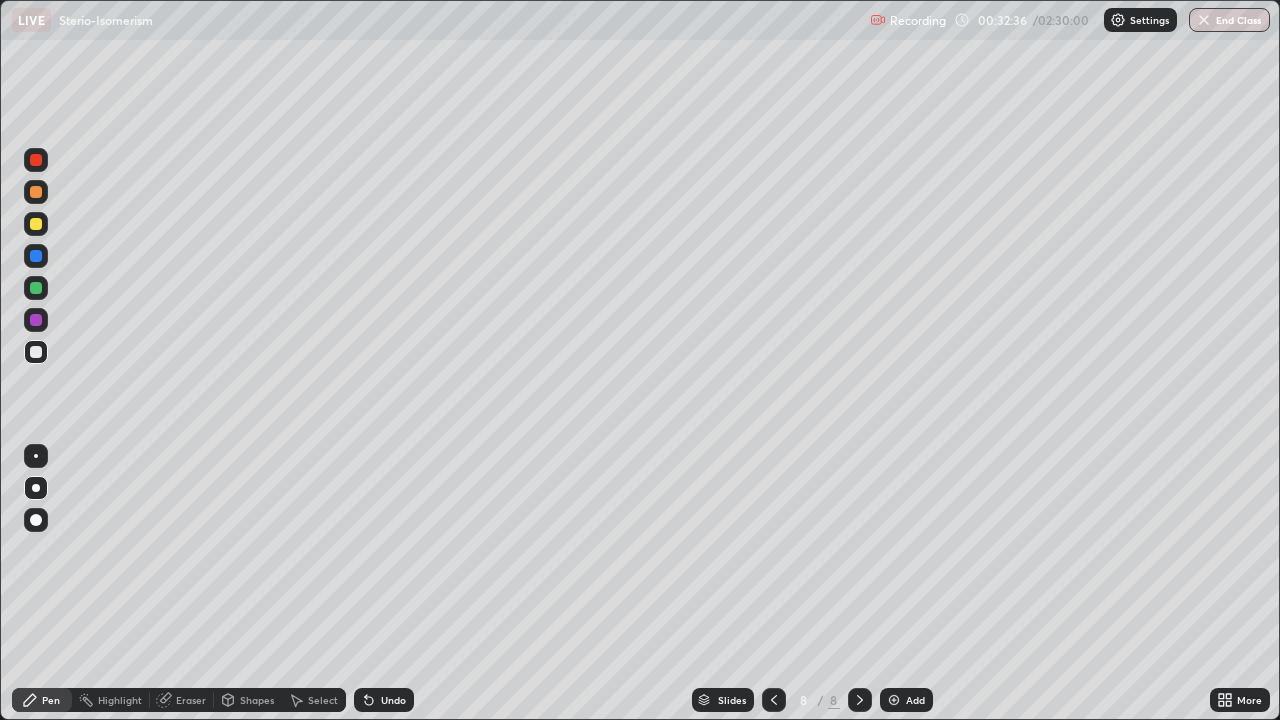 click at bounding box center (36, 288) 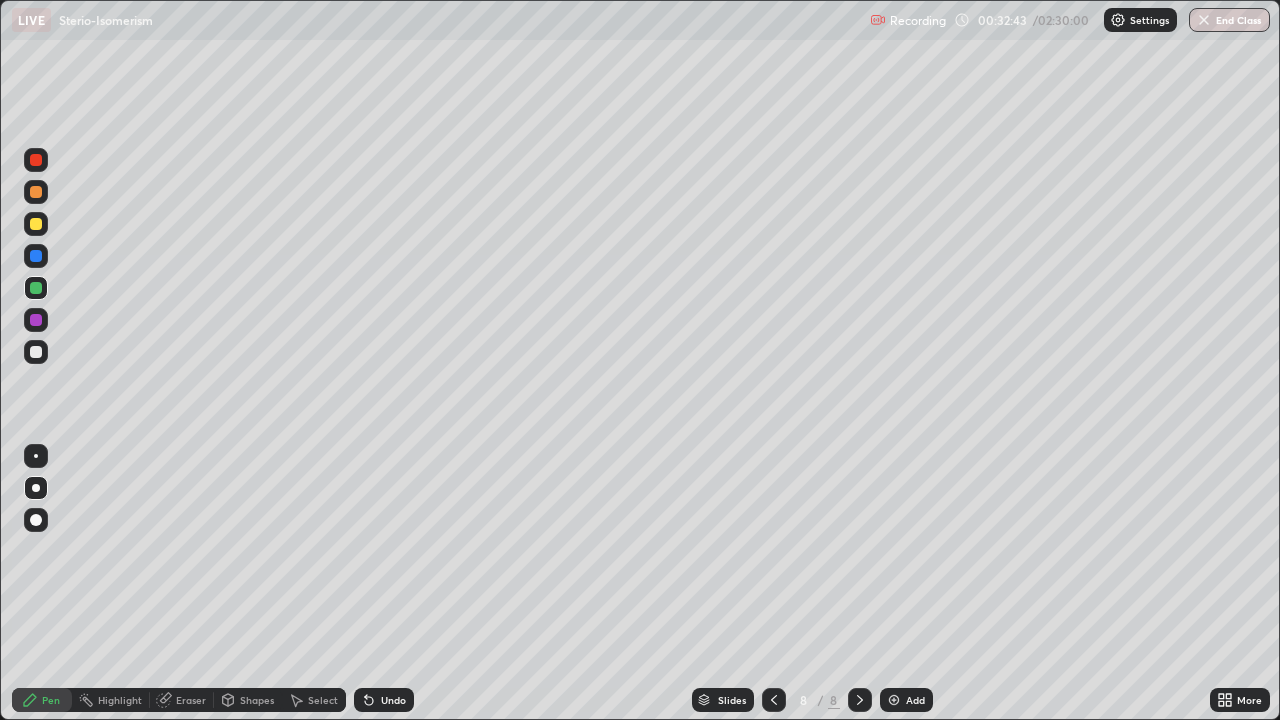 click at bounding box center [36, 352] 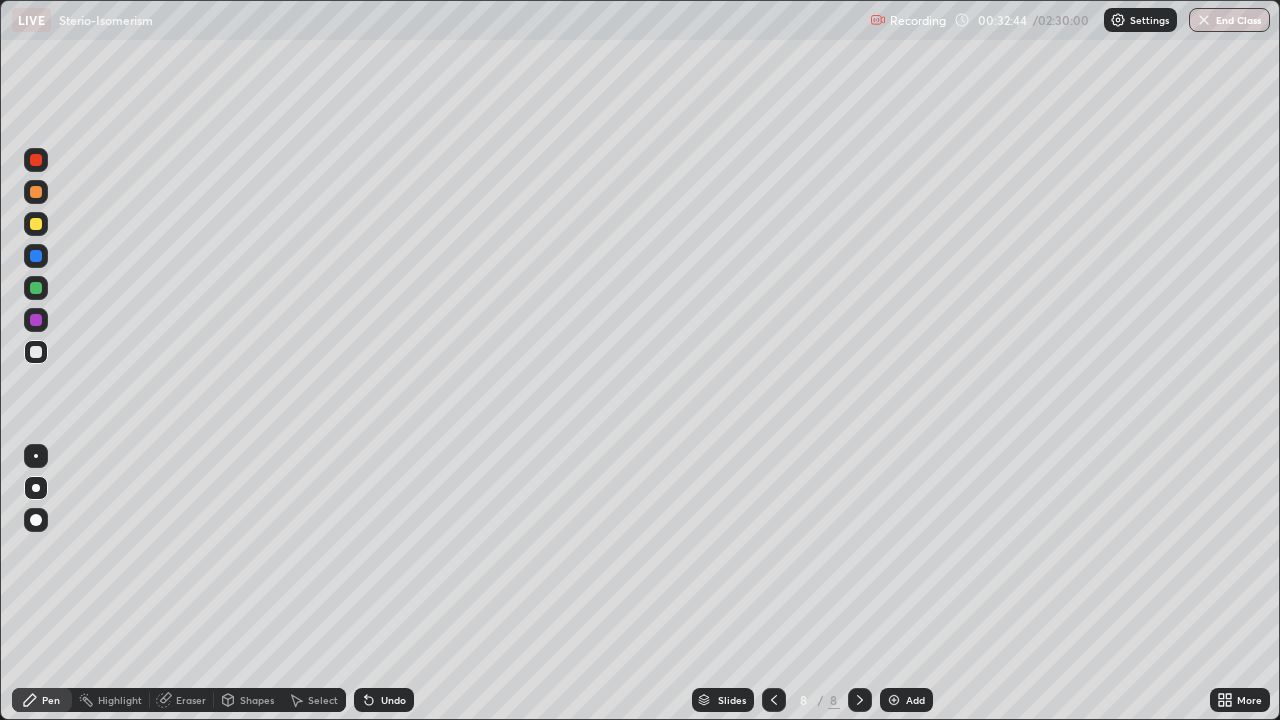 click at bounding box center [36, 288] 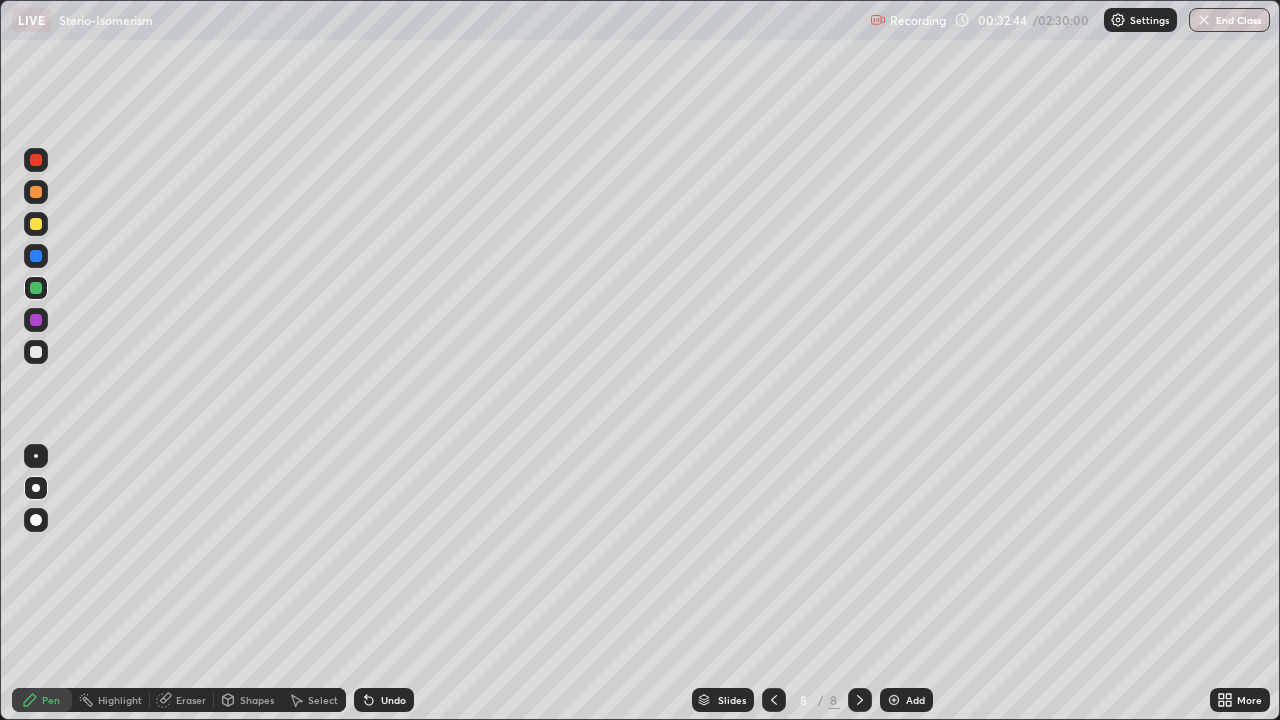 click at bounding box center [36, 288] 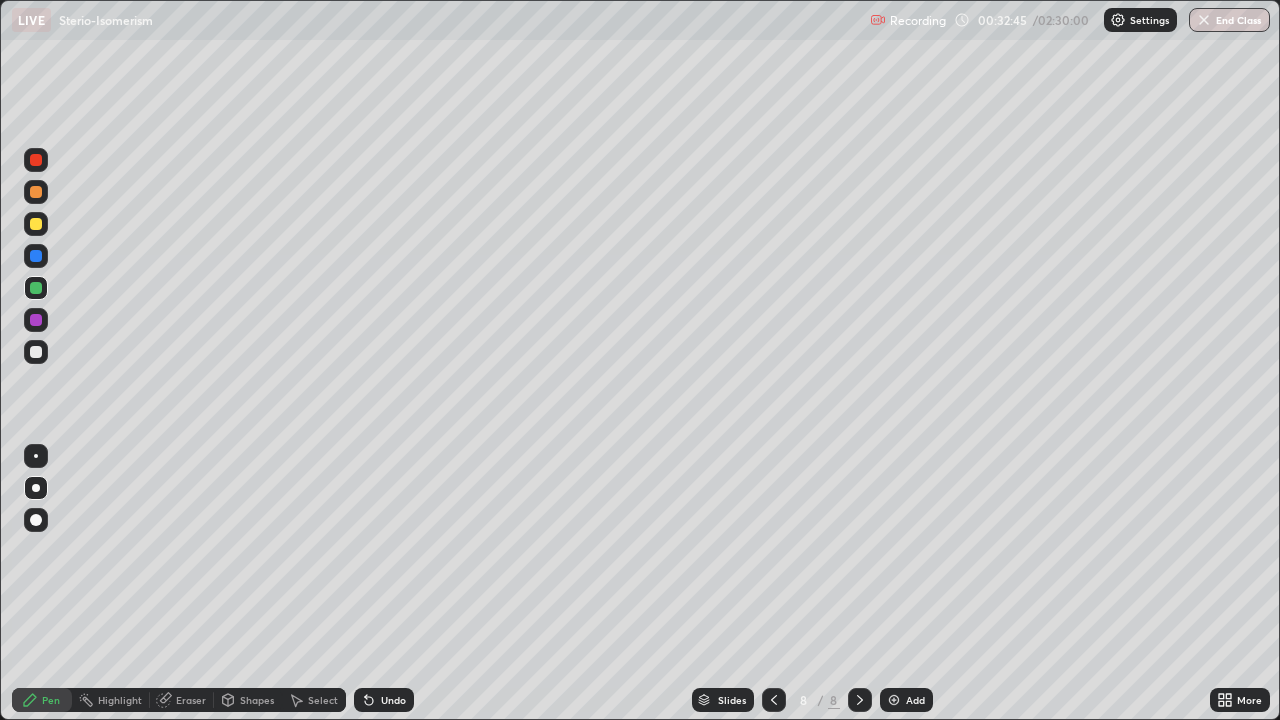 click at bounding box center [36, 320] 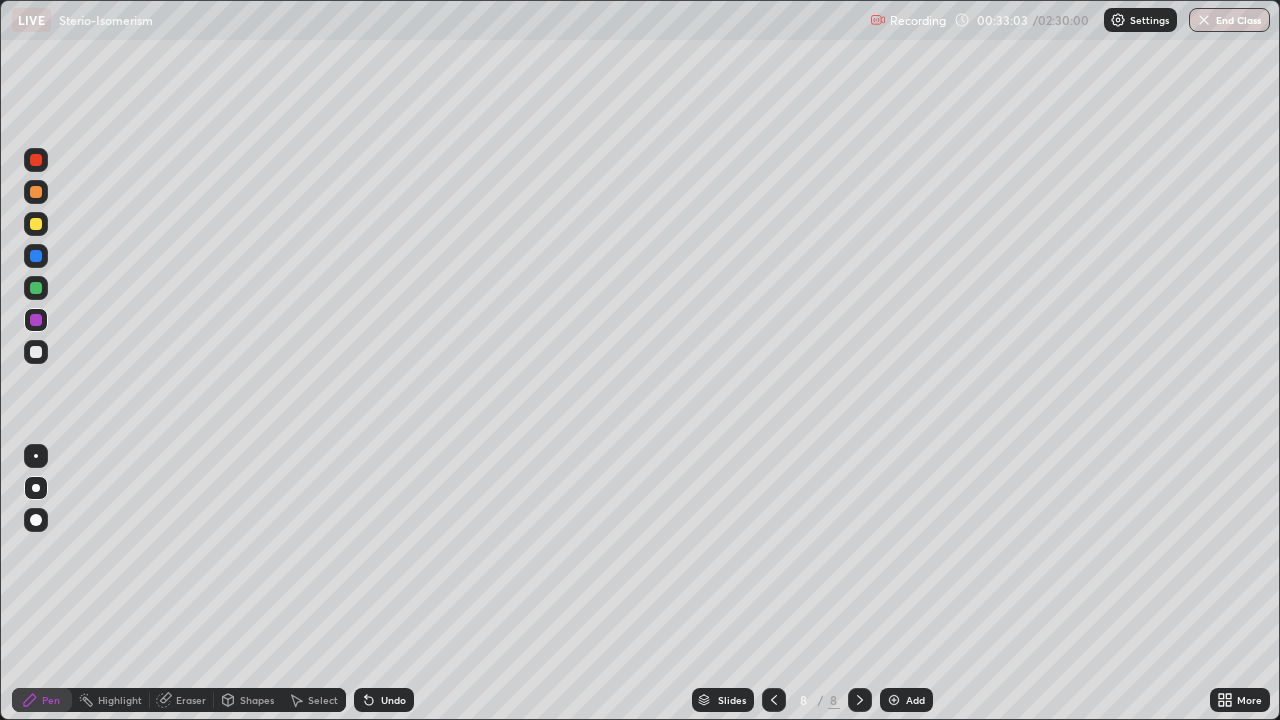 click at bounding box center (36, 224) 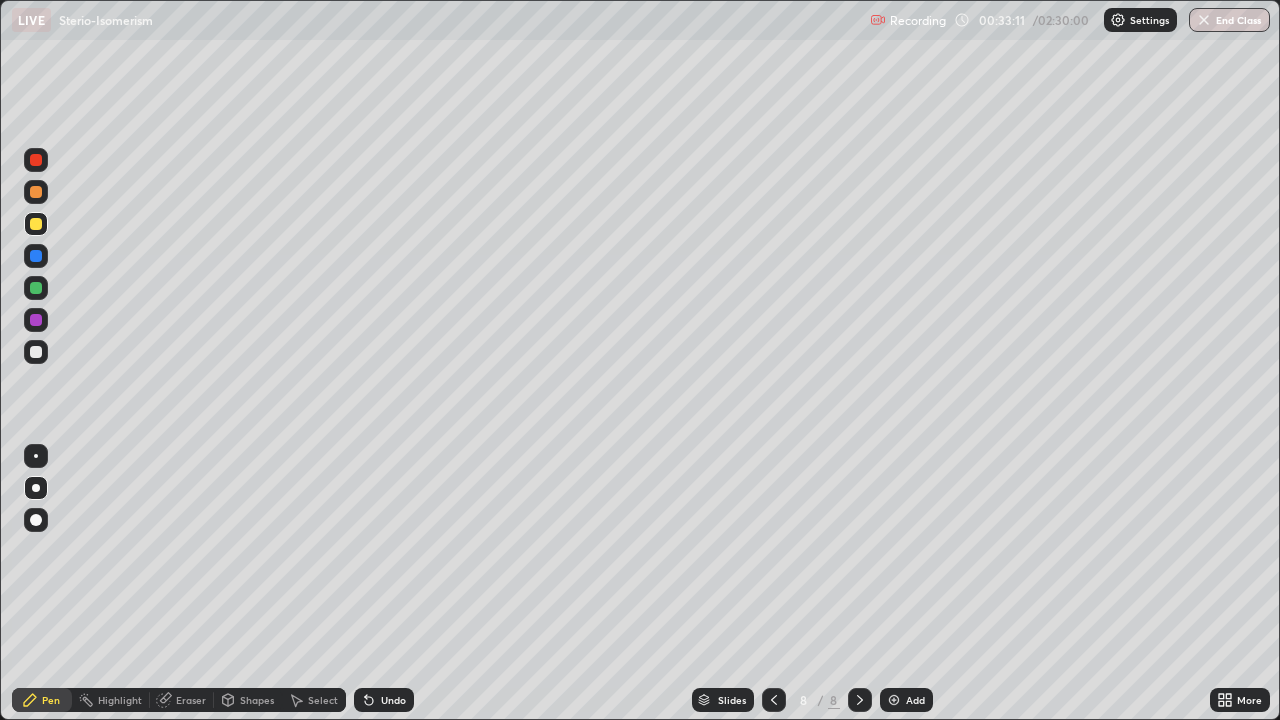 click on "Undo" at bounding box center [393, 700] 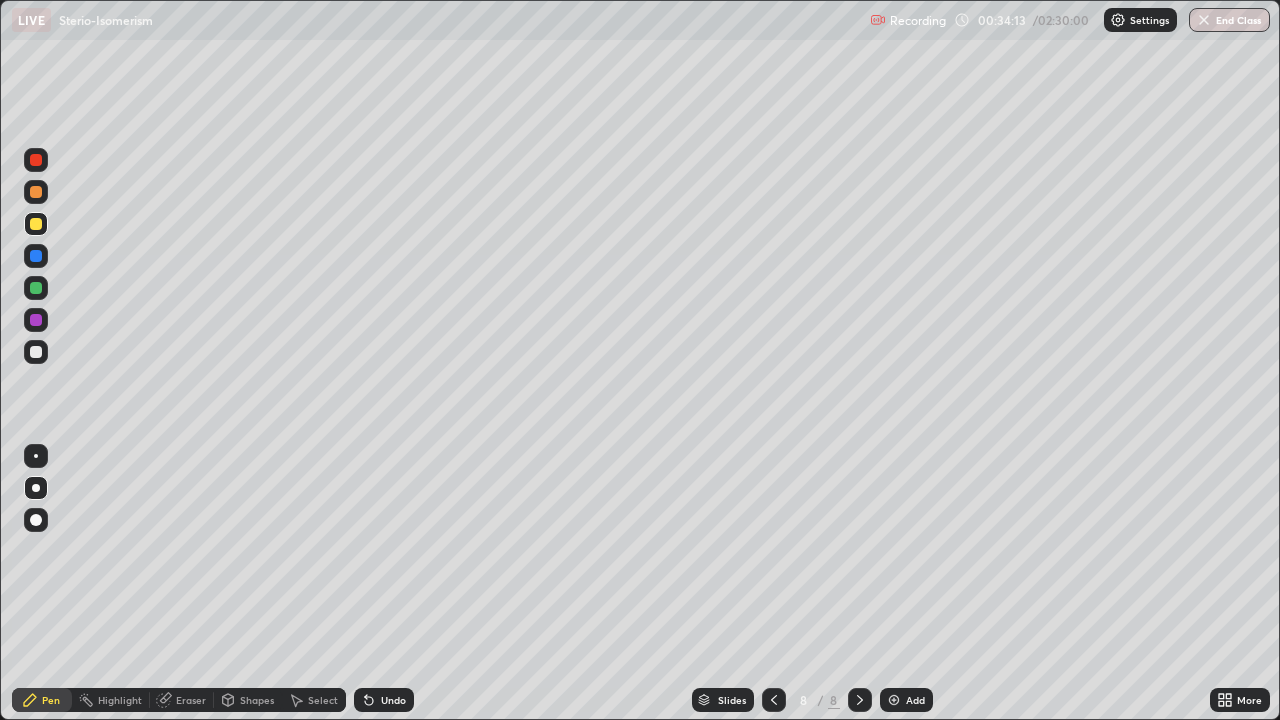 click at bounding box center (36, 352) 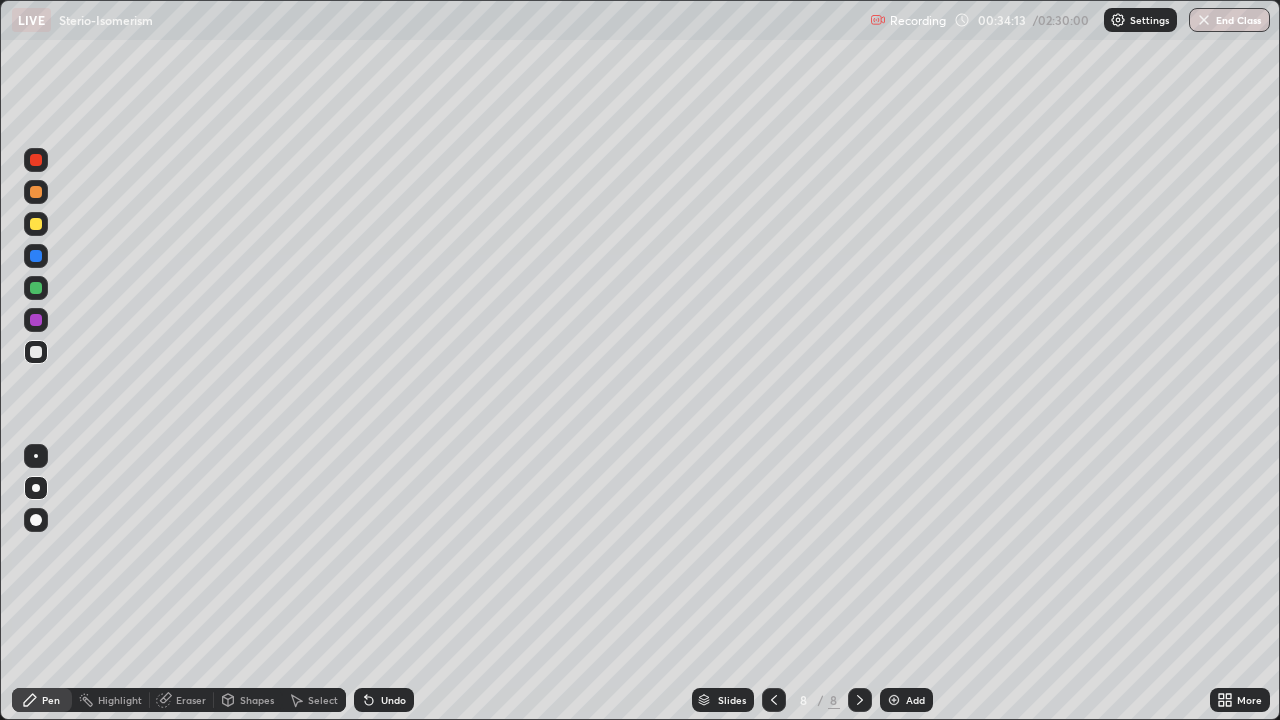 click at bounding box center (36, 352) 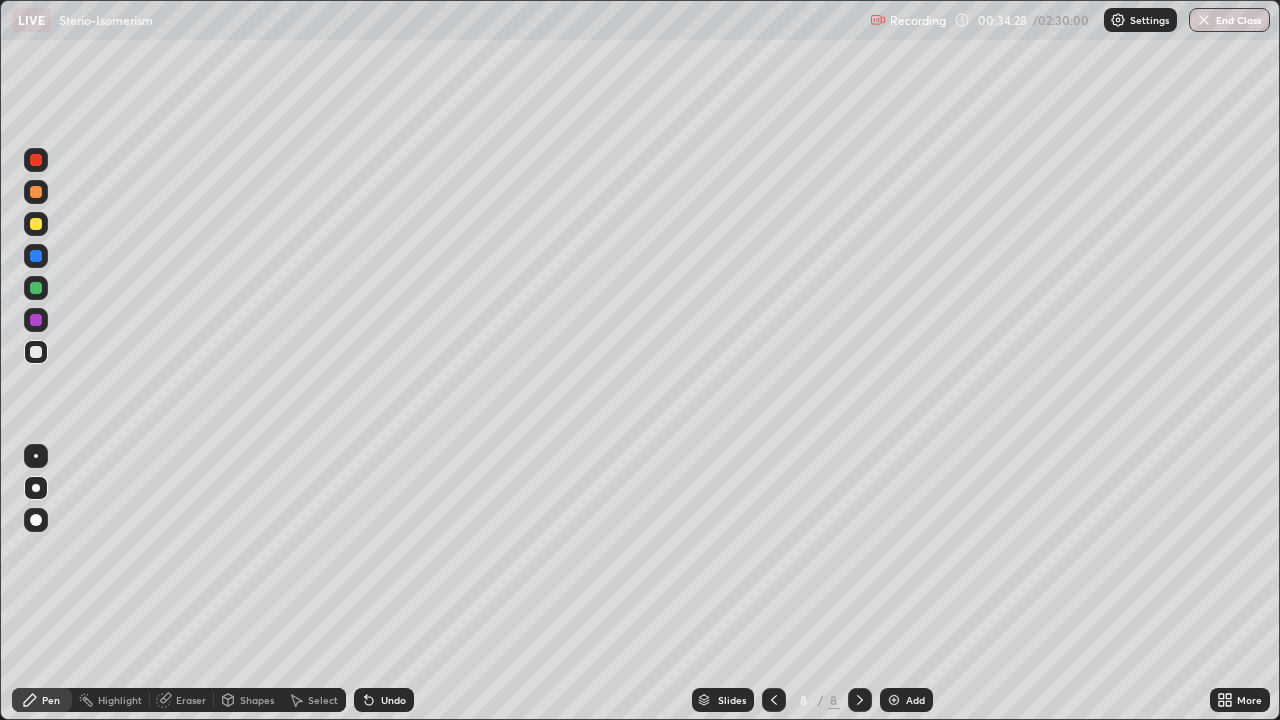 click on "Eraser" at bounding box center [182, 700] 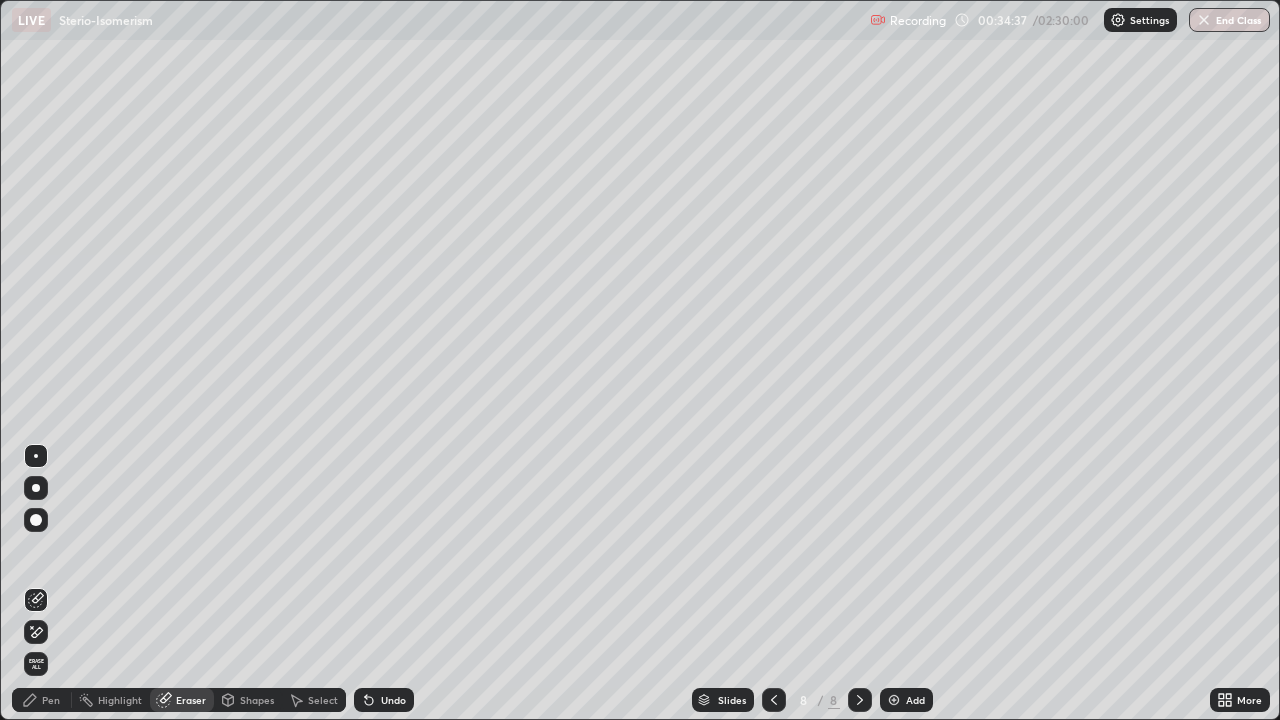 click on "Pen" at bounding box center [42, 700] 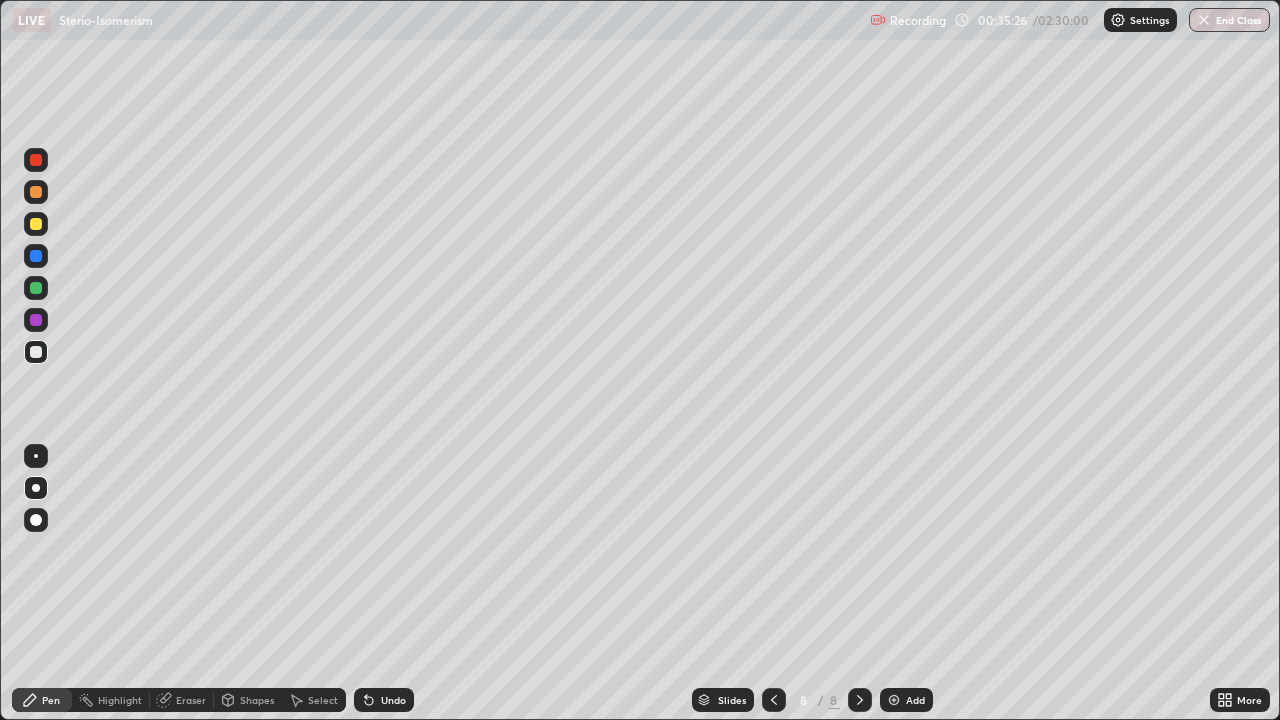 click at bounding box center (36, 288) 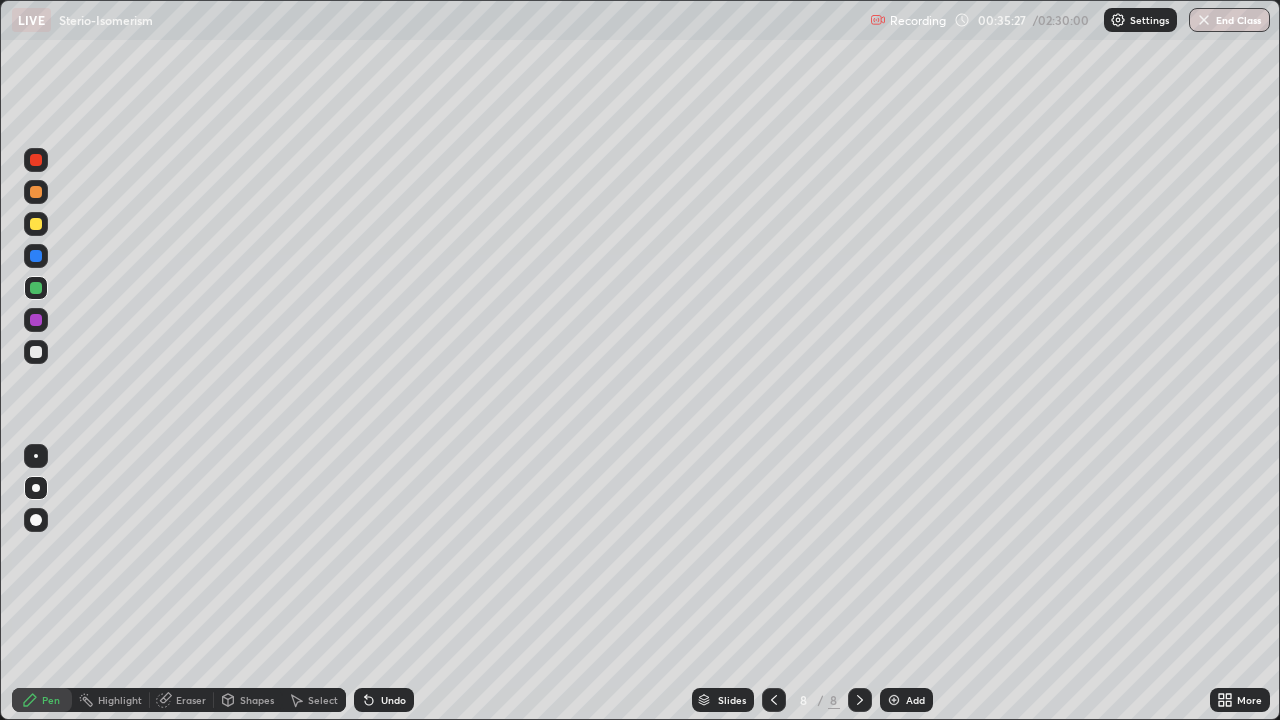 click at bounding box center [36, 288] 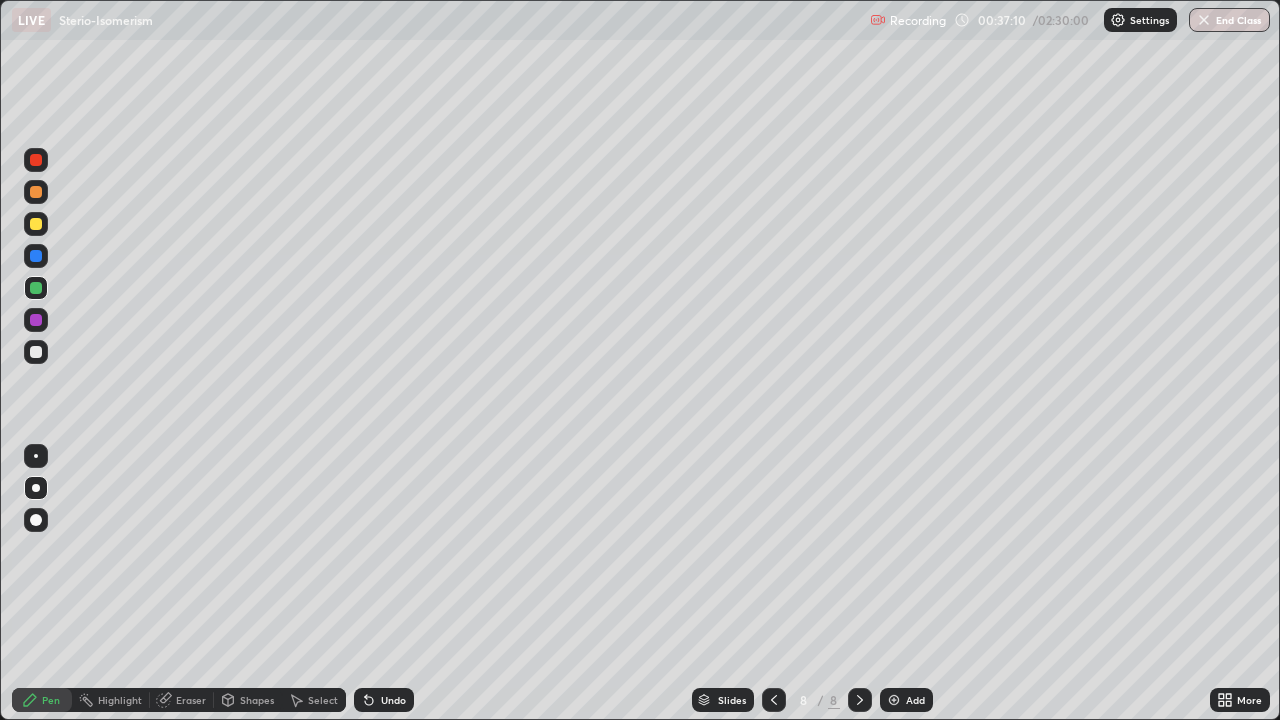 click at bounding box center (36, 352) 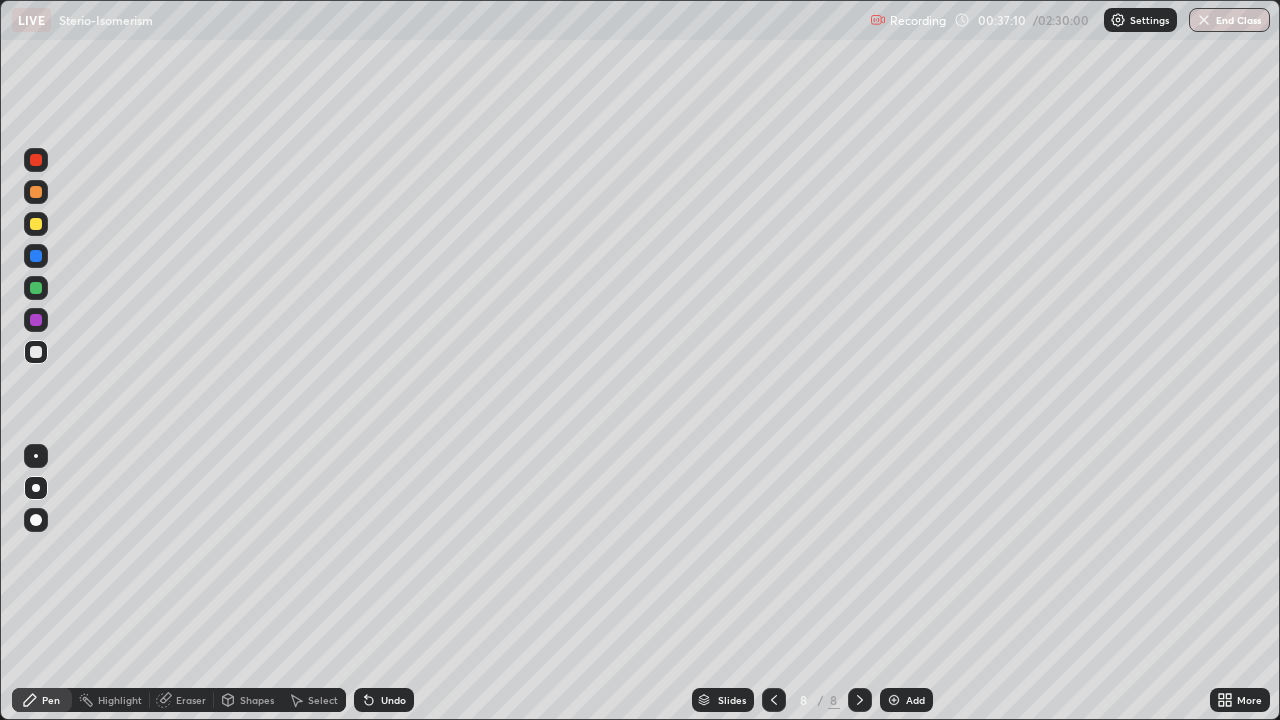 click at bounding box center (36, 352) 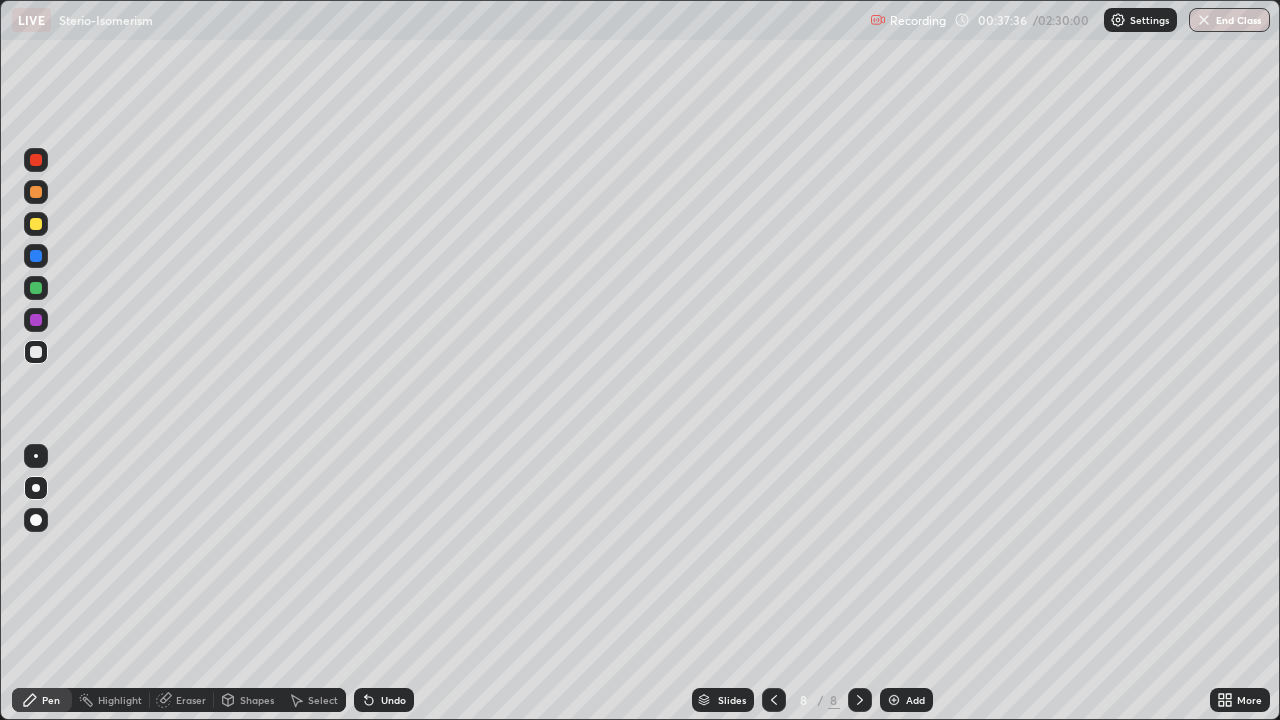 click on "Undo" at bounding box center (384, 700) 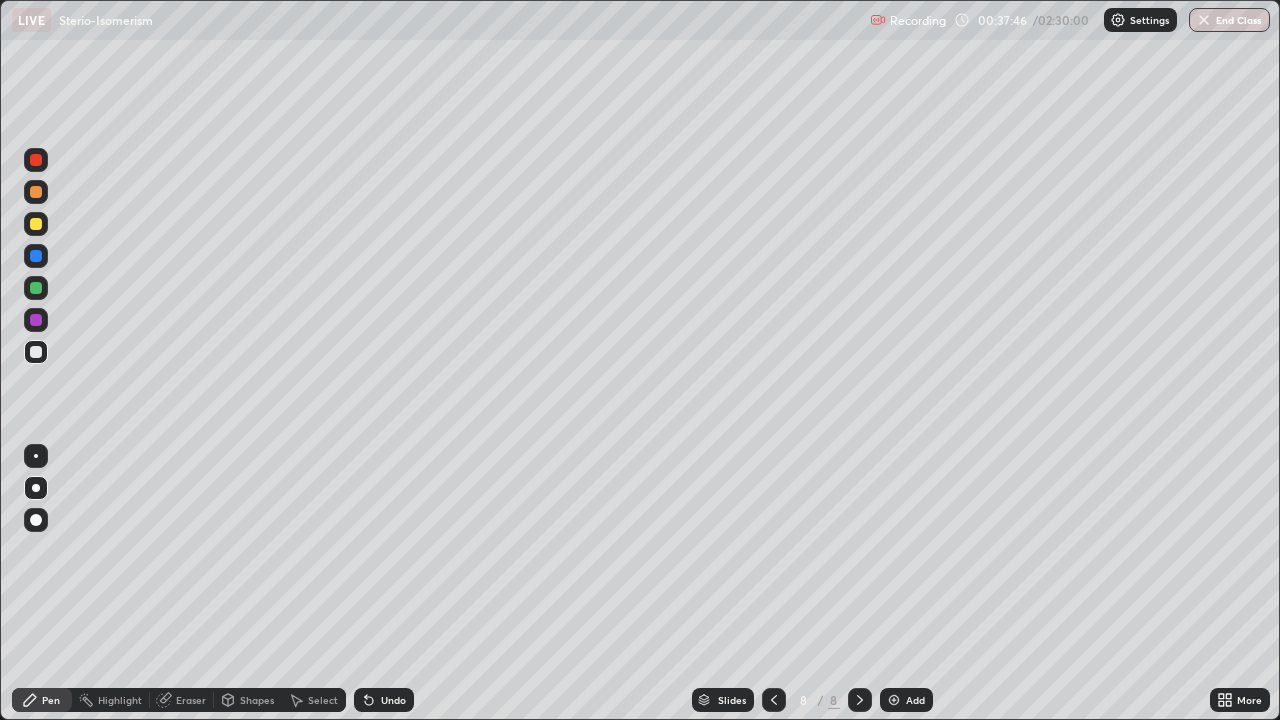 click at bounding box center [36, 288] 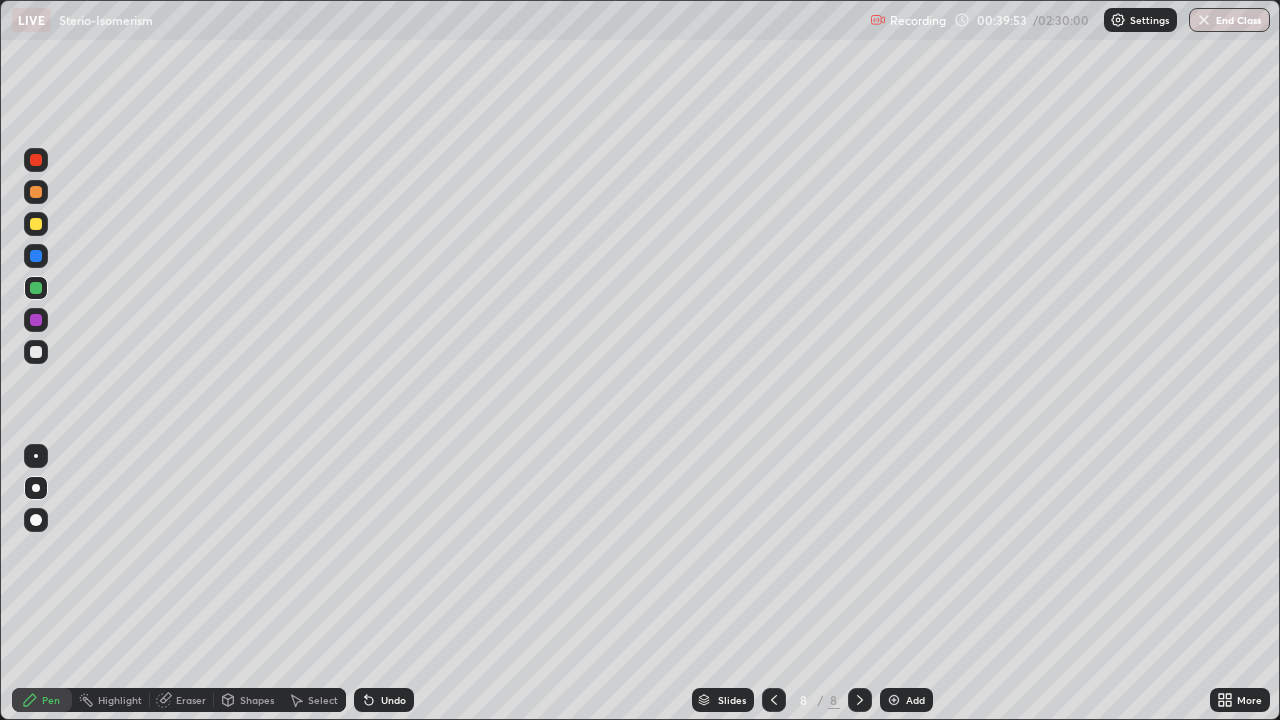 click on "Add" at bounding box center (906, 700) 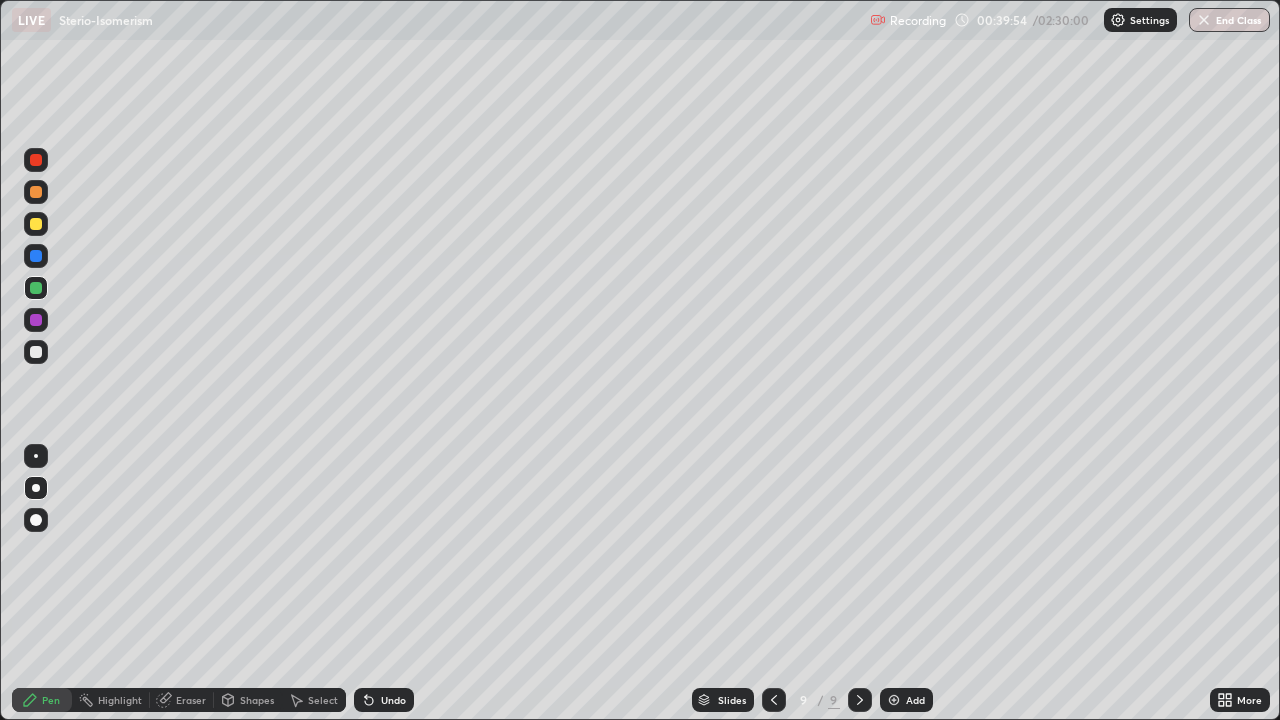 click at bounding box center (36, 352) 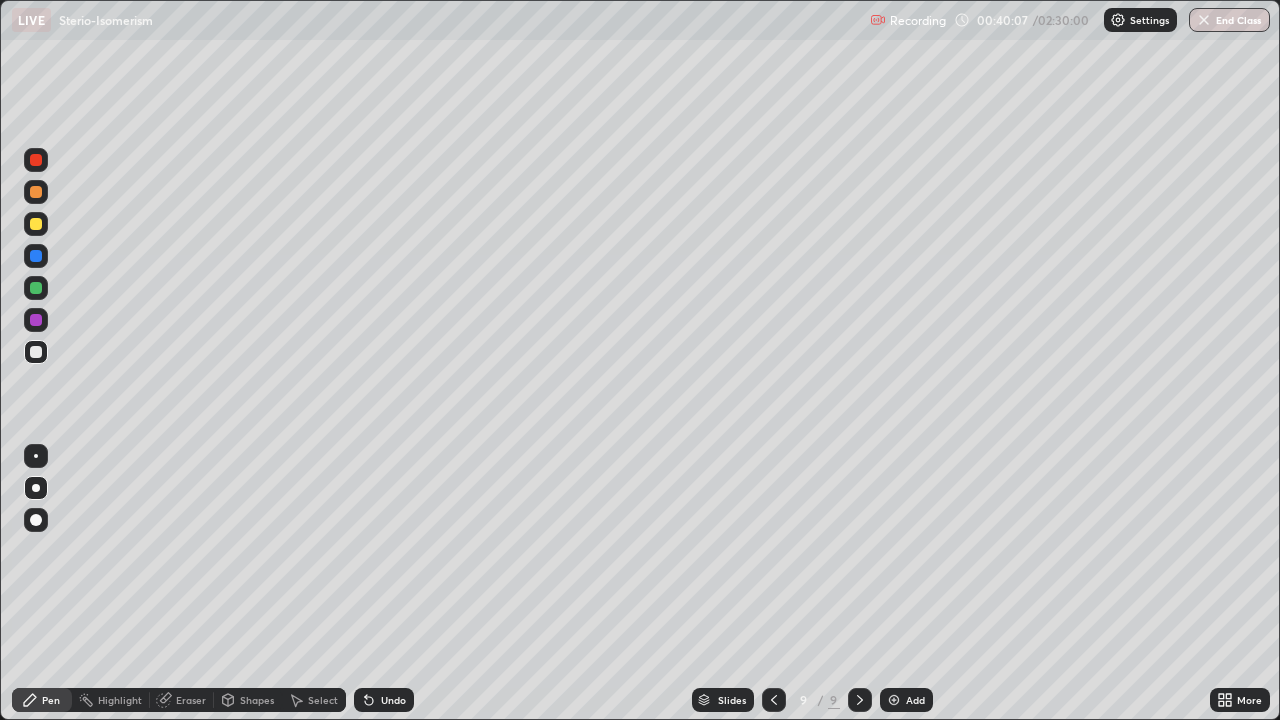 click on "Shapes" at bounding box center [257, 700] 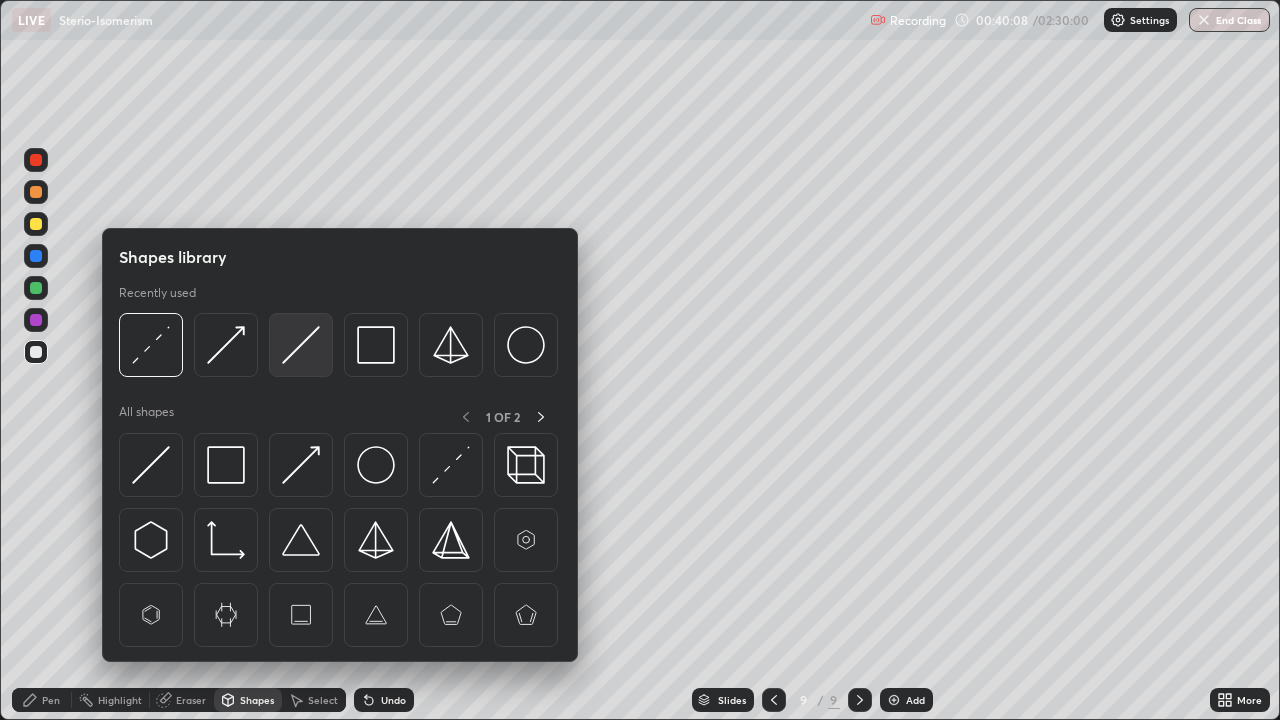 click at bounding box center [301, 345] 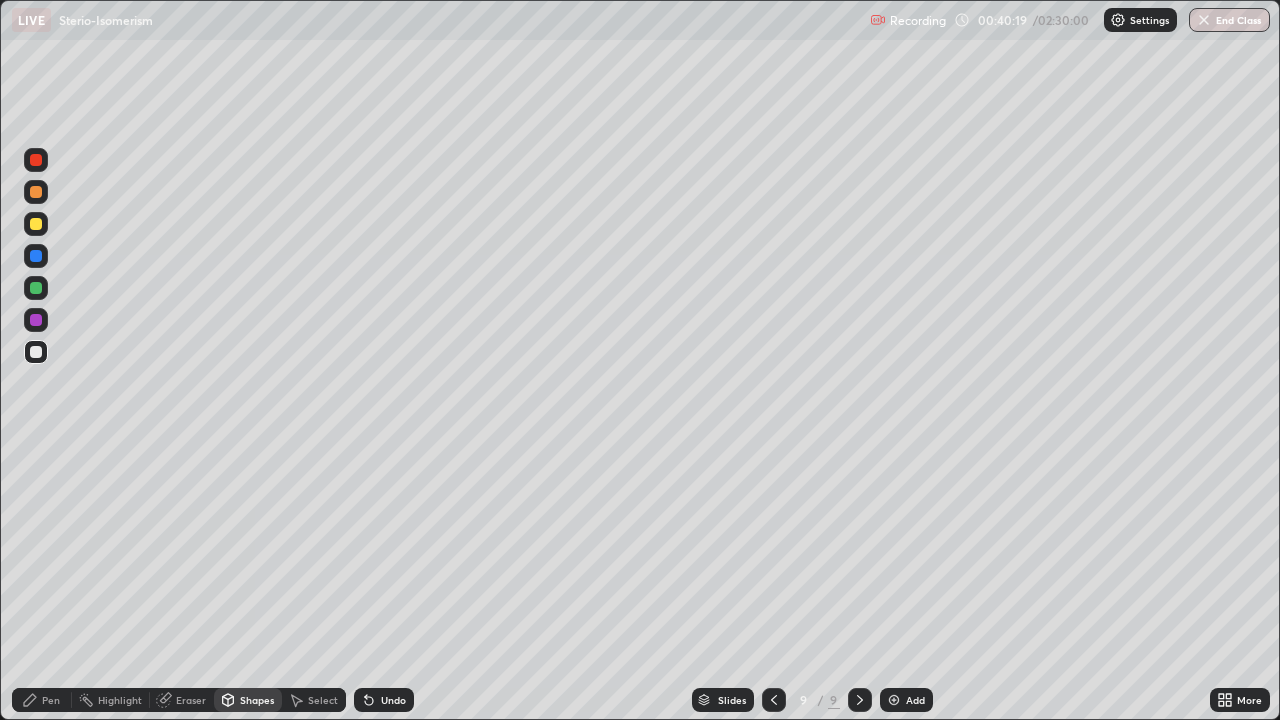 click on "Pen" at bounding box center (51, 700) 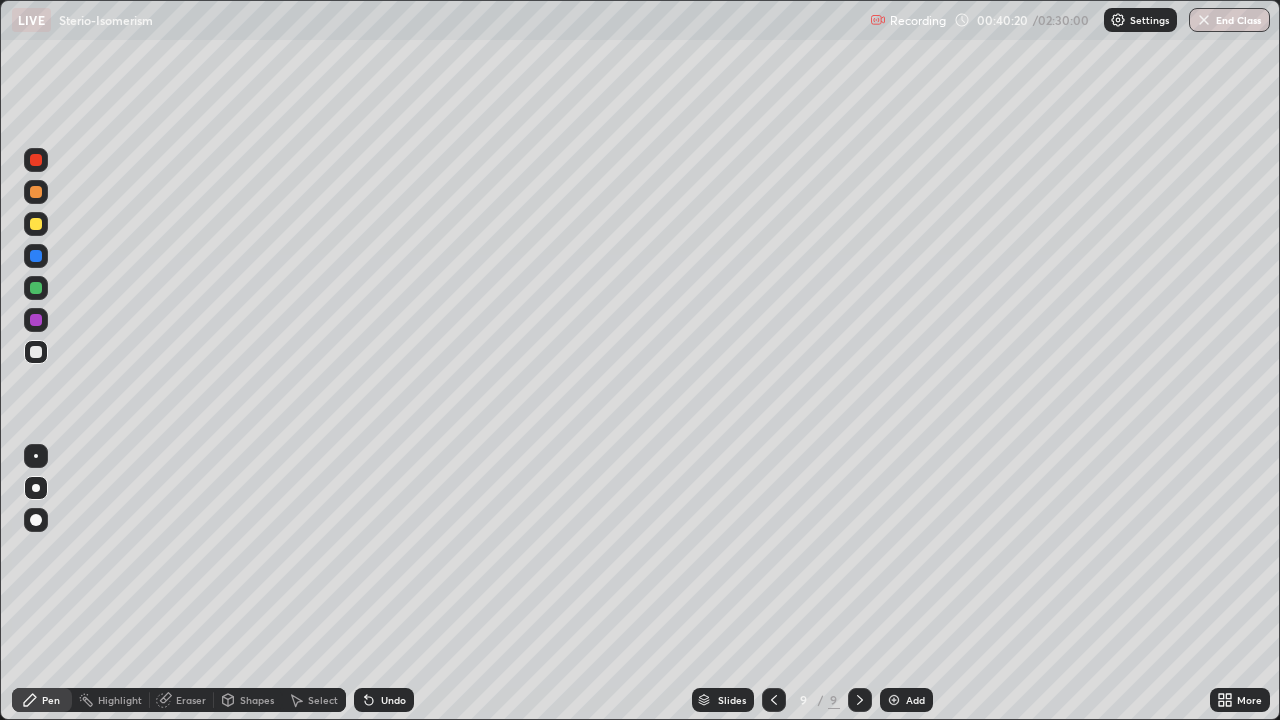 click at bounding box center [36, 224] 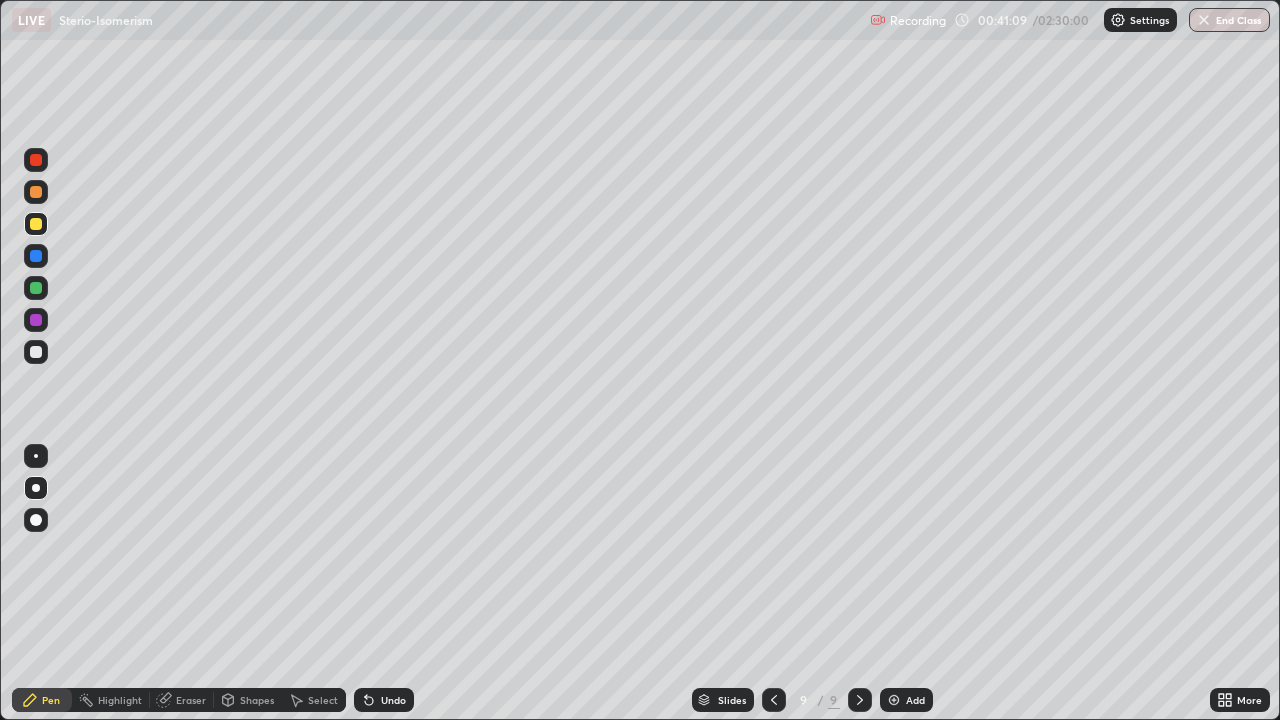 click at bounding box center (36, 288) 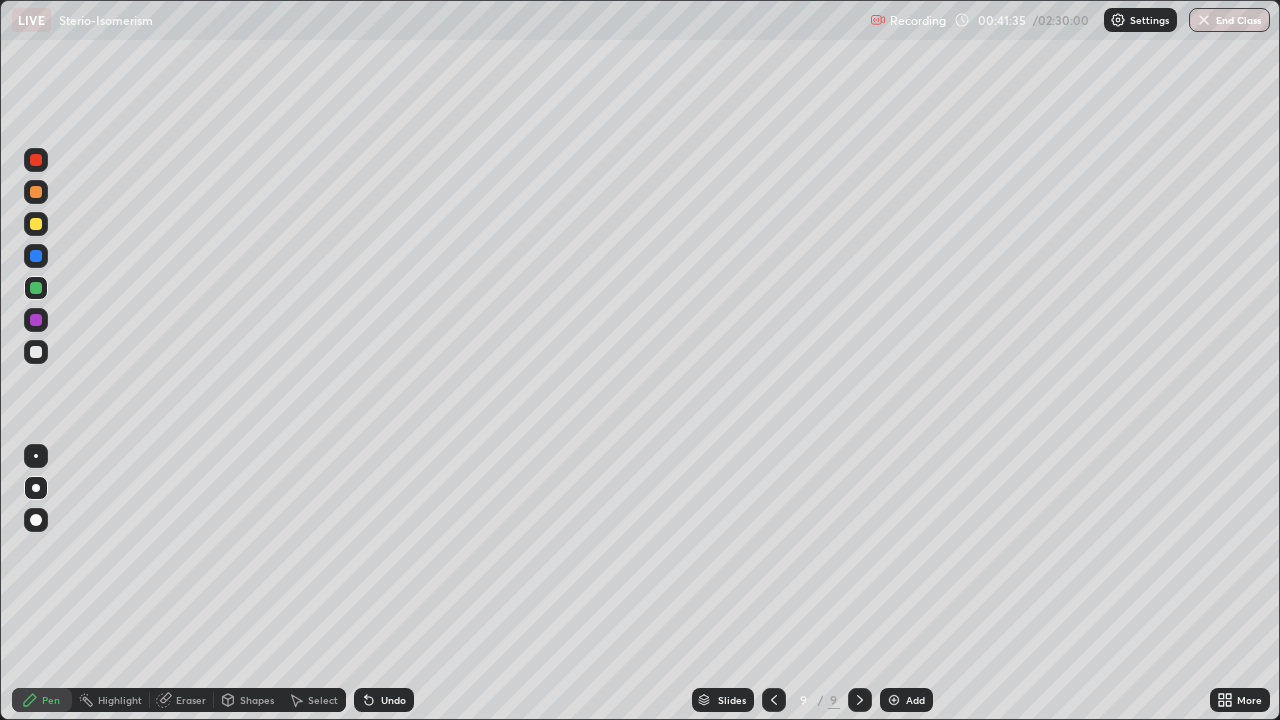 click at bounding box center (36, 352) 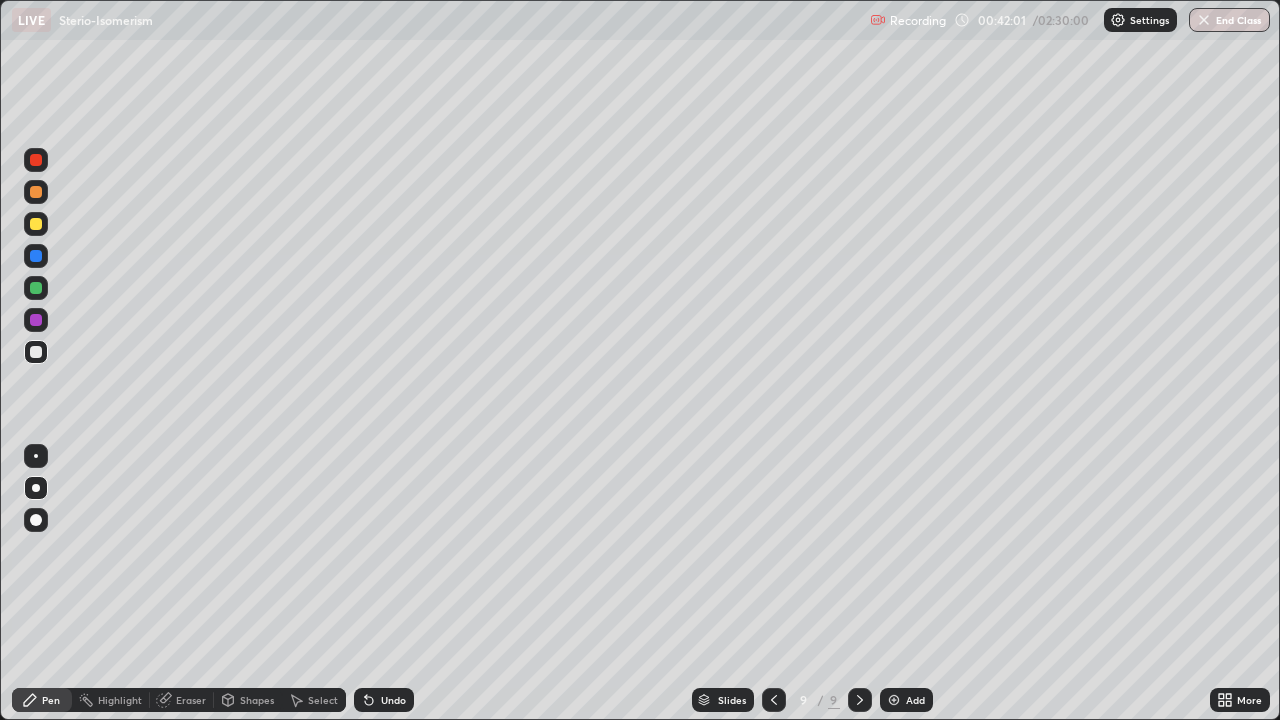 click at bounding box center [36, 224] 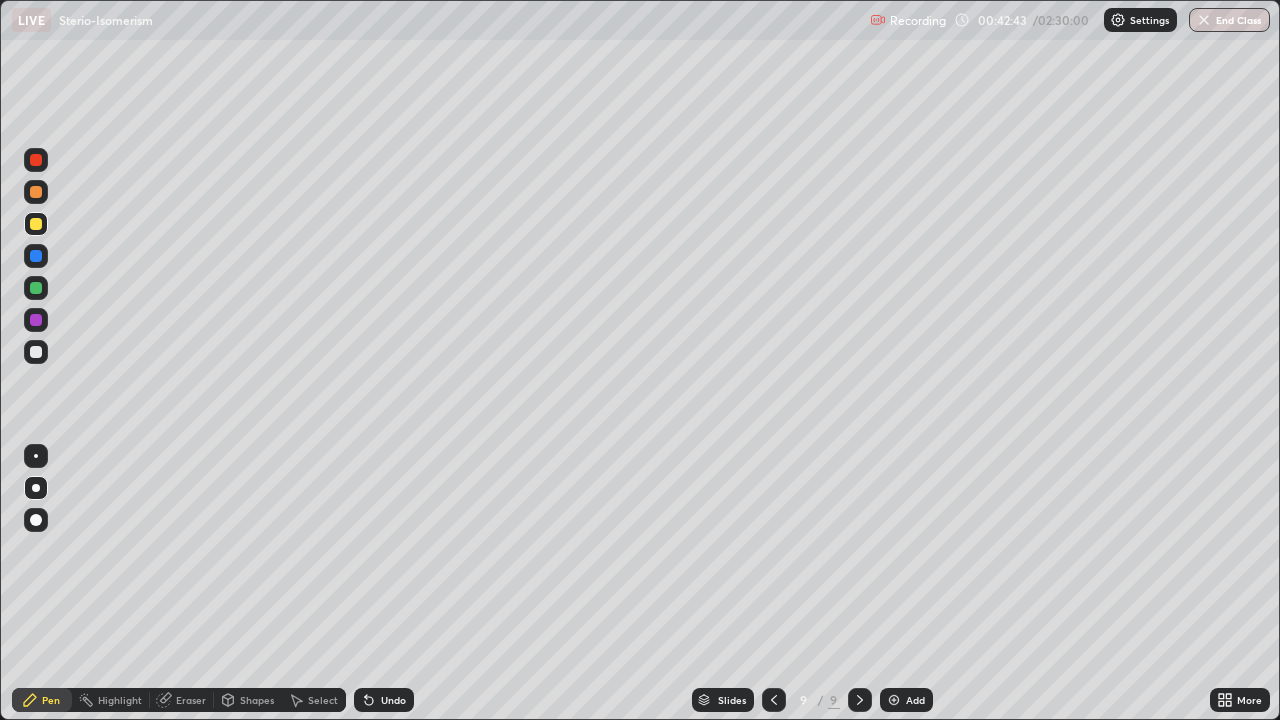 click at bounding box center (36, 288) 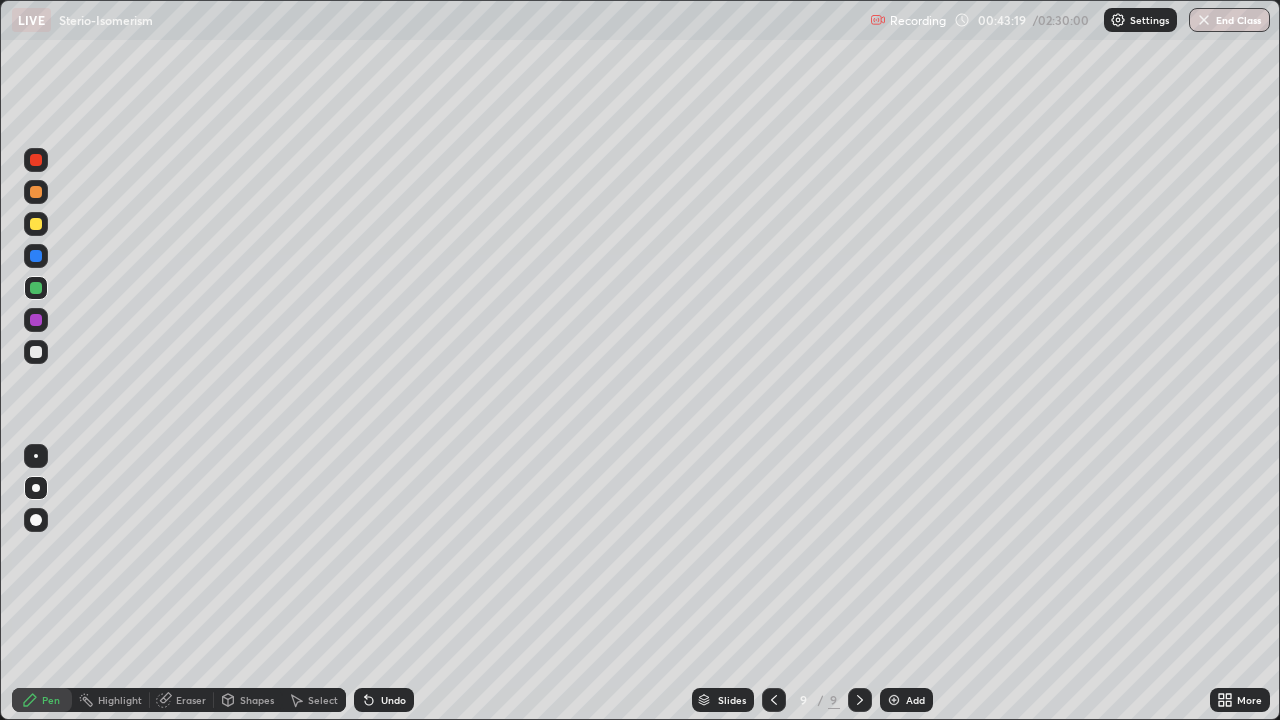 click at bounding box center [36, 320] 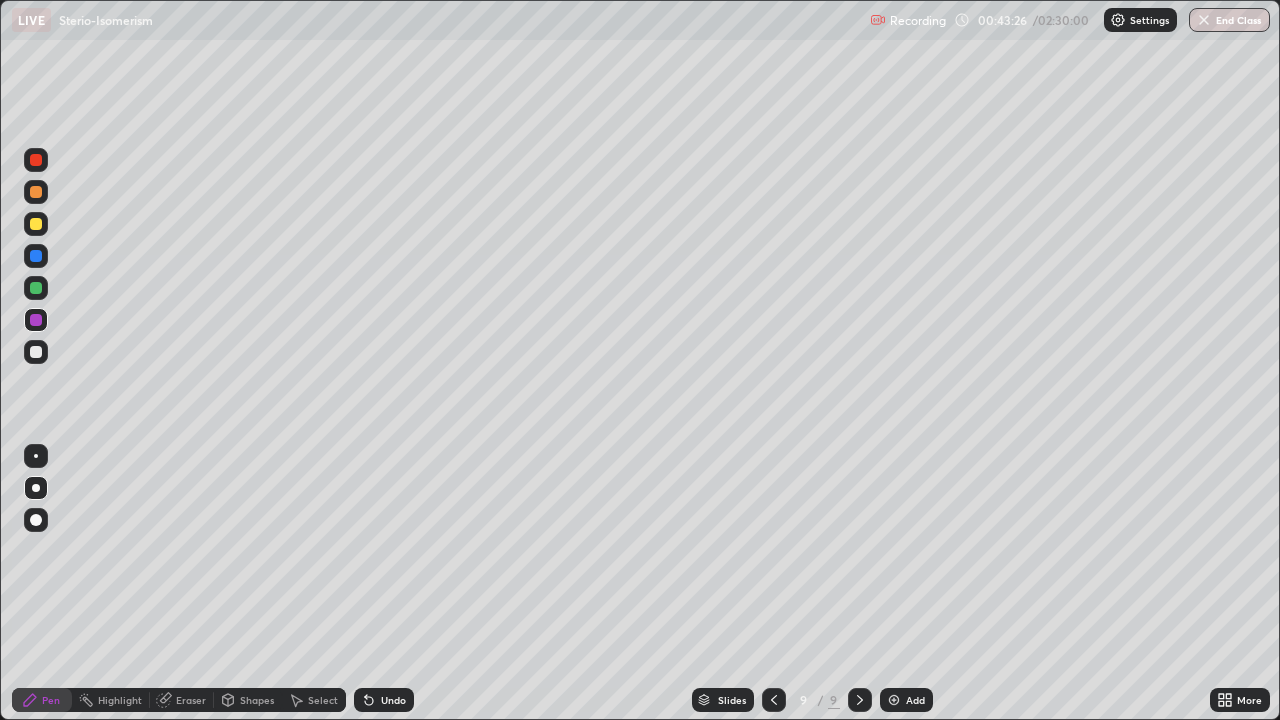 click on "Undo" at bounding box center (384, 700) 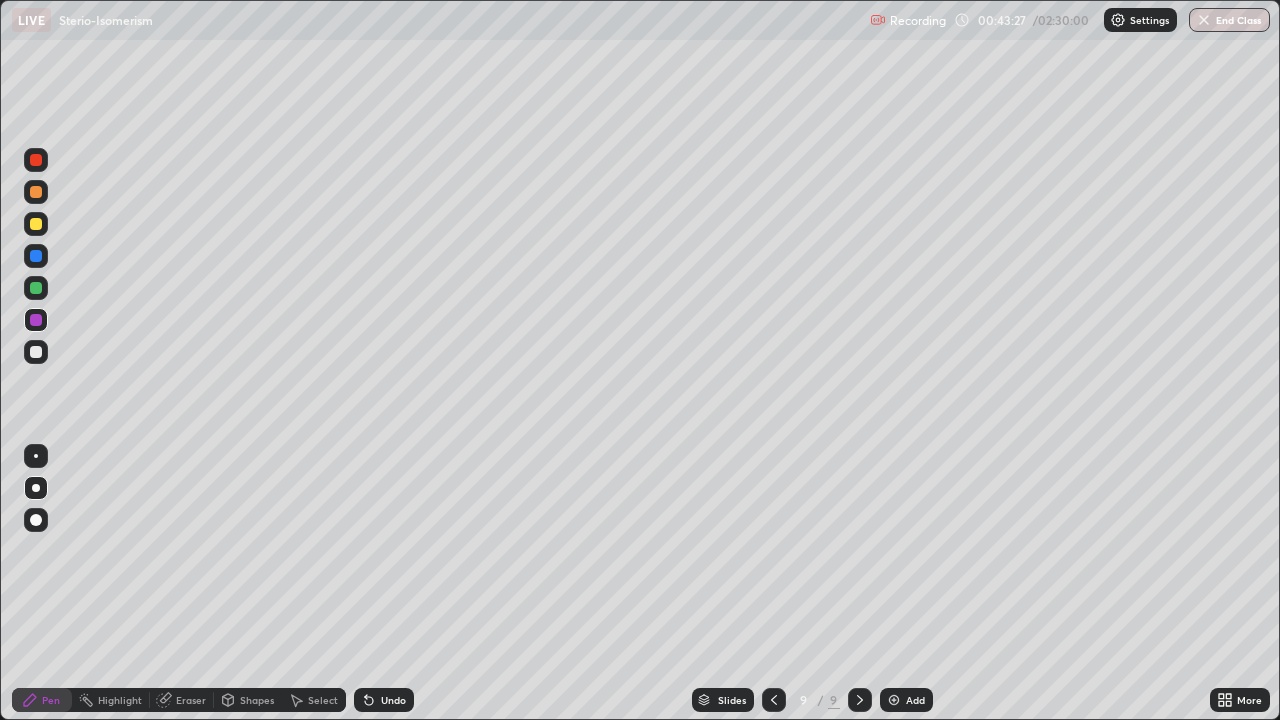 click on "Undo" at bounding box center (393, 700) 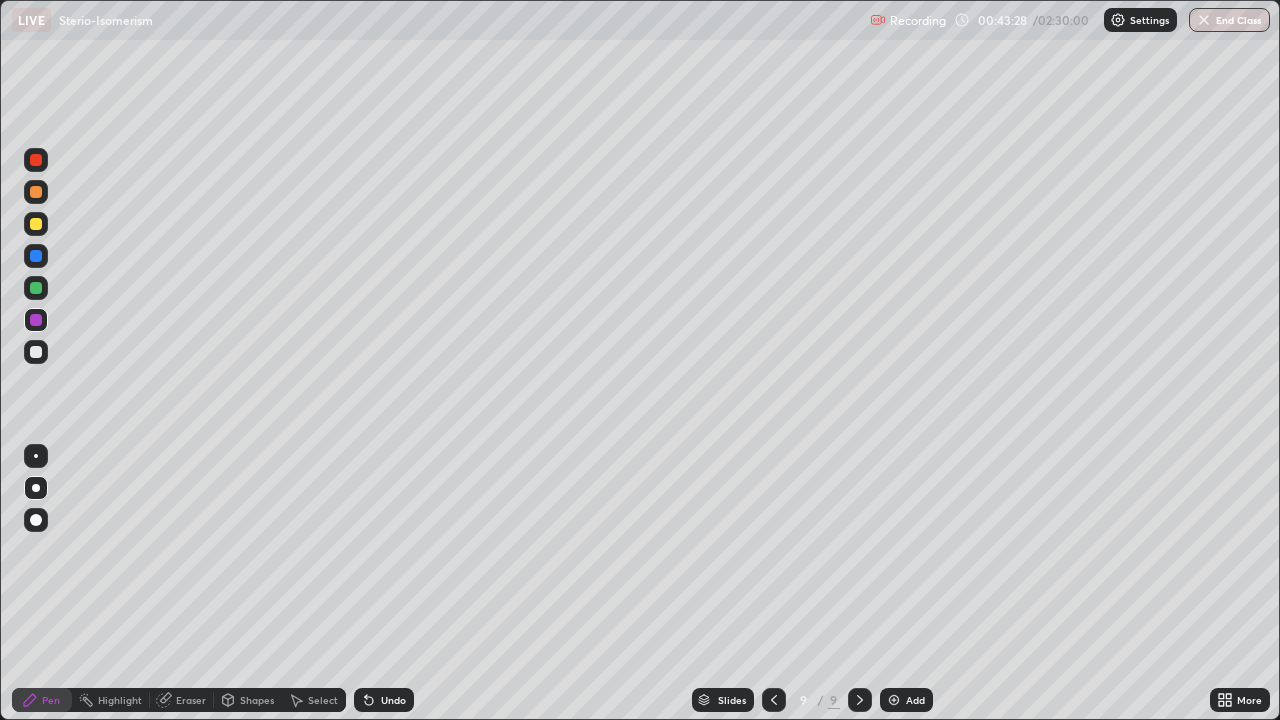 click on "Undo" at bounding box center [393, 700] 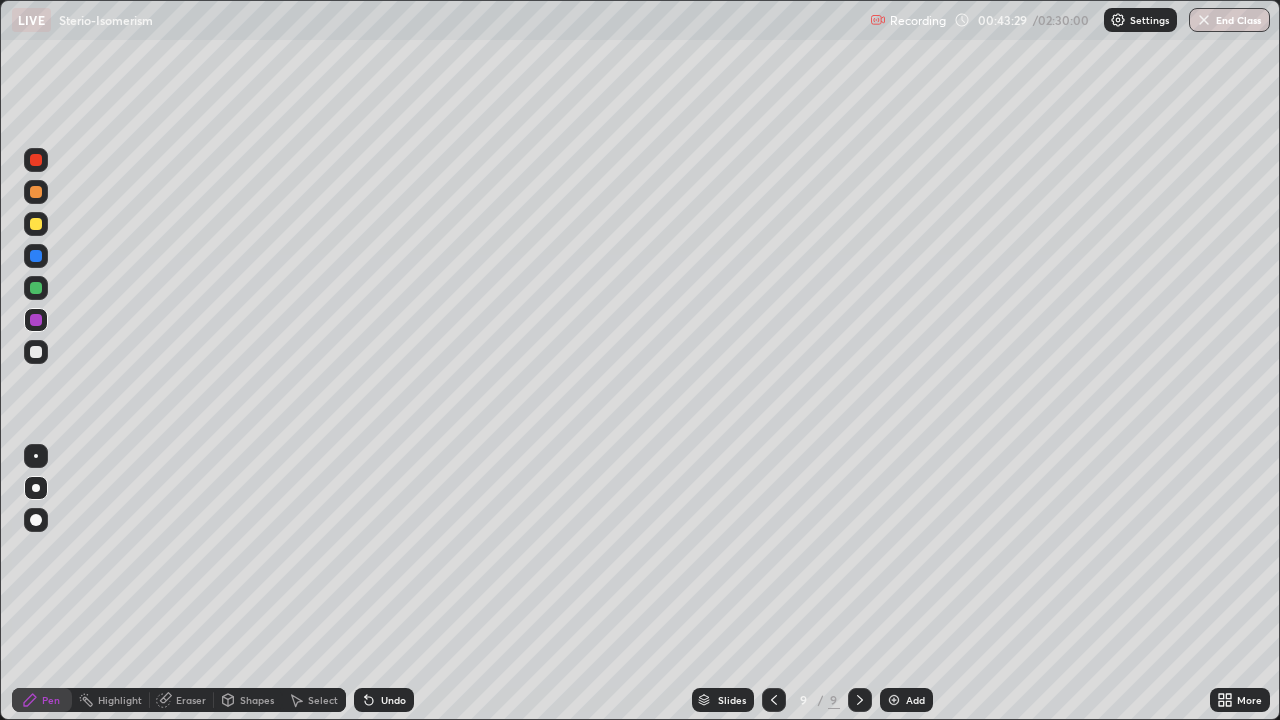 click on "Undo" at bounding box center [384, 700] 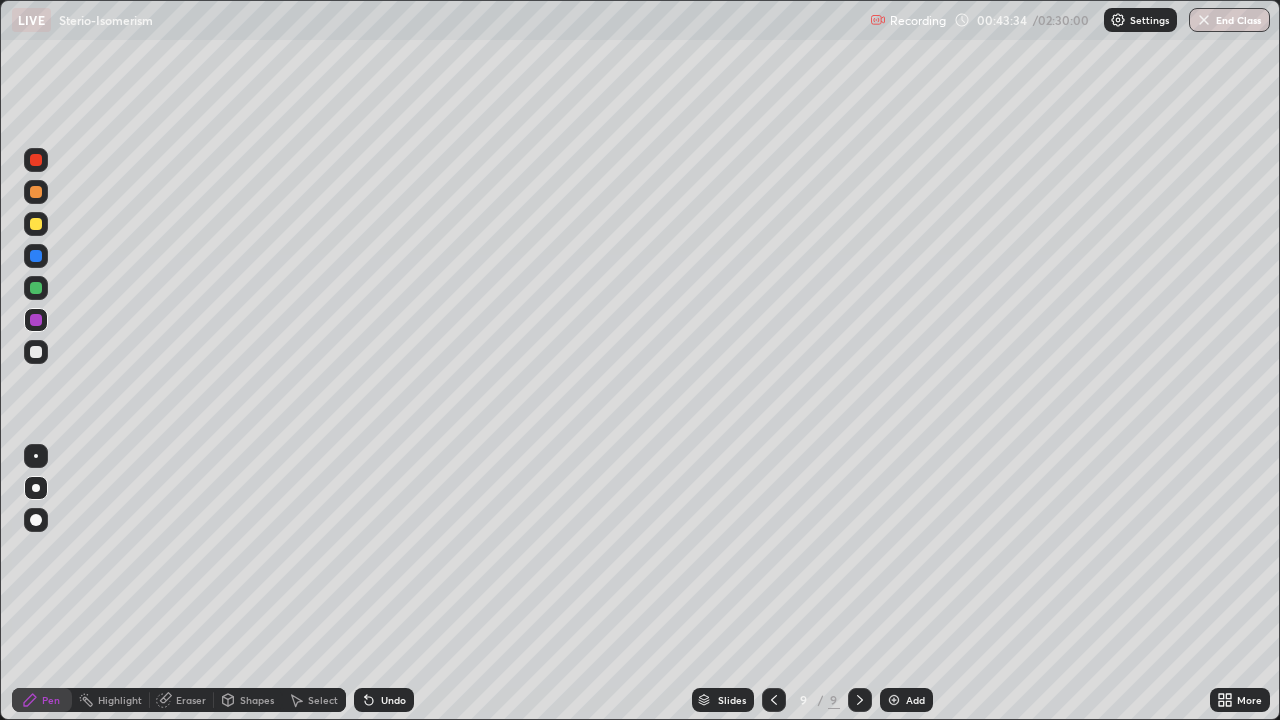 click at bounding box center [36, 352] 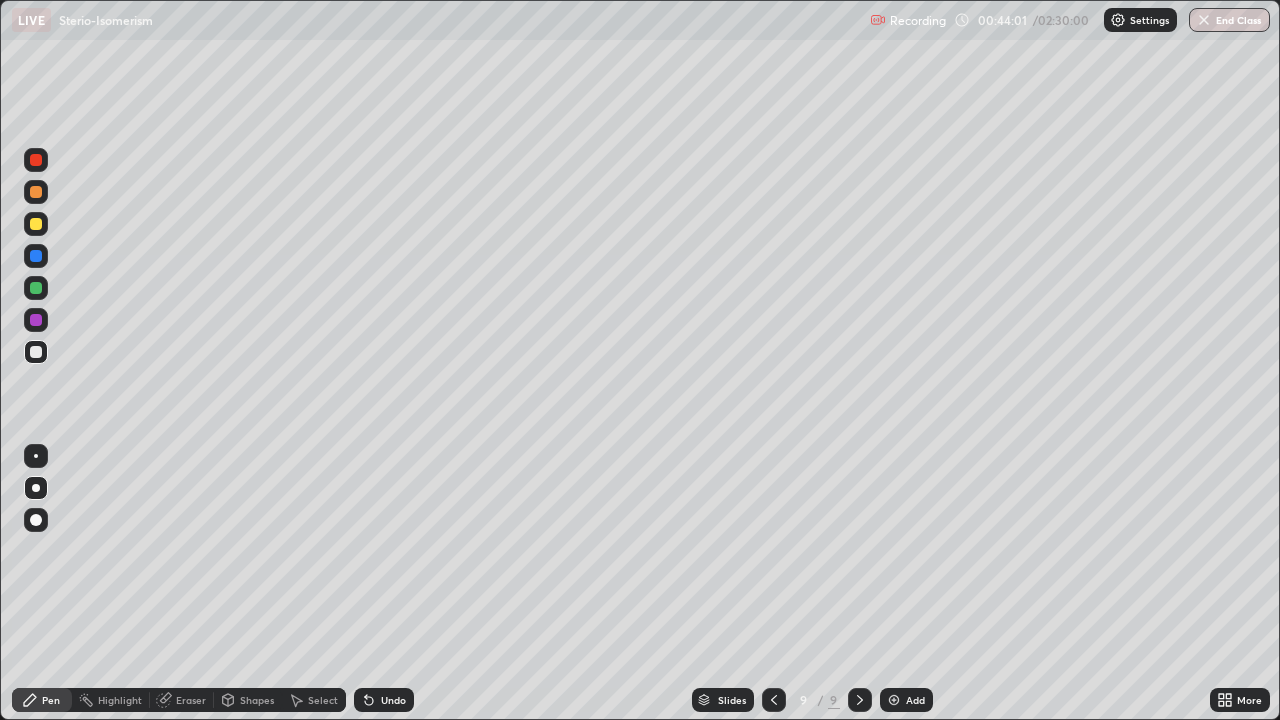 click at bounding box center (36, 320) 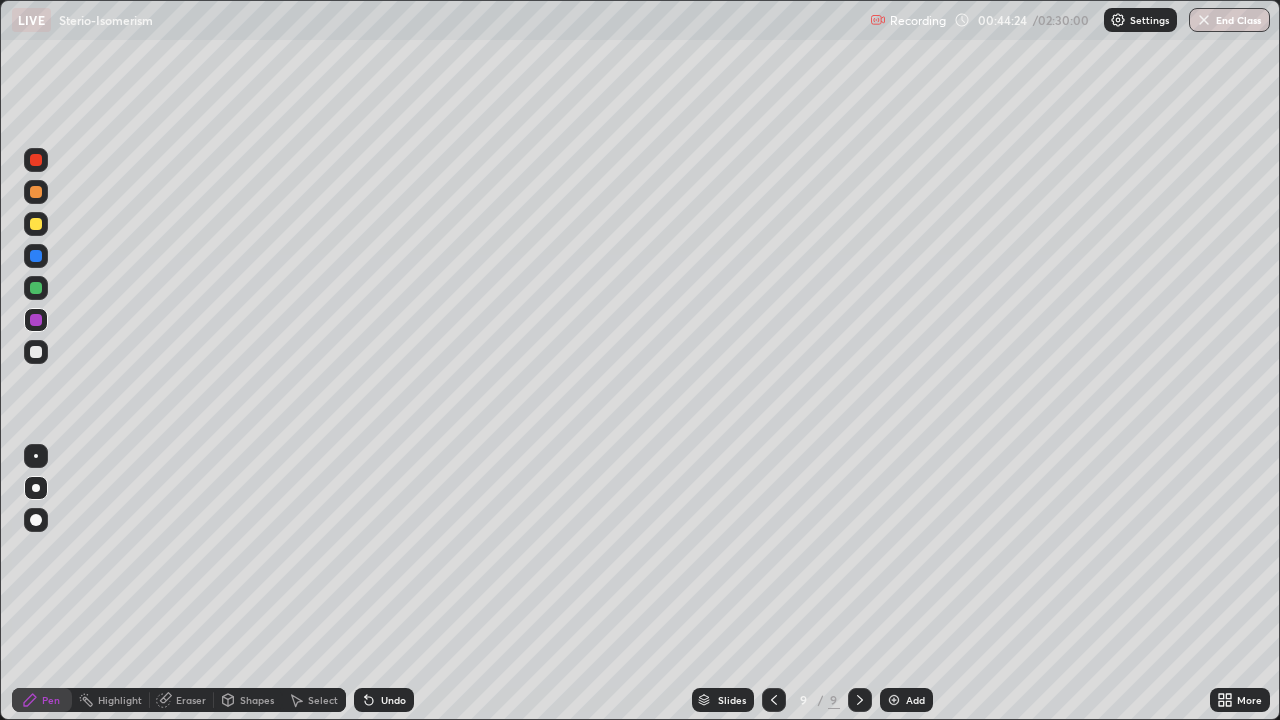 click at bounding box center (36, 288) 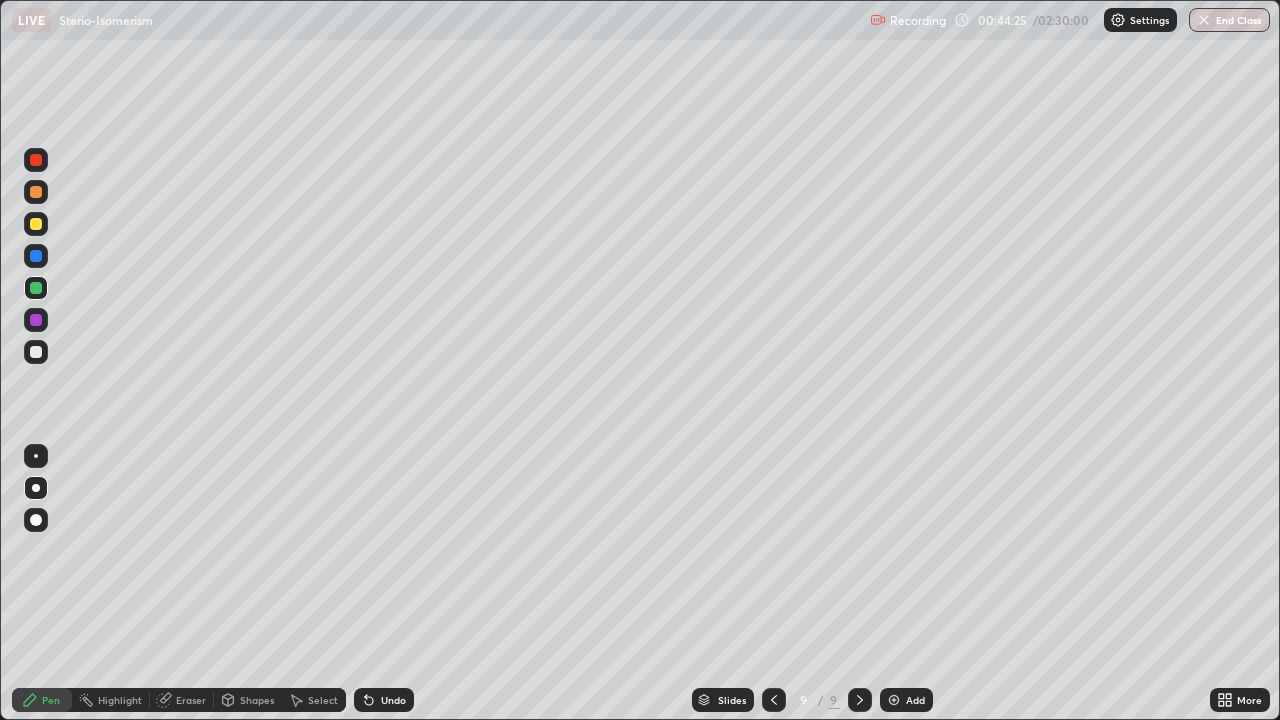 click at bounding box center (36, 352) 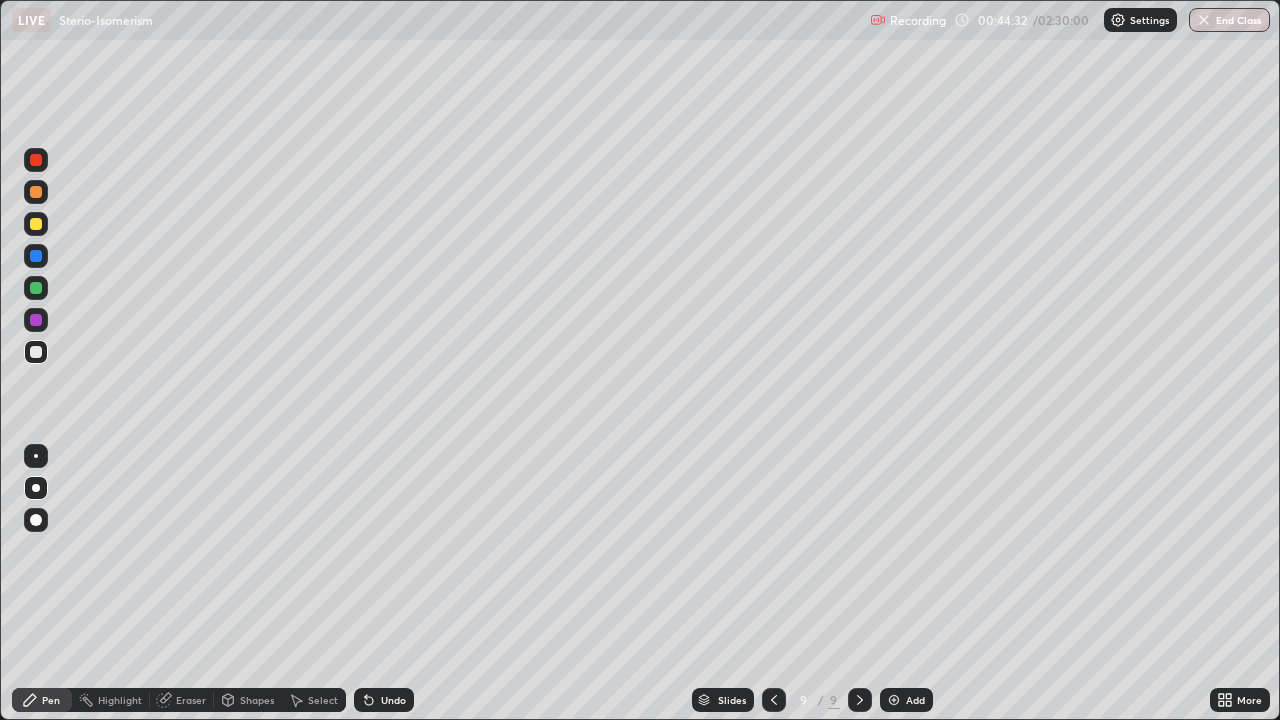 click at bounding box center [36, 288] 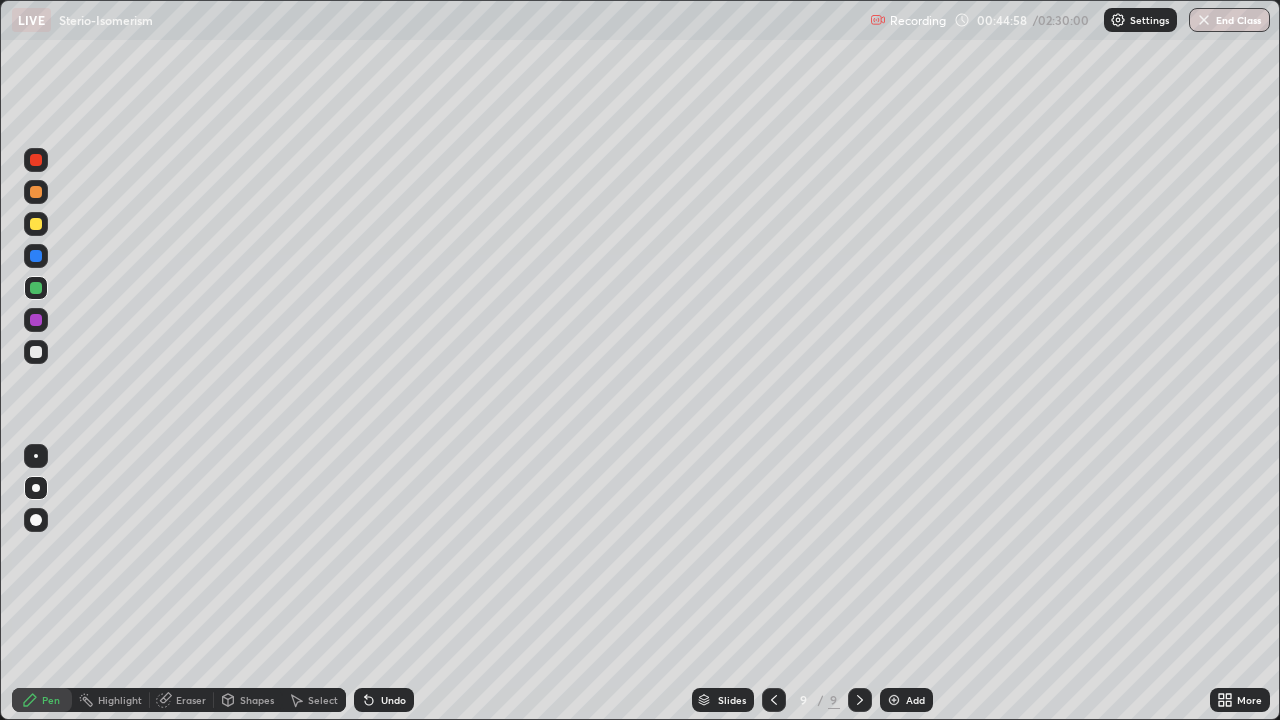 click at bounding box center (36, 320) 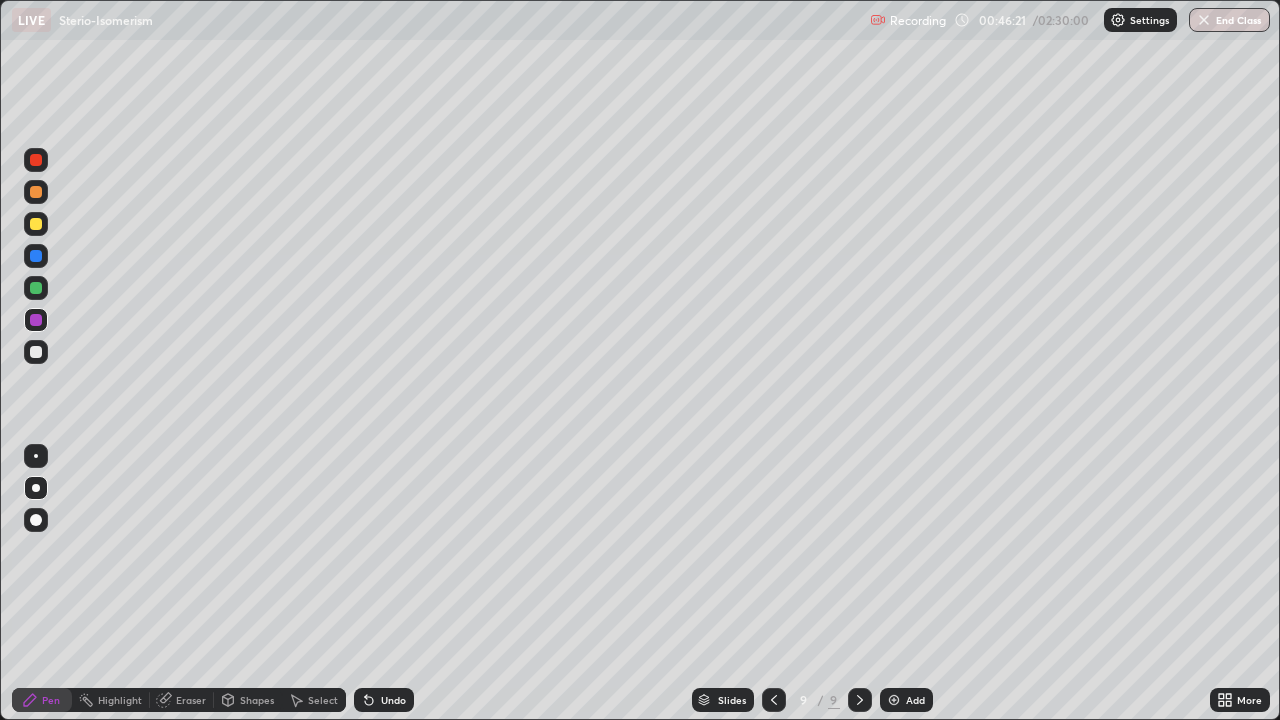 click at bounding box center (36, 352) 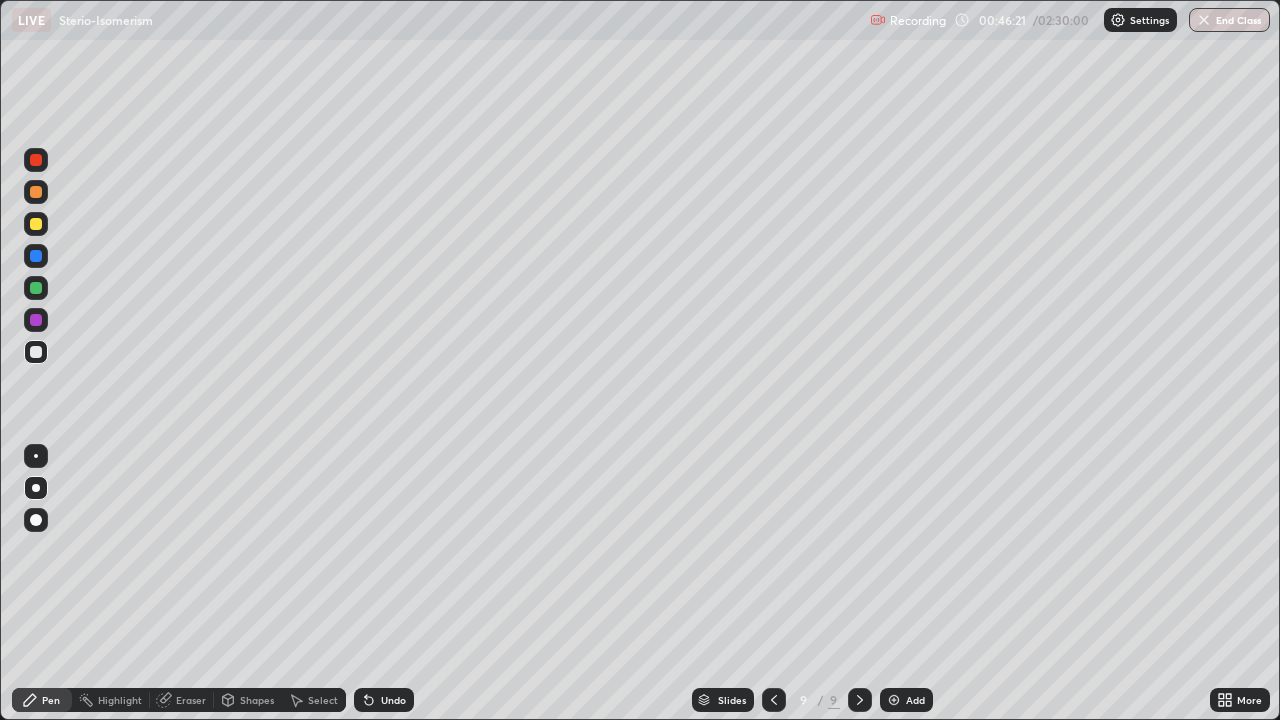 click at bounding box center [36, 352] 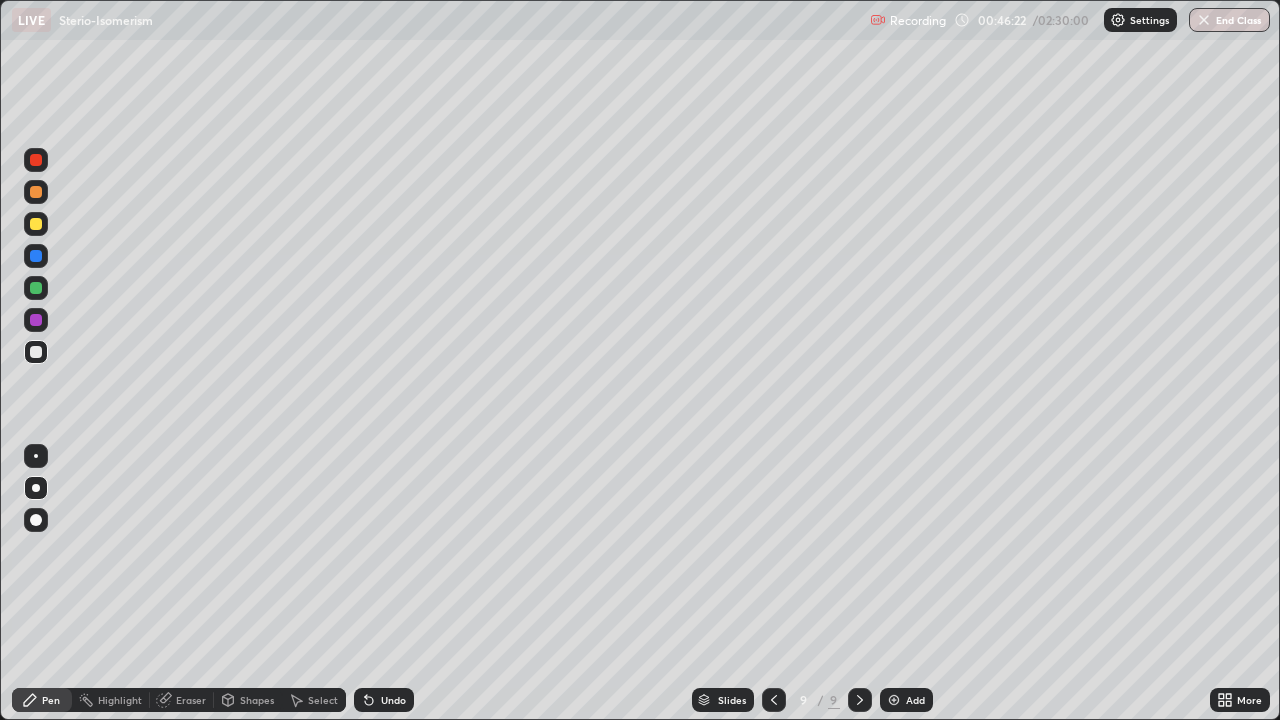 click at bounding box center (36, 288) 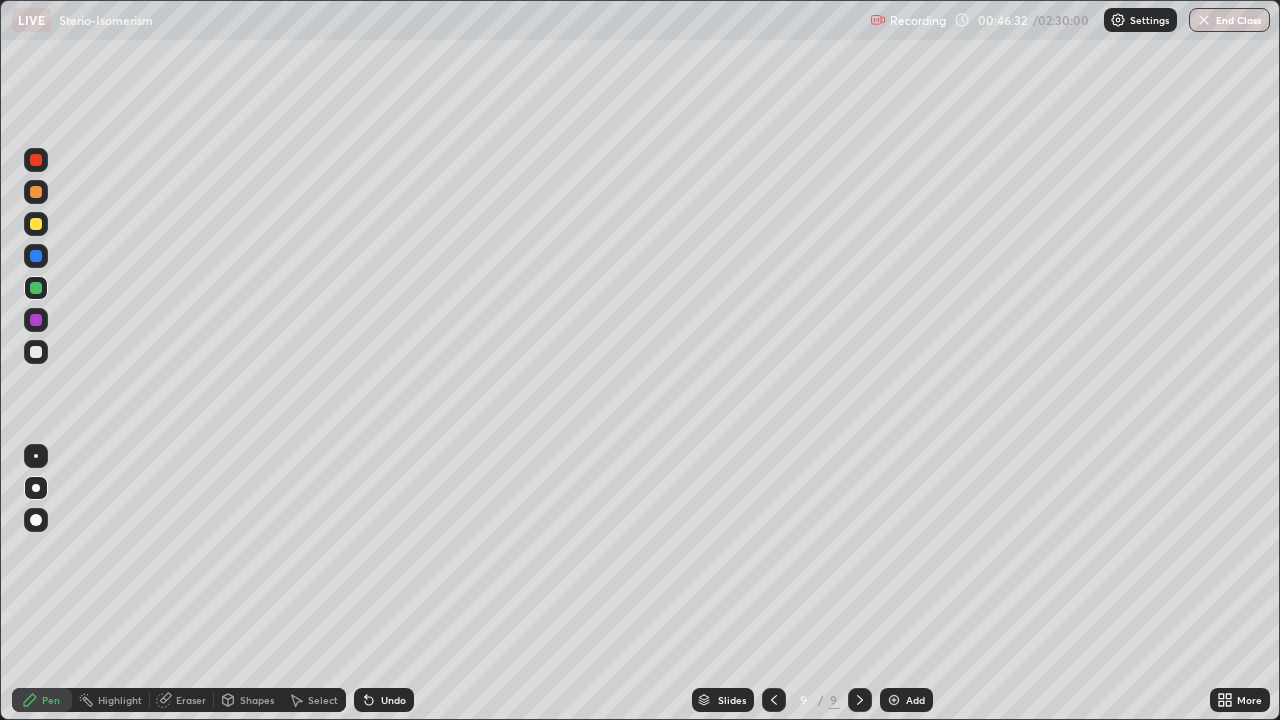 click on "Undo" at bounding box center [384, 700] 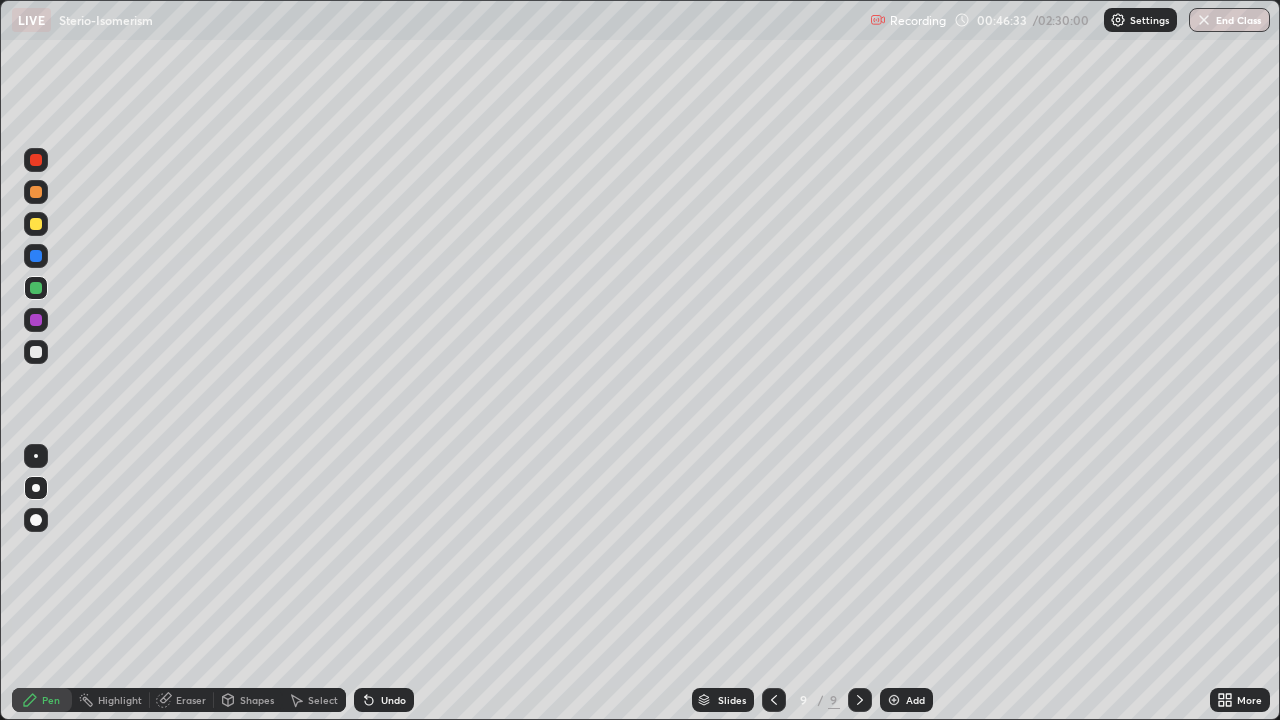 click on "Undo" at bounding box center [384, 700] 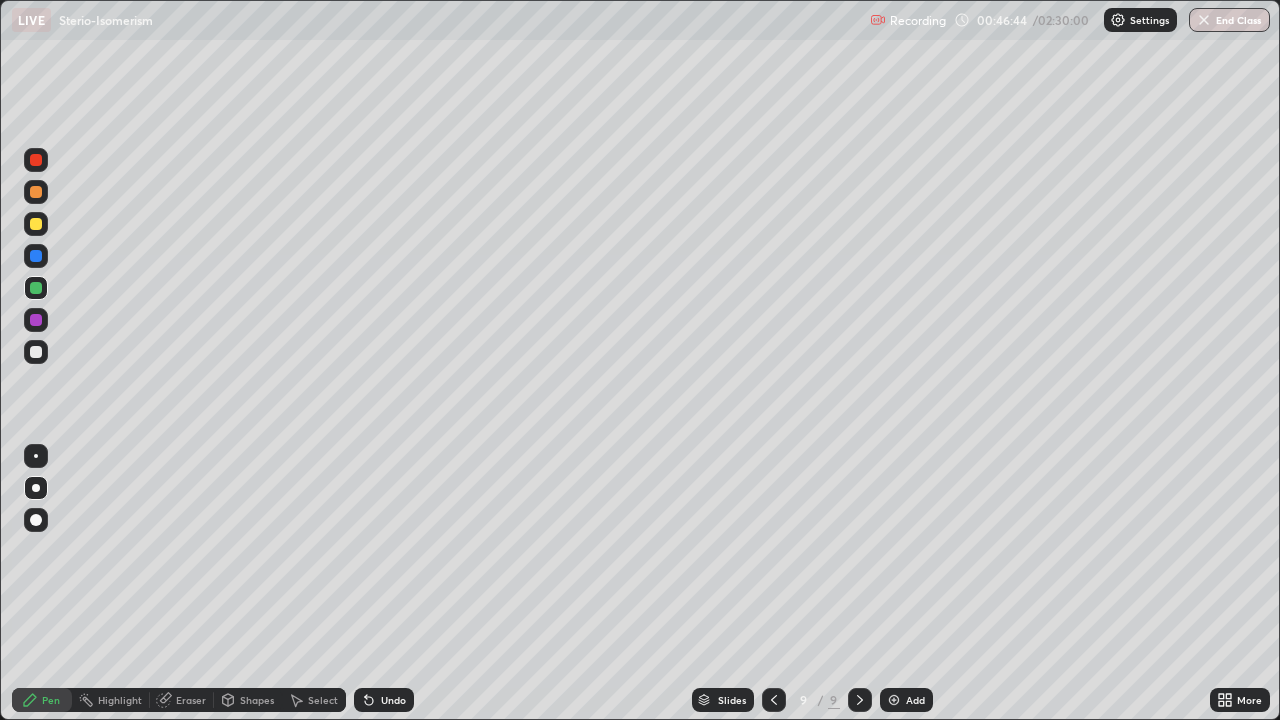click at bounding box center (36, 224) 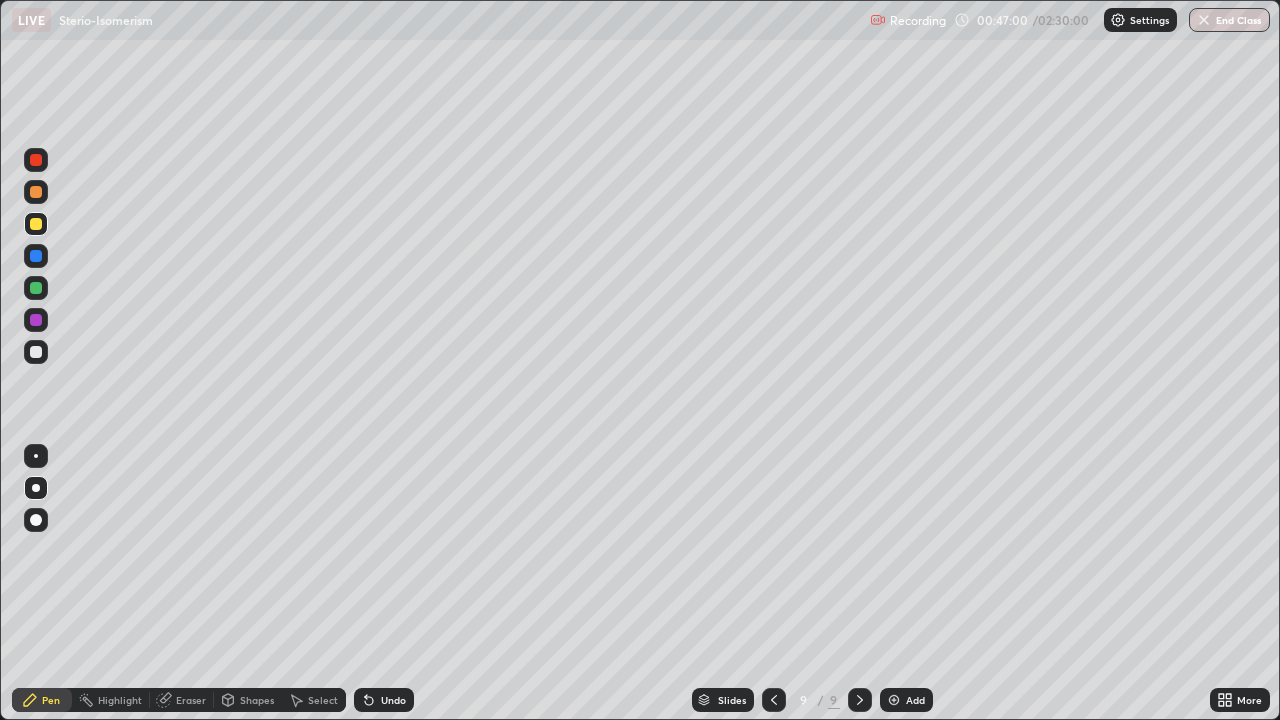 click at bounding box center [36, 352] 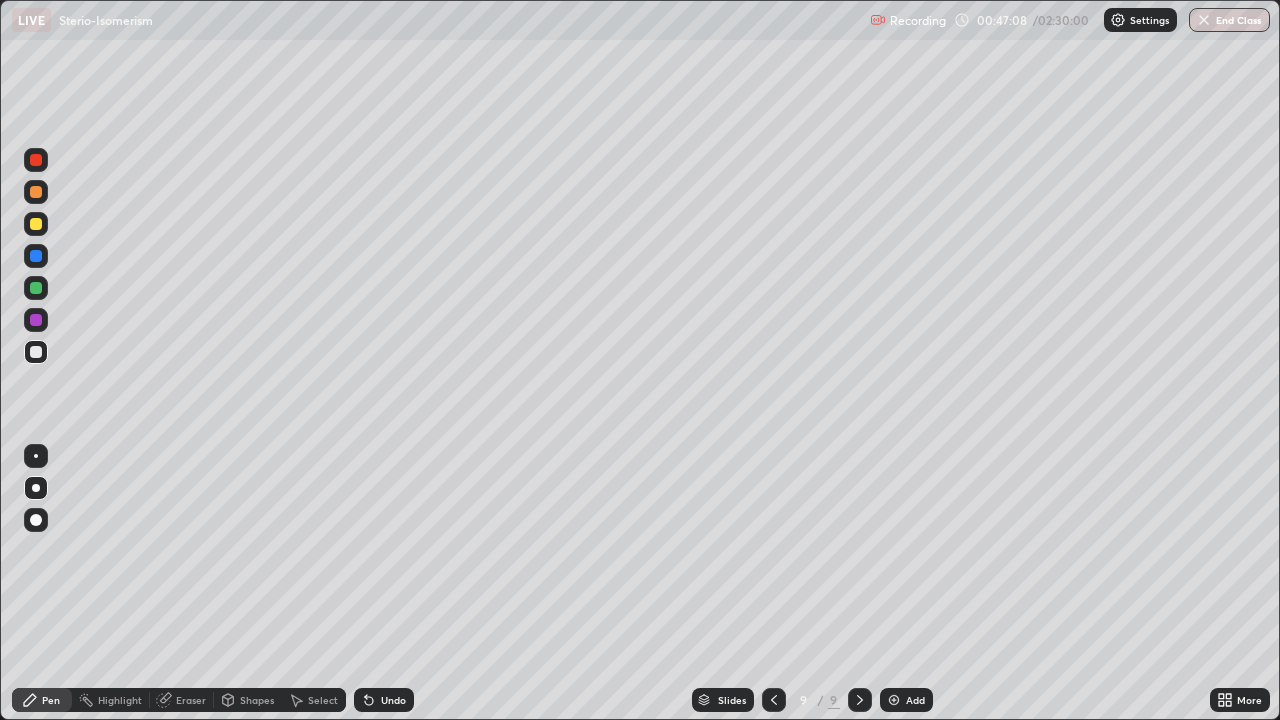 click on "Shapes" at bounding box center [257, 700] 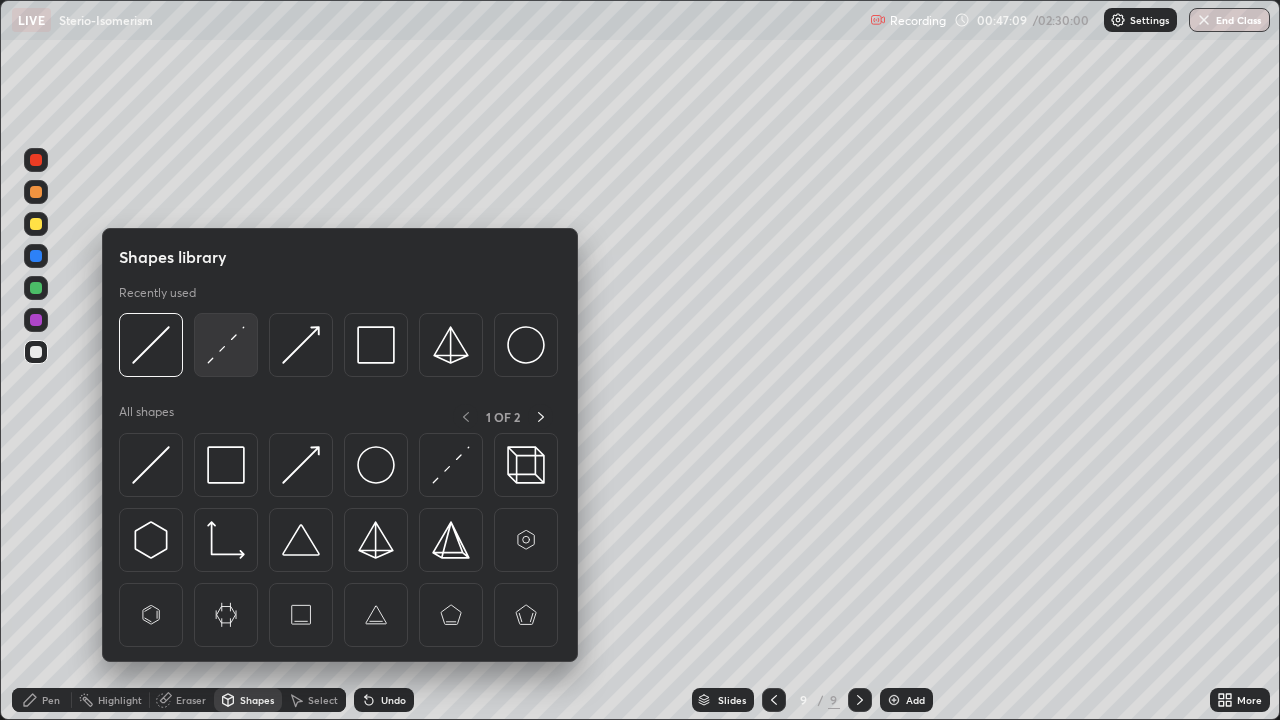 click at bounding box center (226, 345) 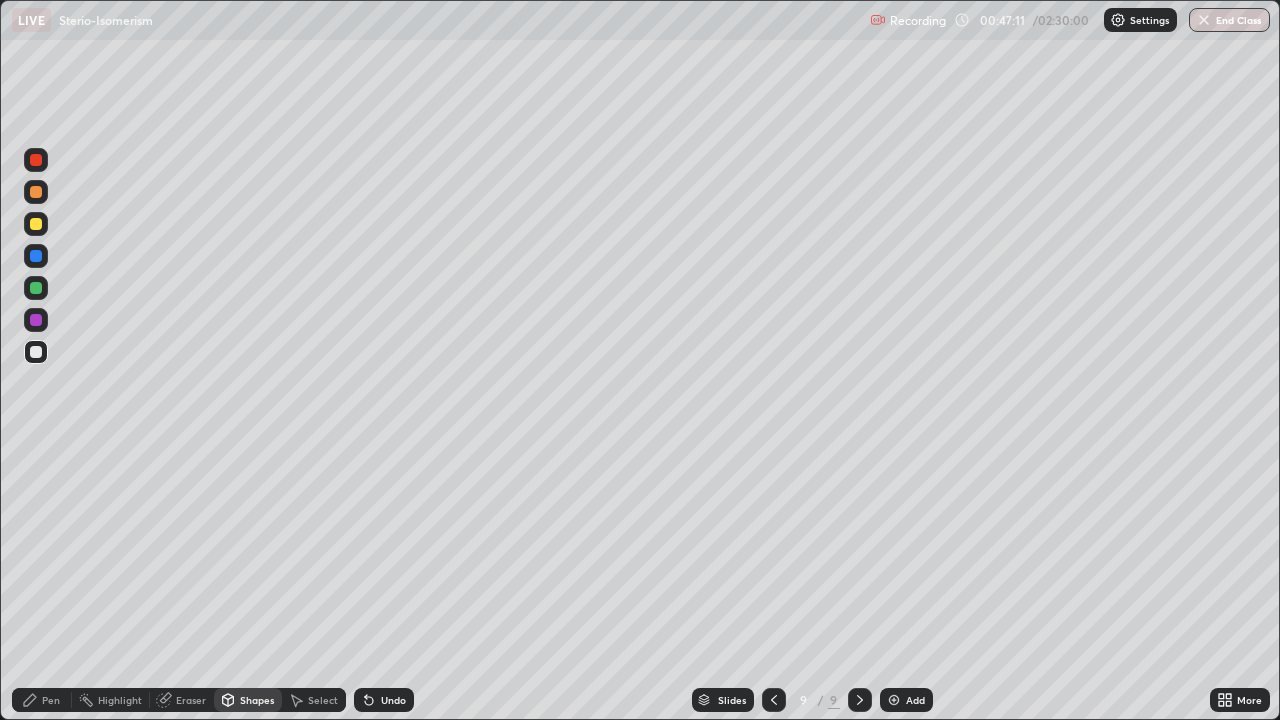 click at bounding box center [36, 352] 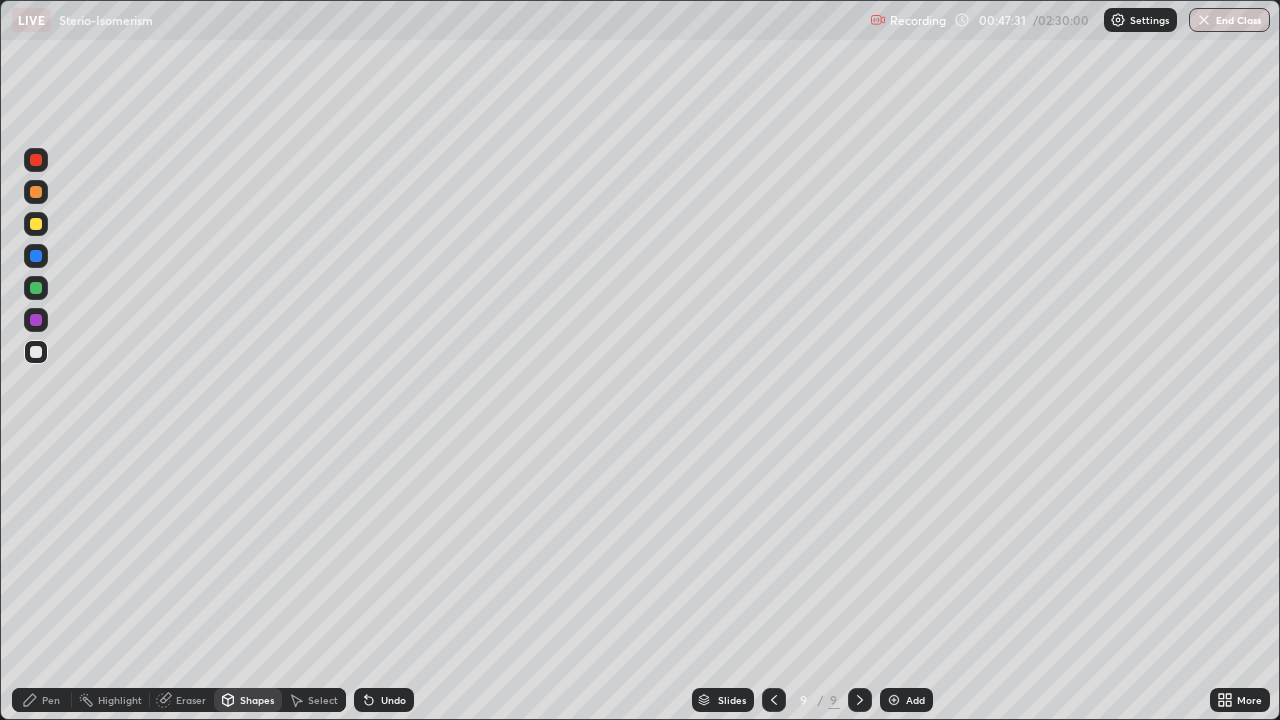 click at bounding box center (36, 320) 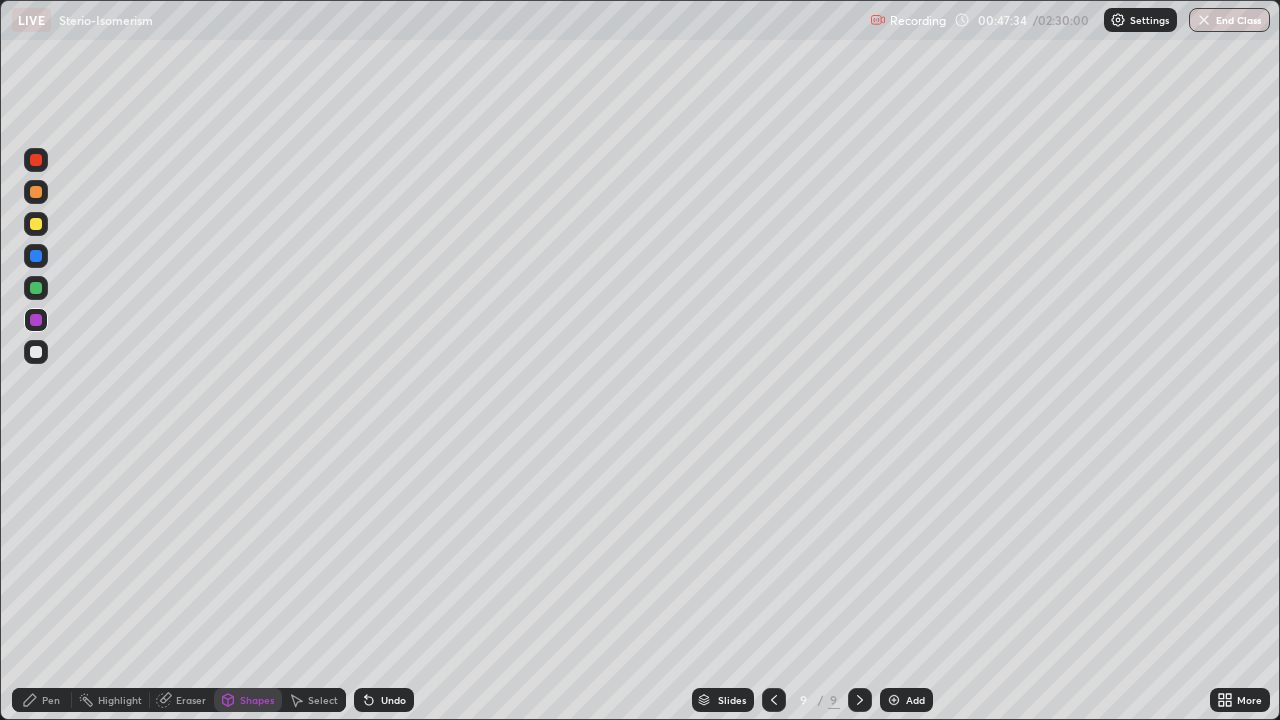click on "Undo" at bounding box center [384, 700] 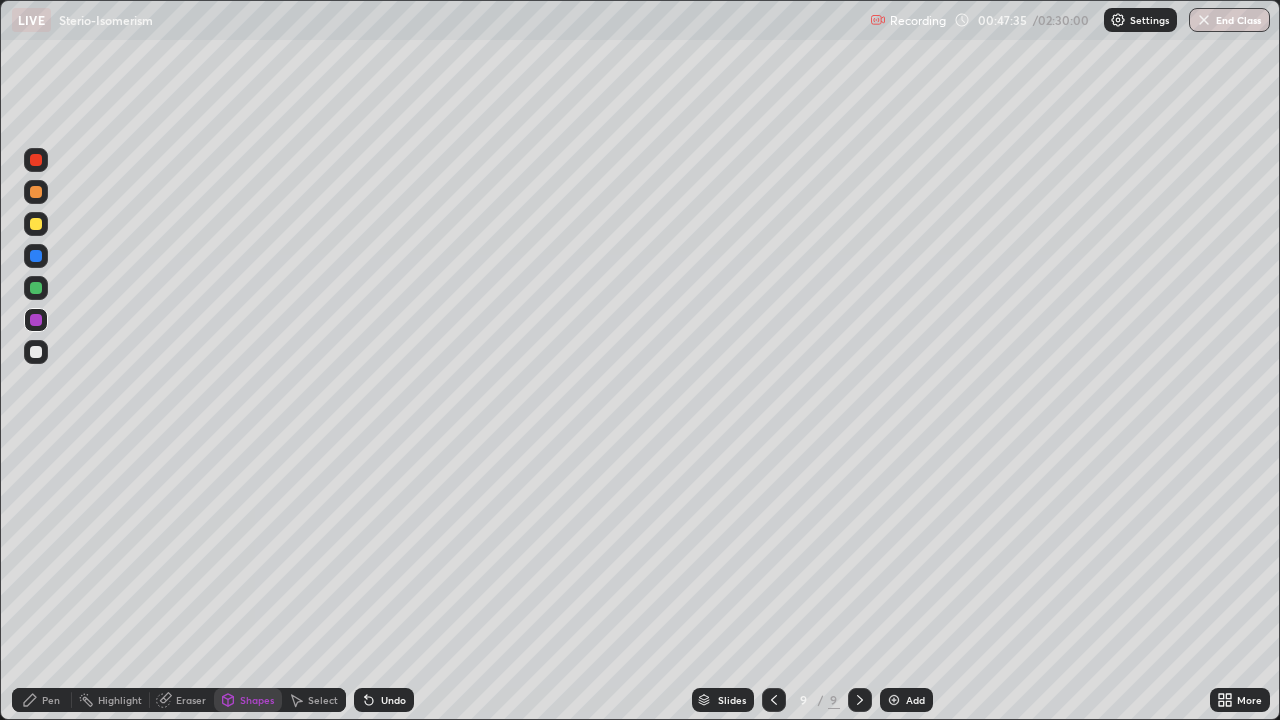 click at bounding box center [36, 192] 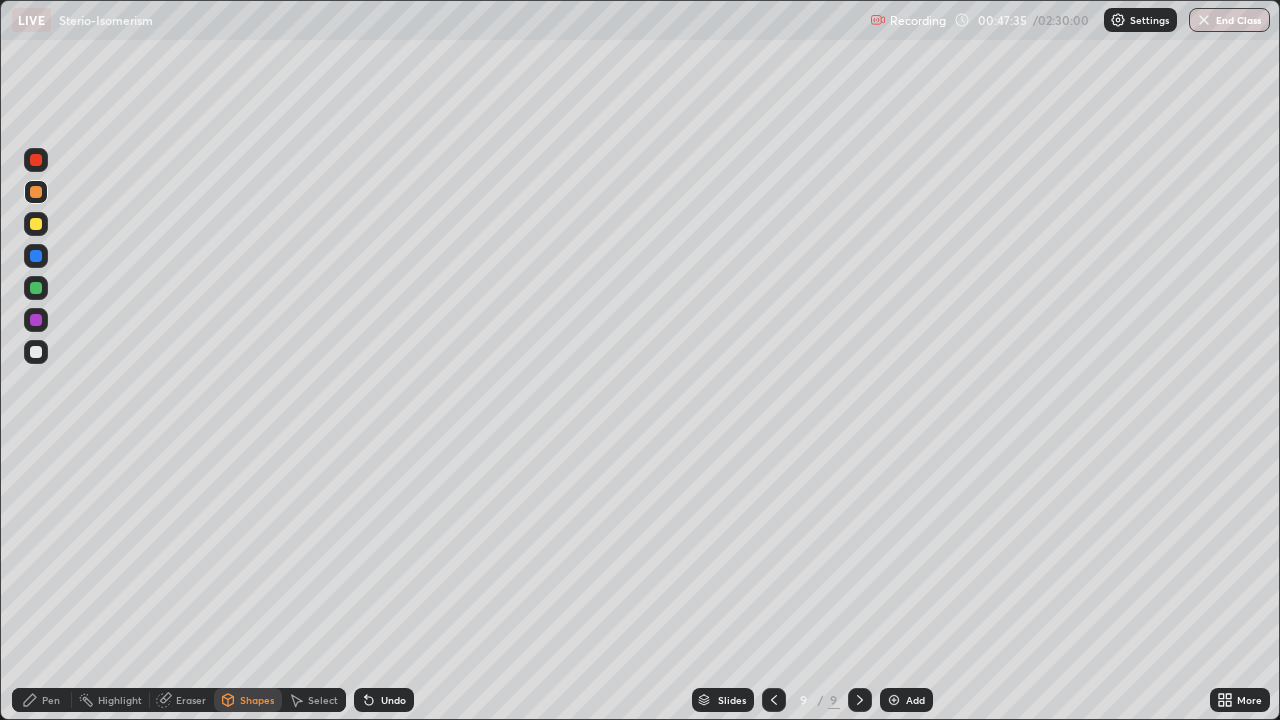 click on "Pen" at bounding box center [42, 700] 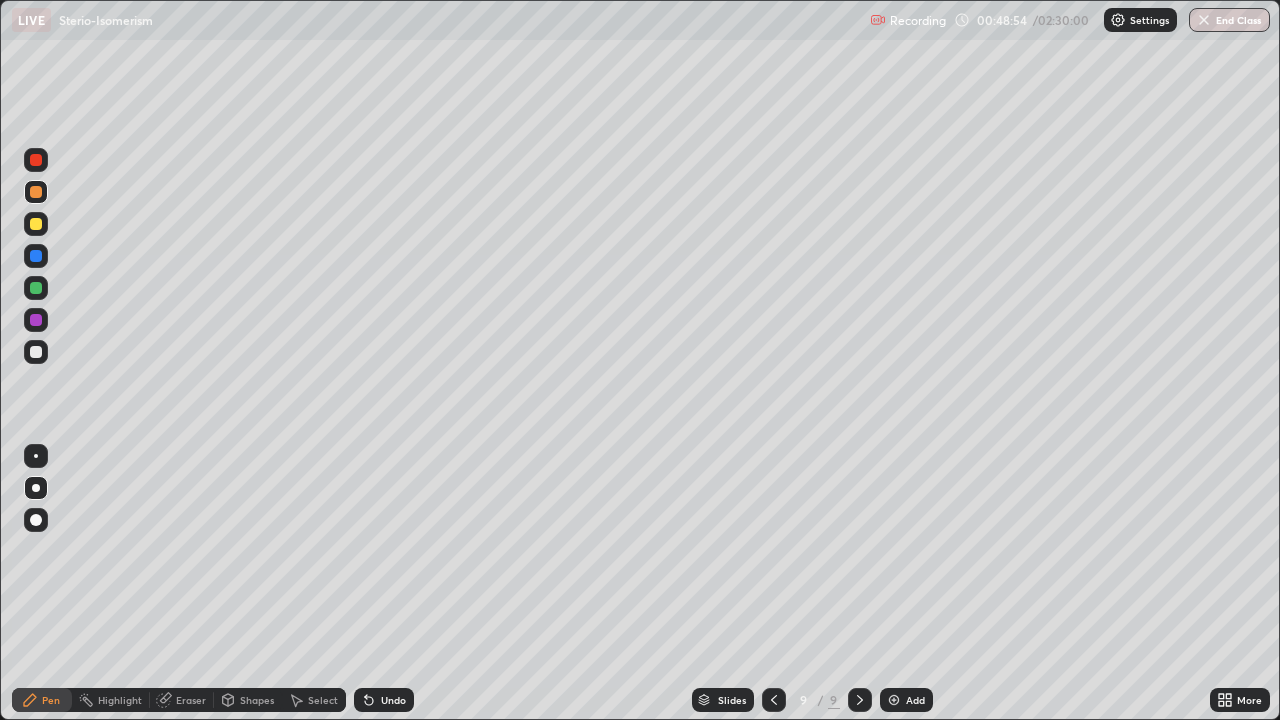 click at bounding box center (36, 320) 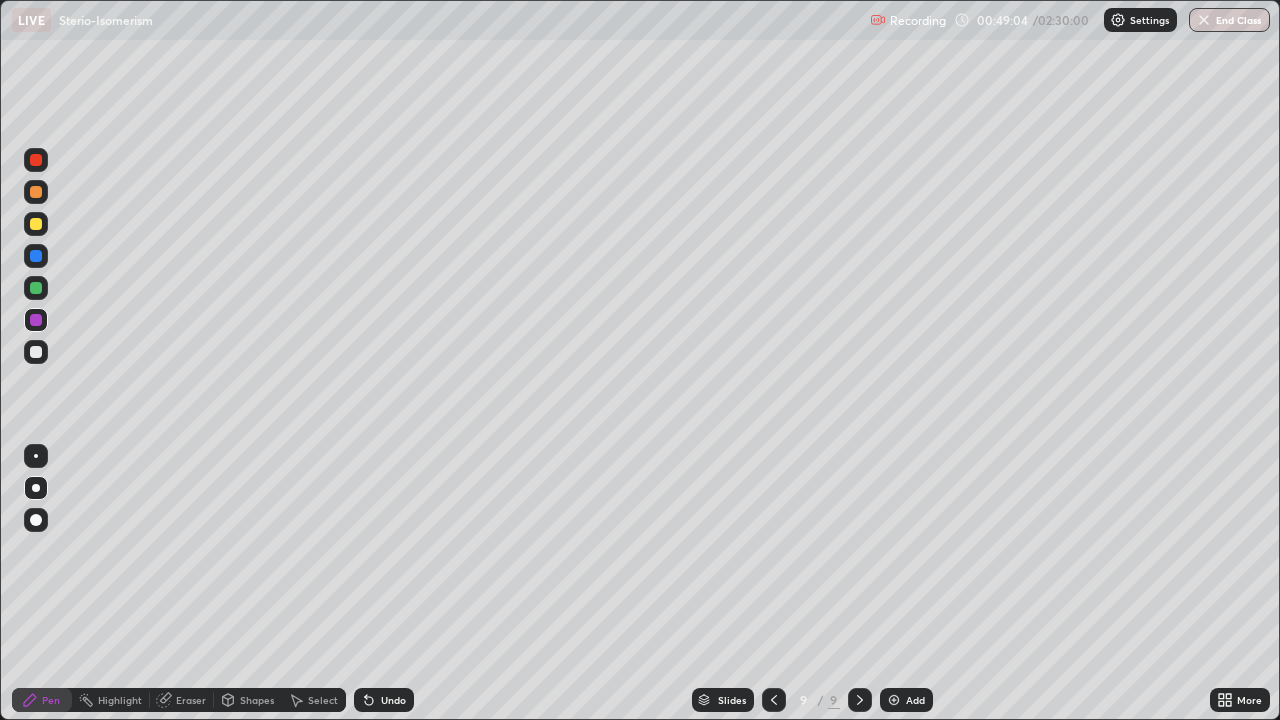 click at bounding box center [36, 320] 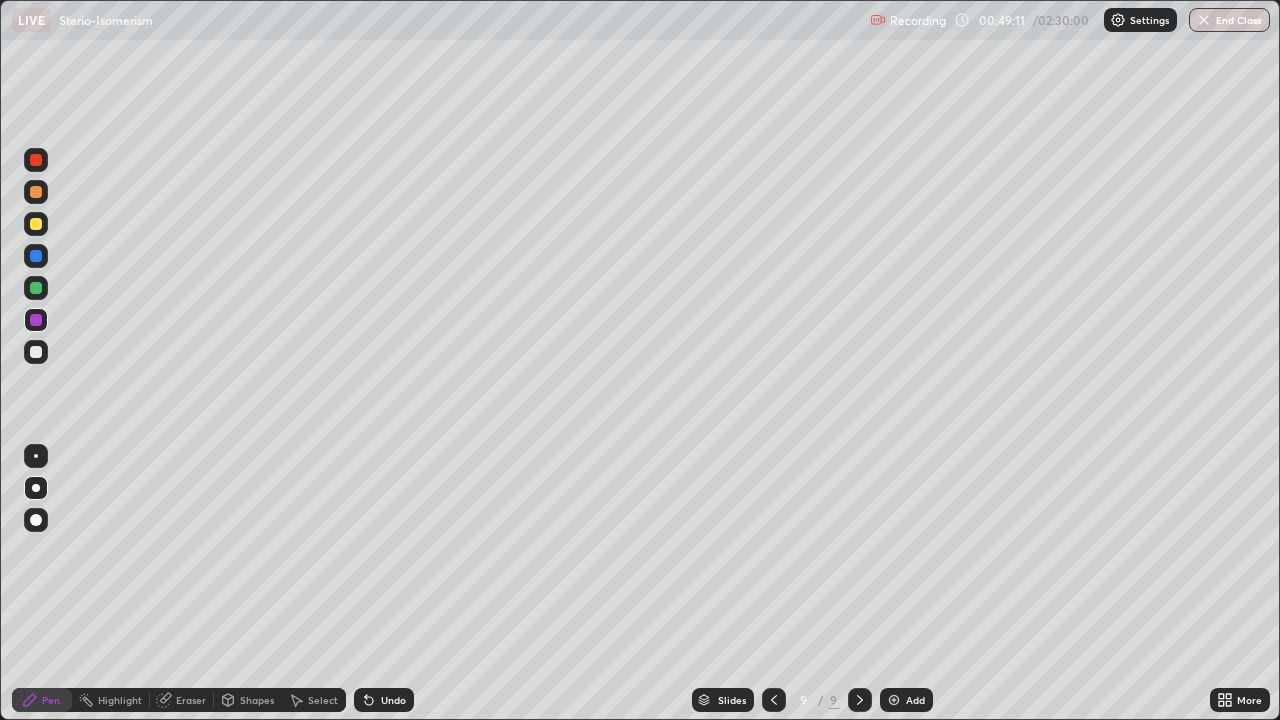 click on "Undo" at bounding box center (393, 700) 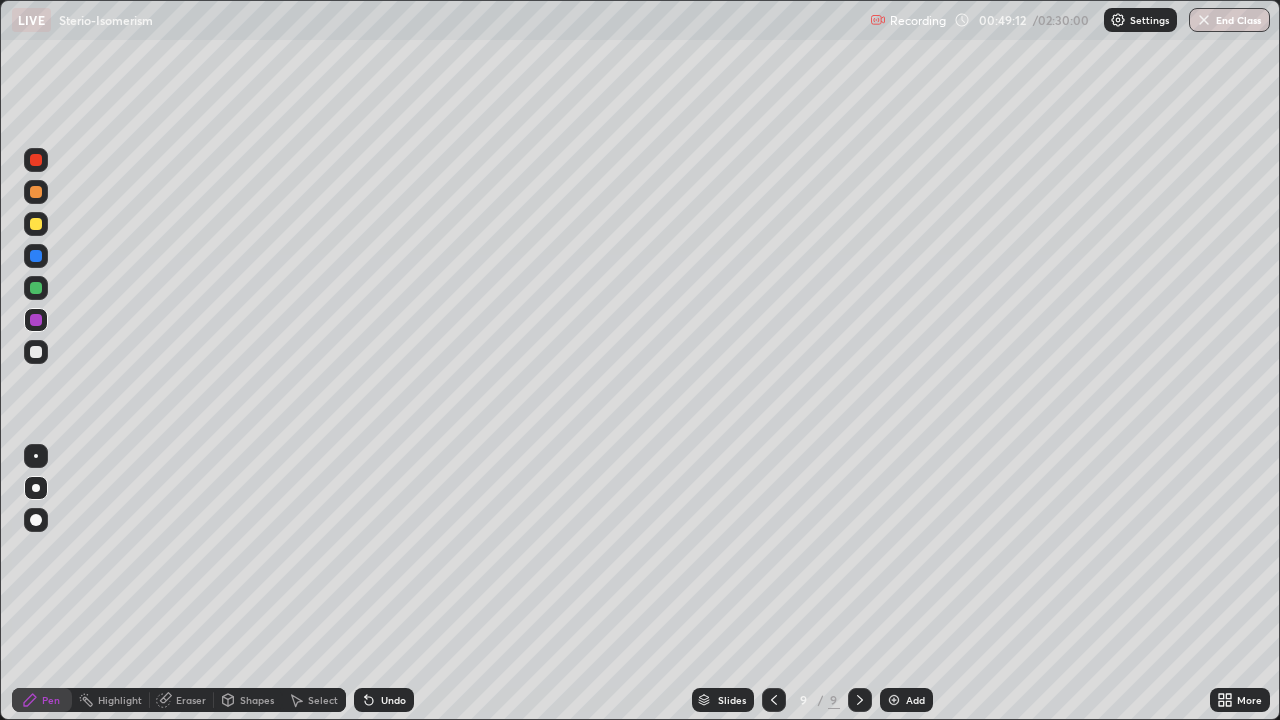 click on "Undo" at bounding box center [384, 700] 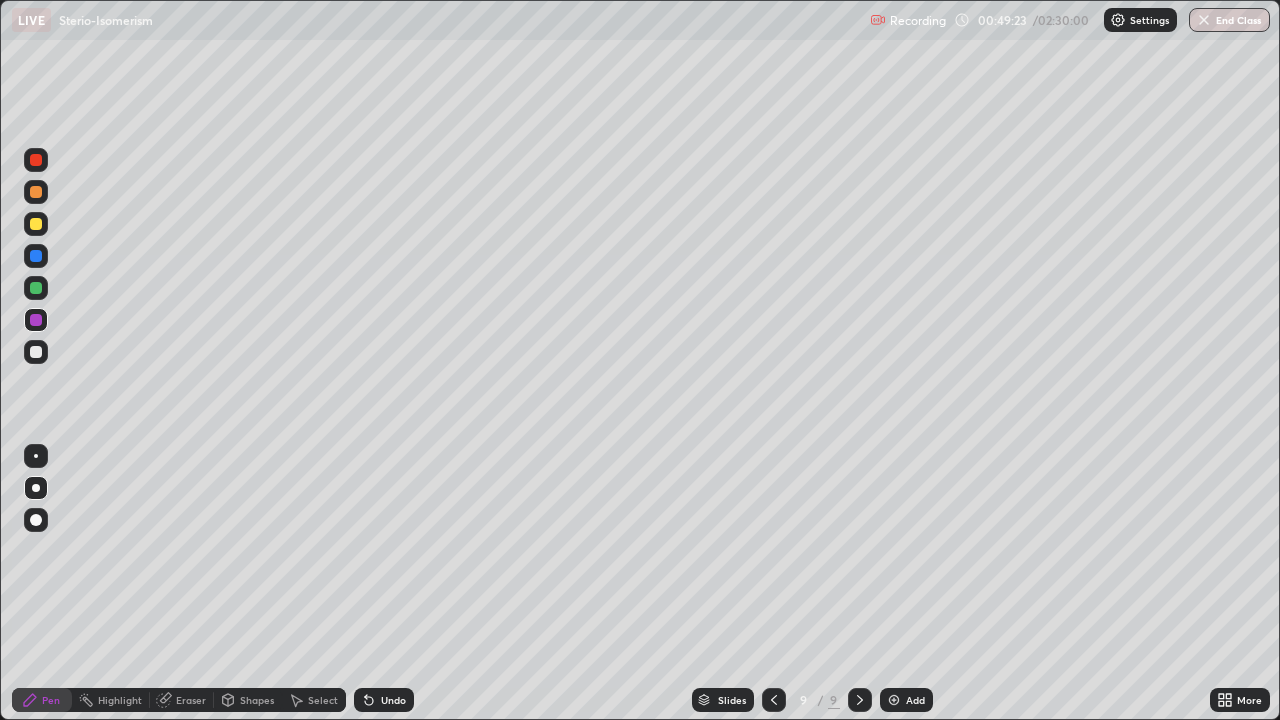 click at bounding box center (36, 160) 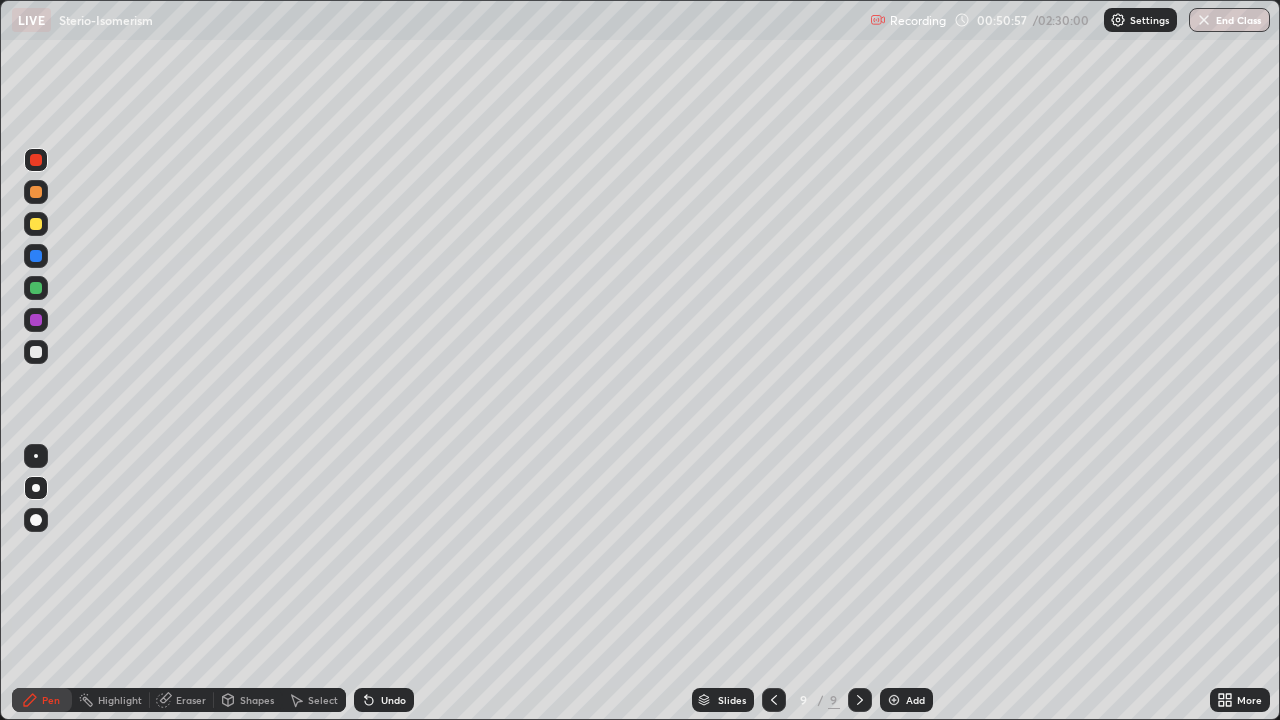 click 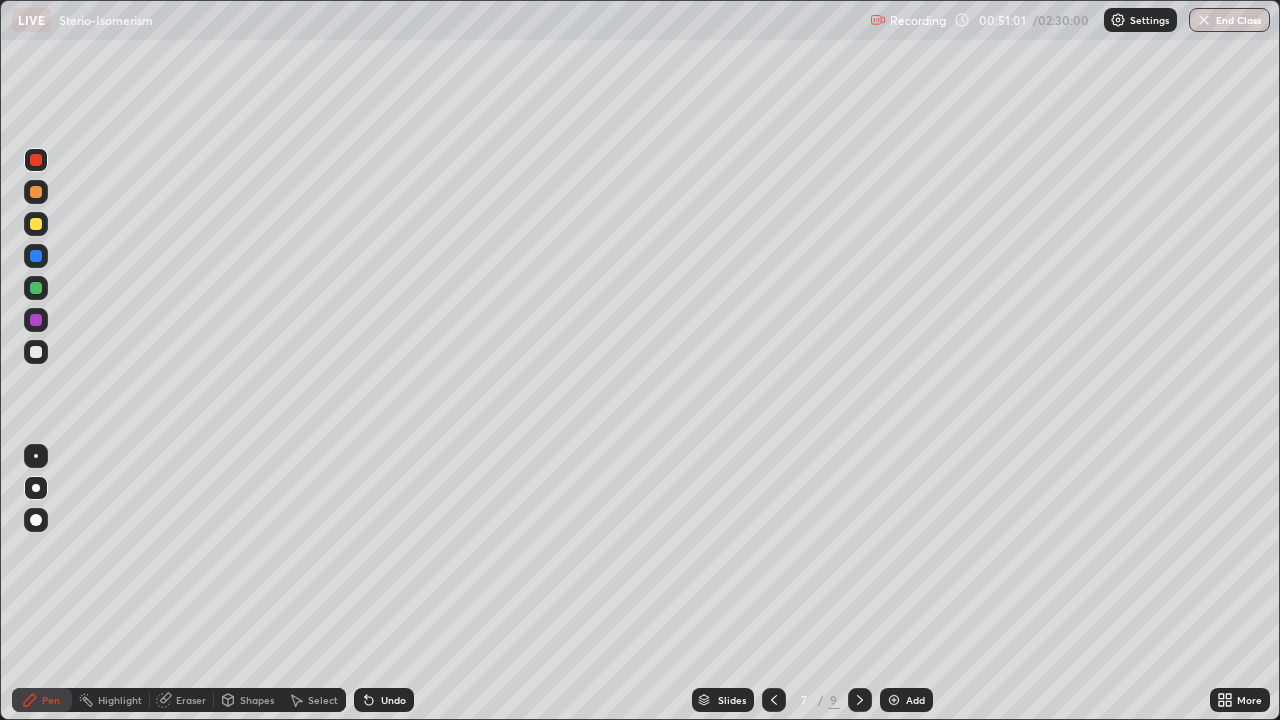 click 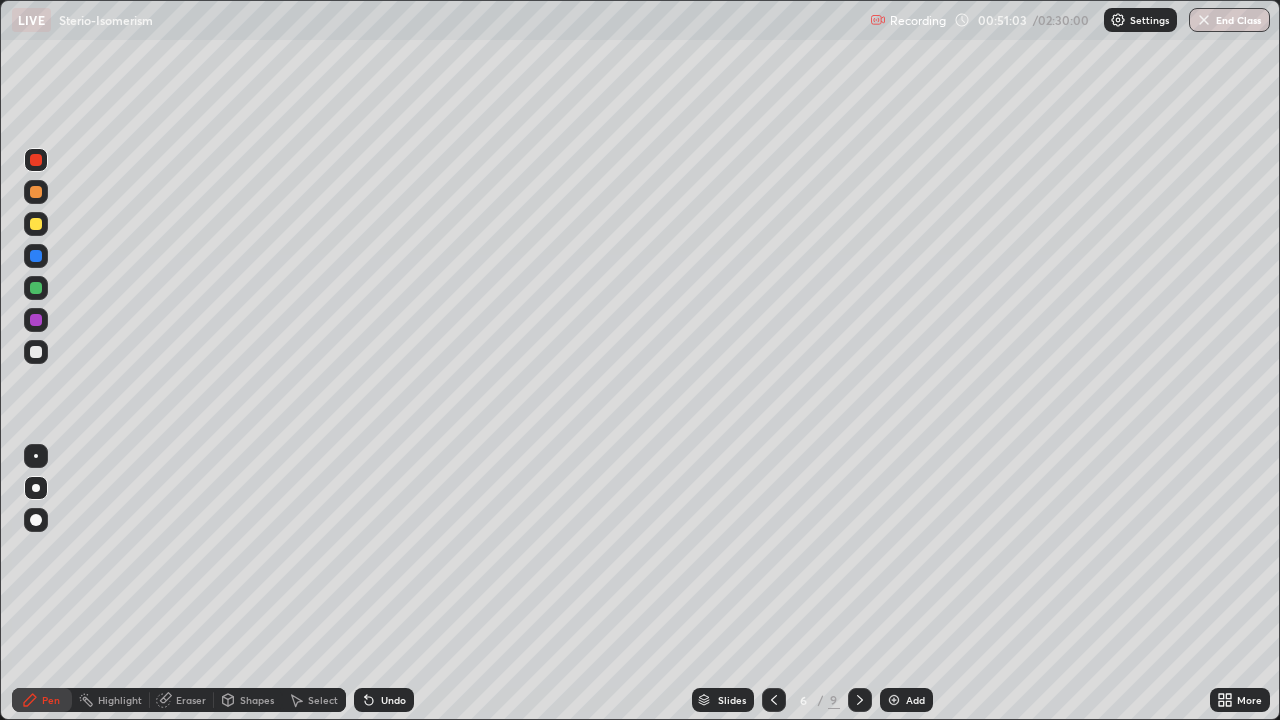 click 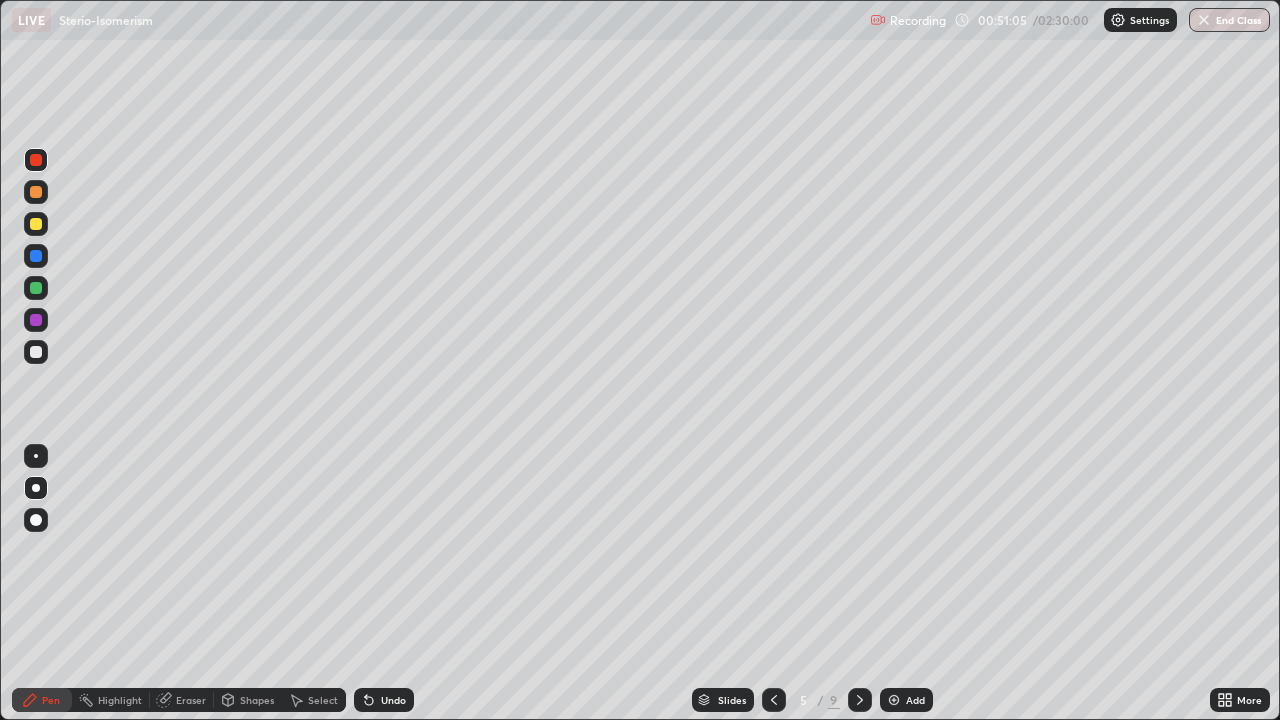 click 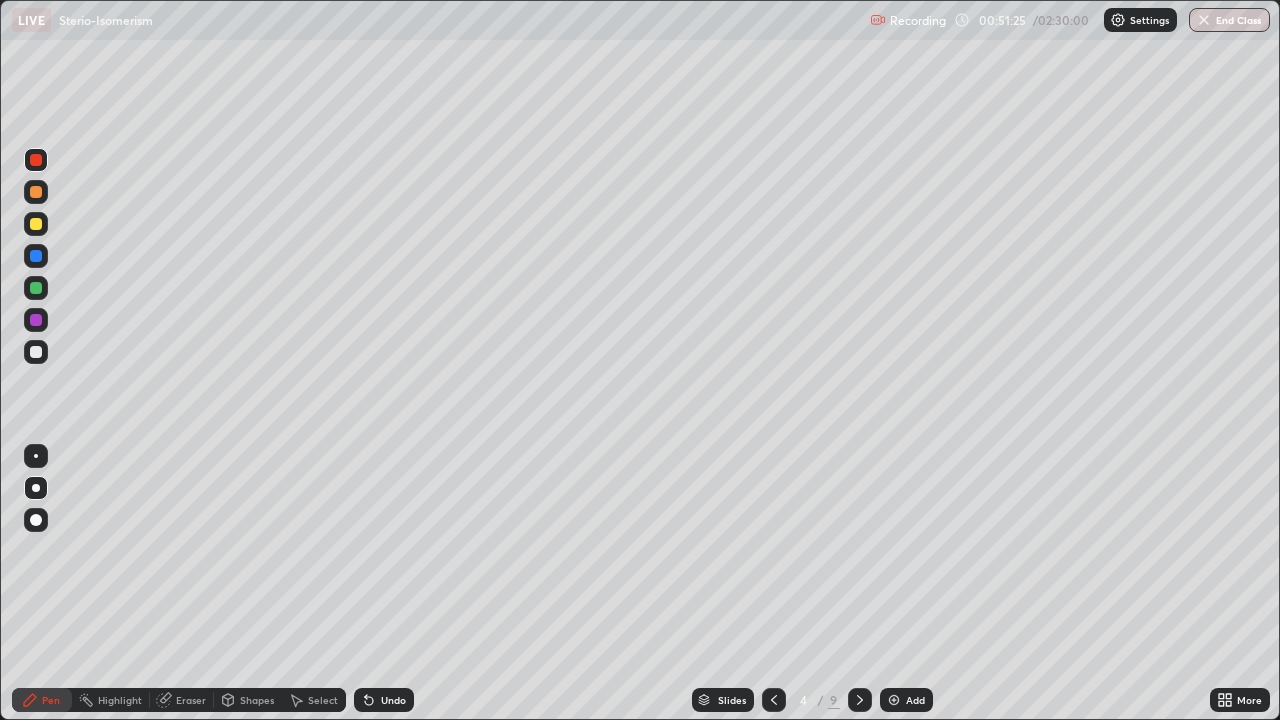 click 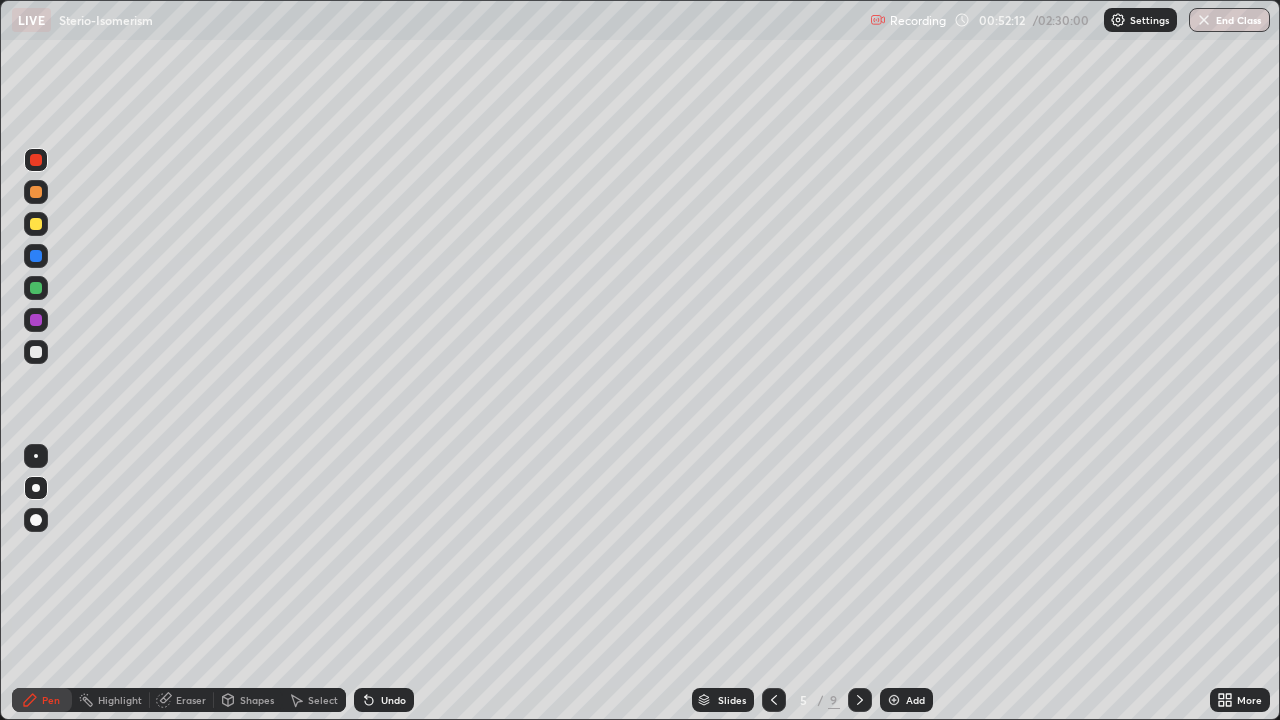 click at bounding box center (36, 224) 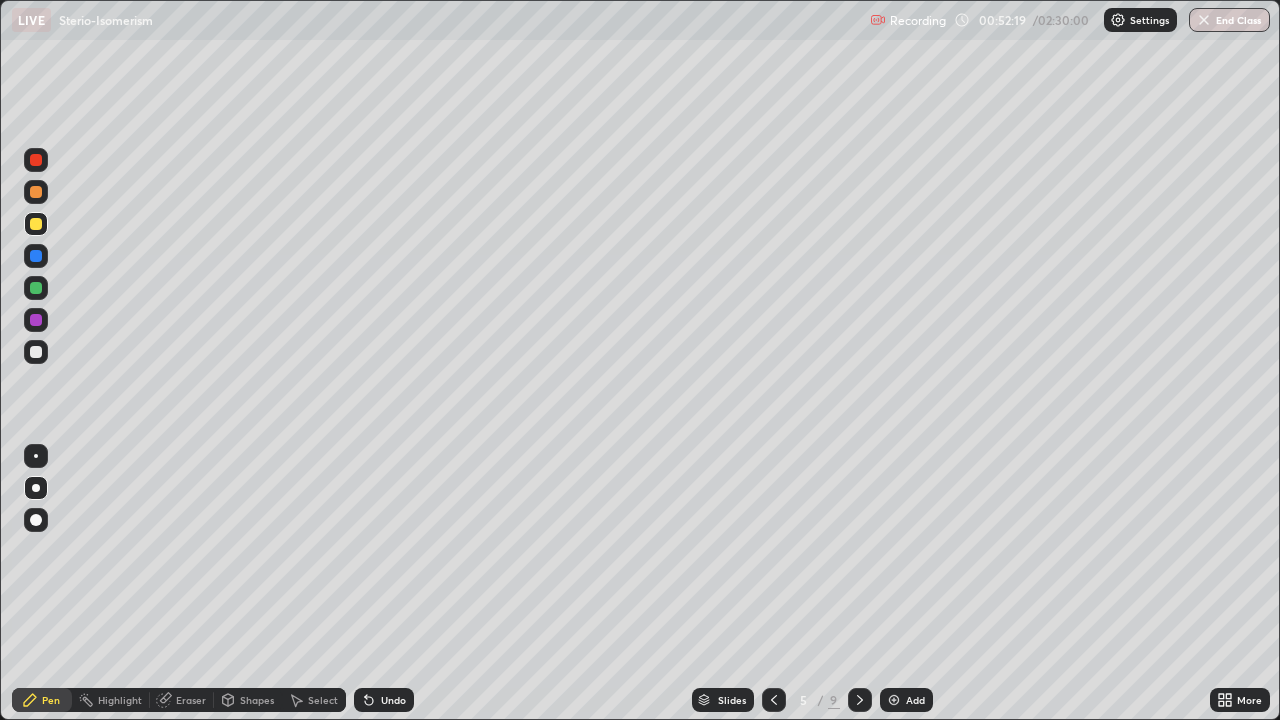 click on "/" at bounding box center (821, 700) 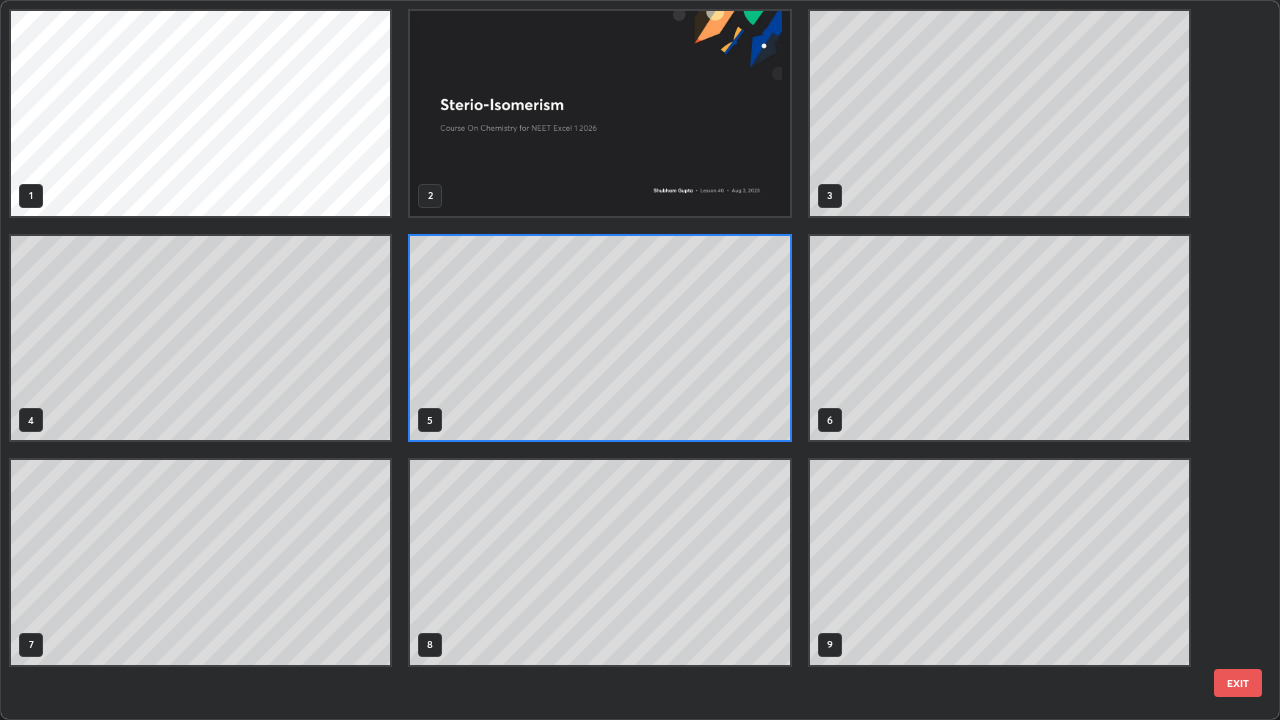 scroll, scrollTop: 7, scrollLeft: 11, axis: both 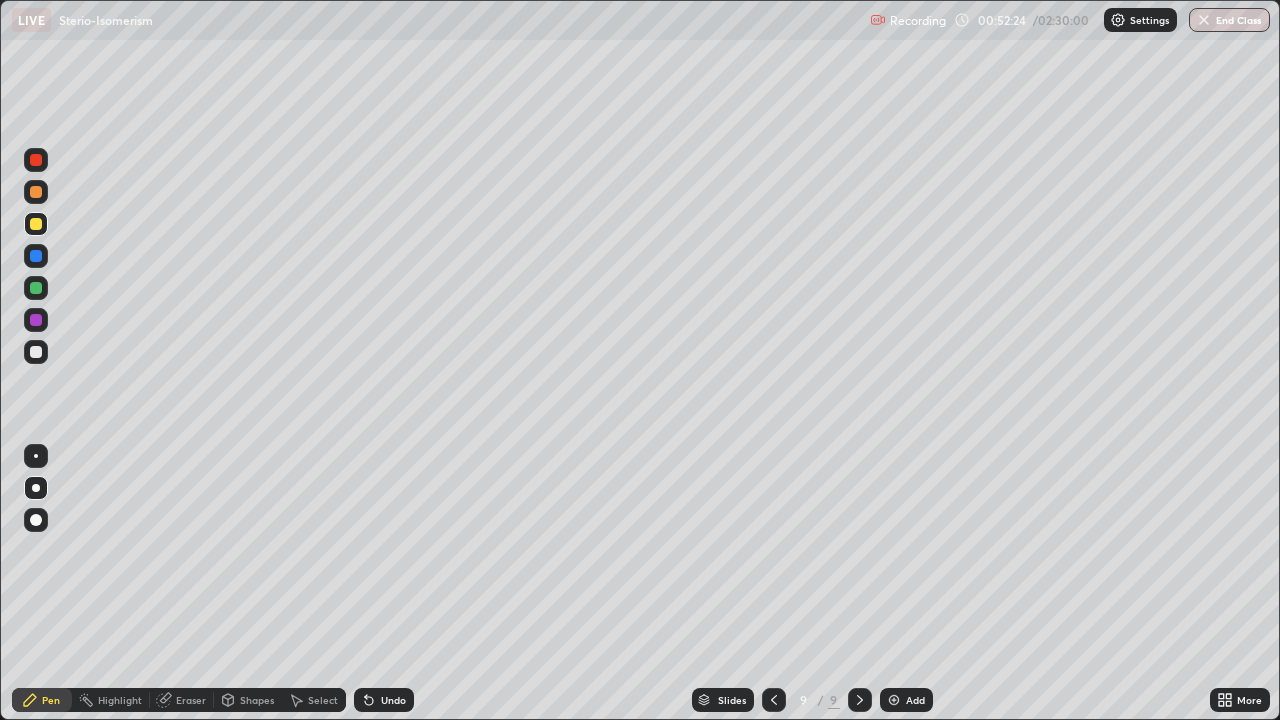 click 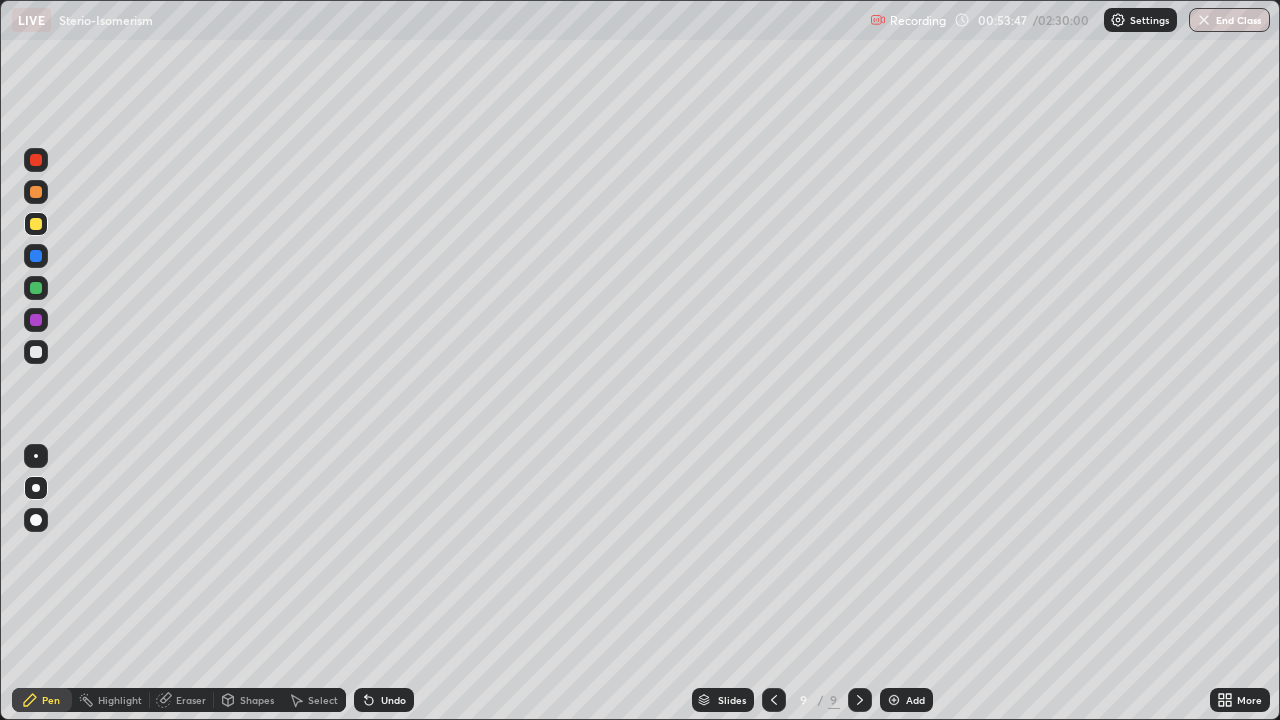 click at bounding box center [36, 256] 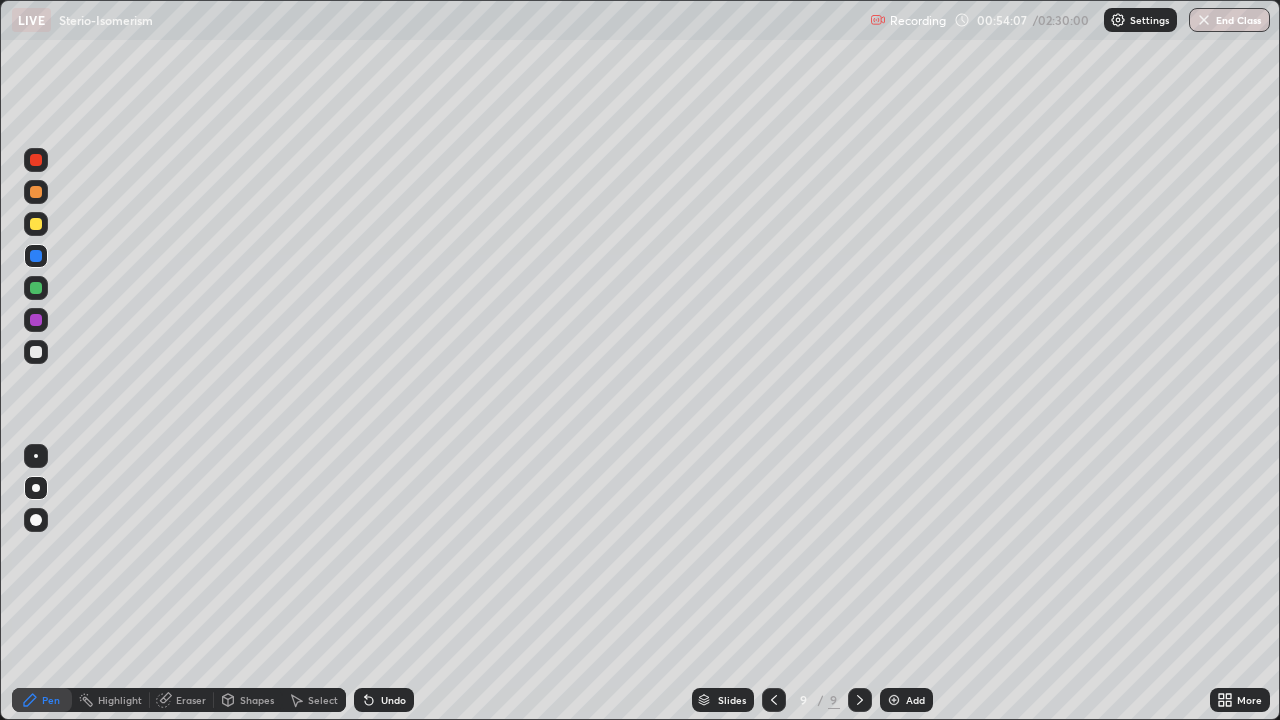 click at bounding box center [894, 700] 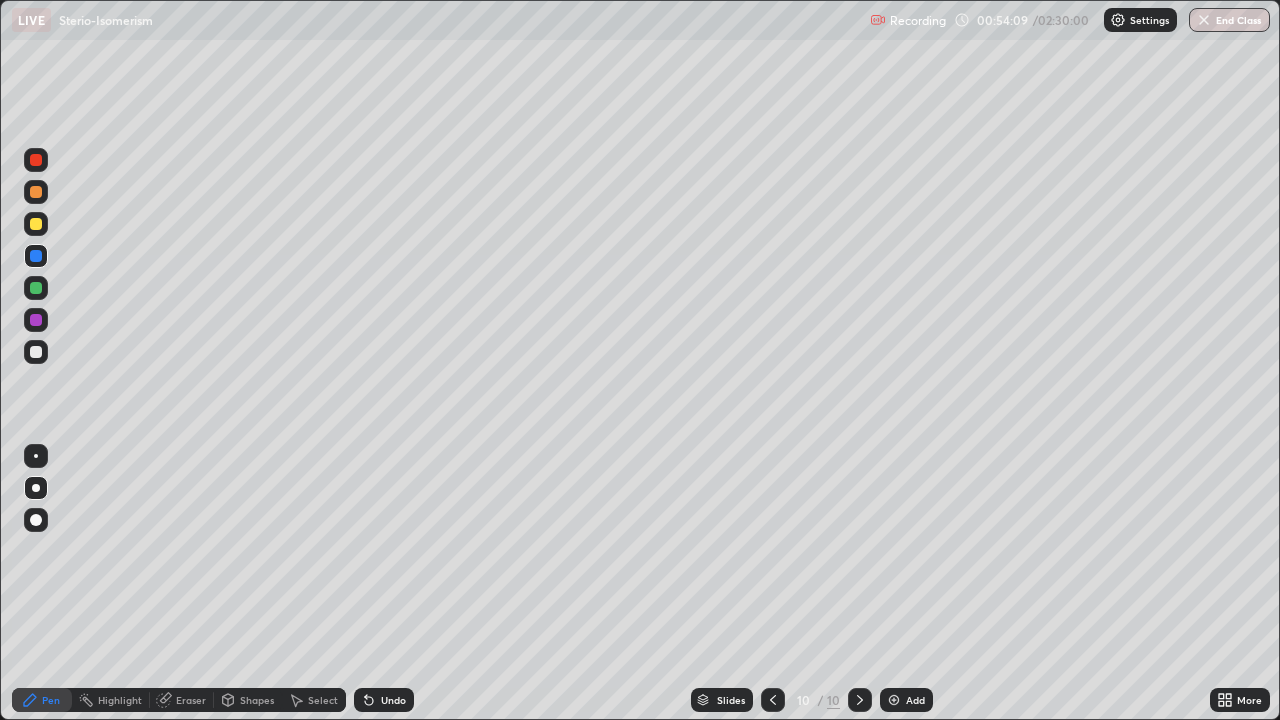 click at bounding box center [36, 352] 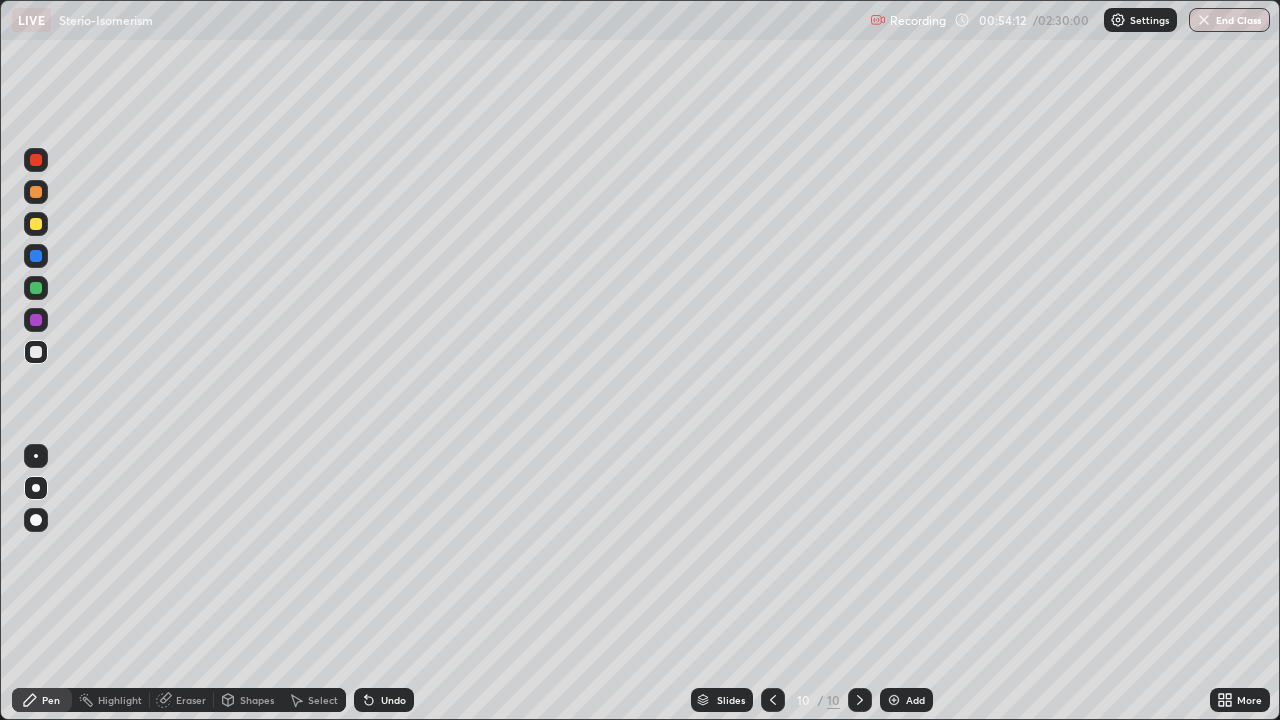 click on "Undo" at bounding box center [384, 700] 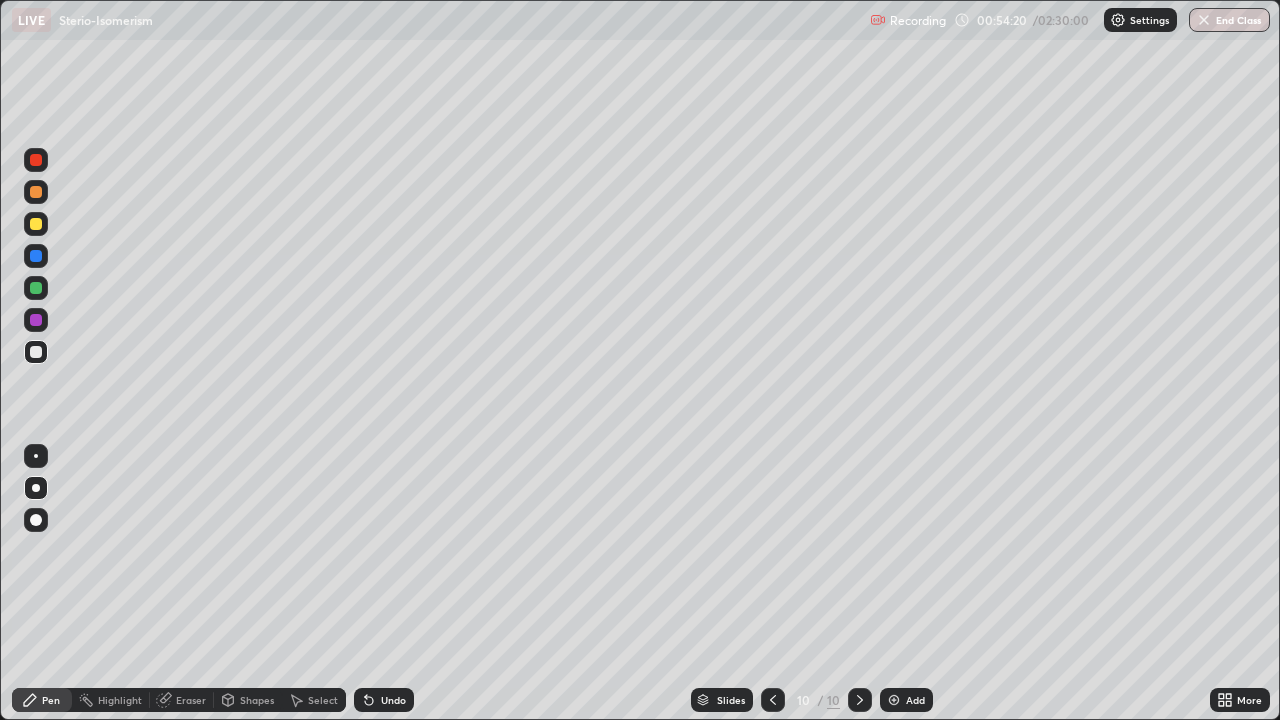 click on "Shapes" at bounding box center (257, 700) 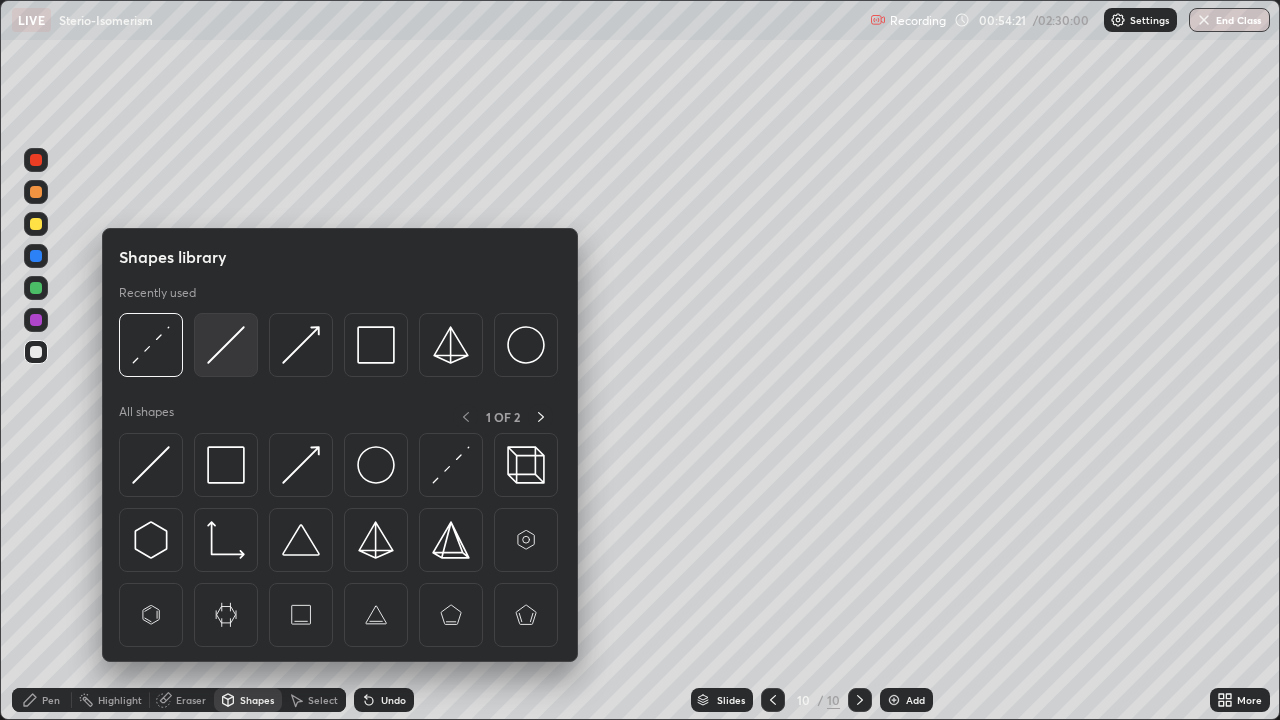 click at bounding box center (226, 345) 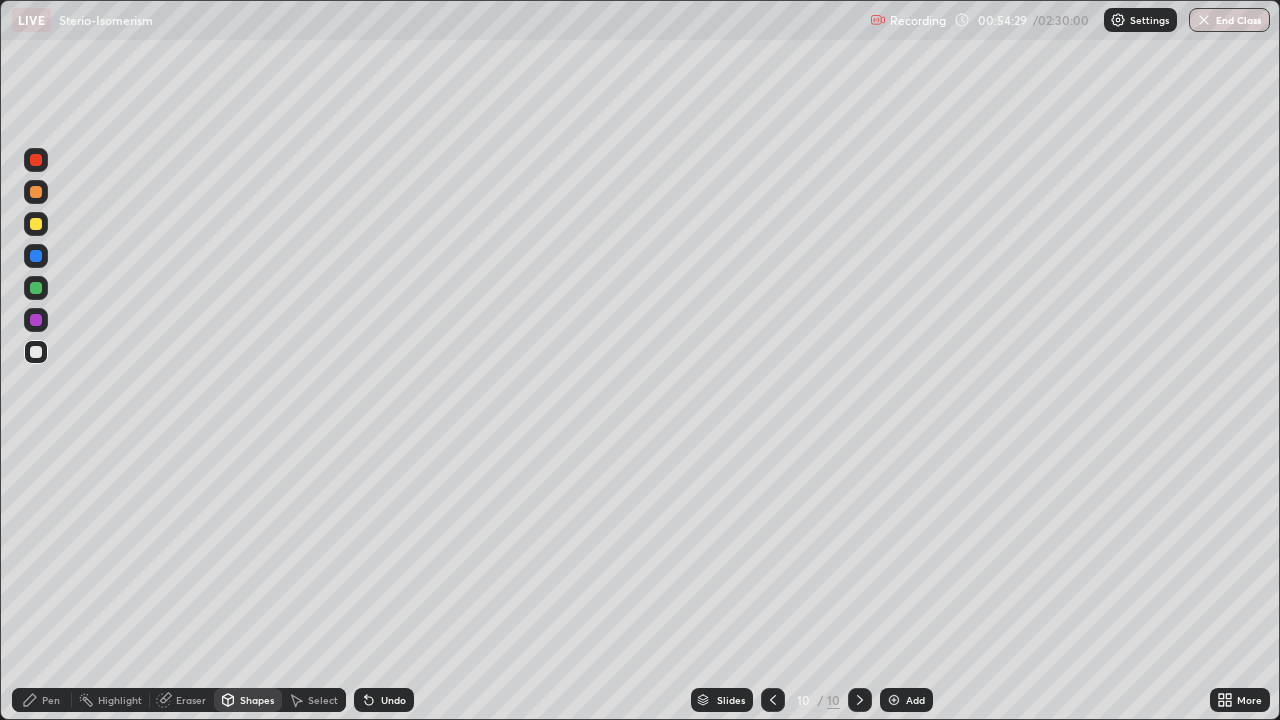 click at bounding box center [36, 352] 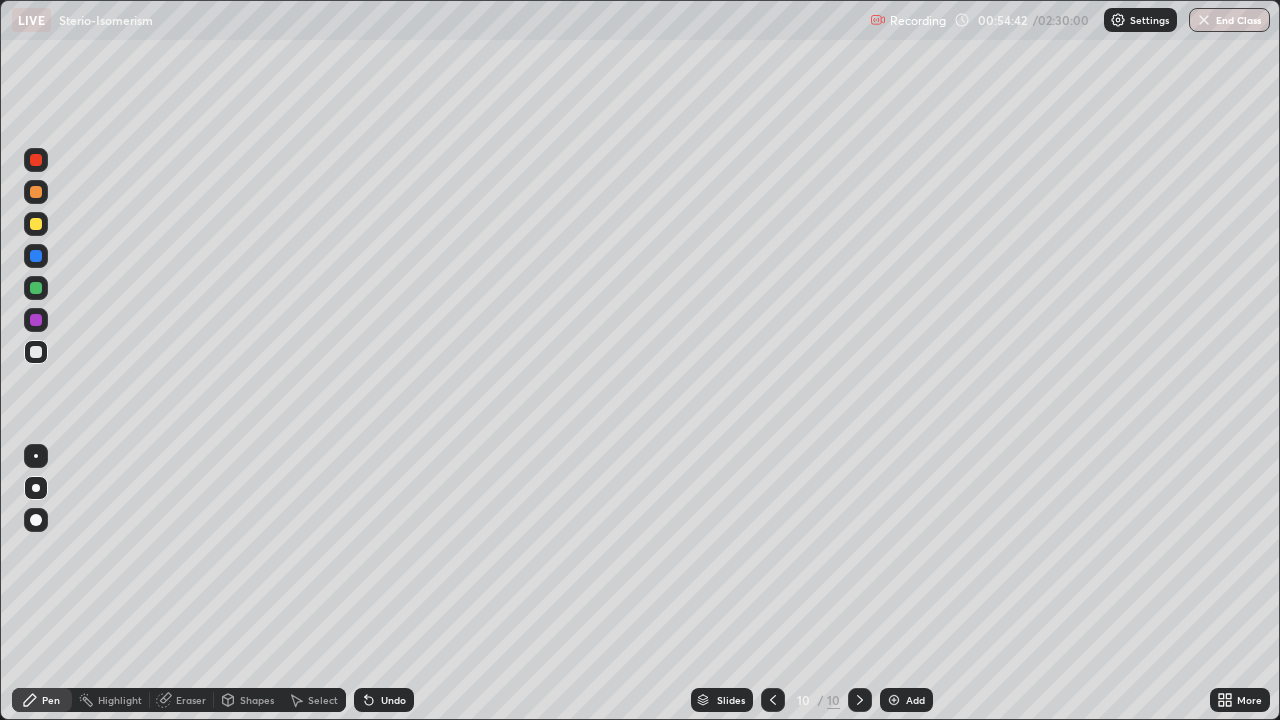 click on "Undo" at bounding box center (384, 700) 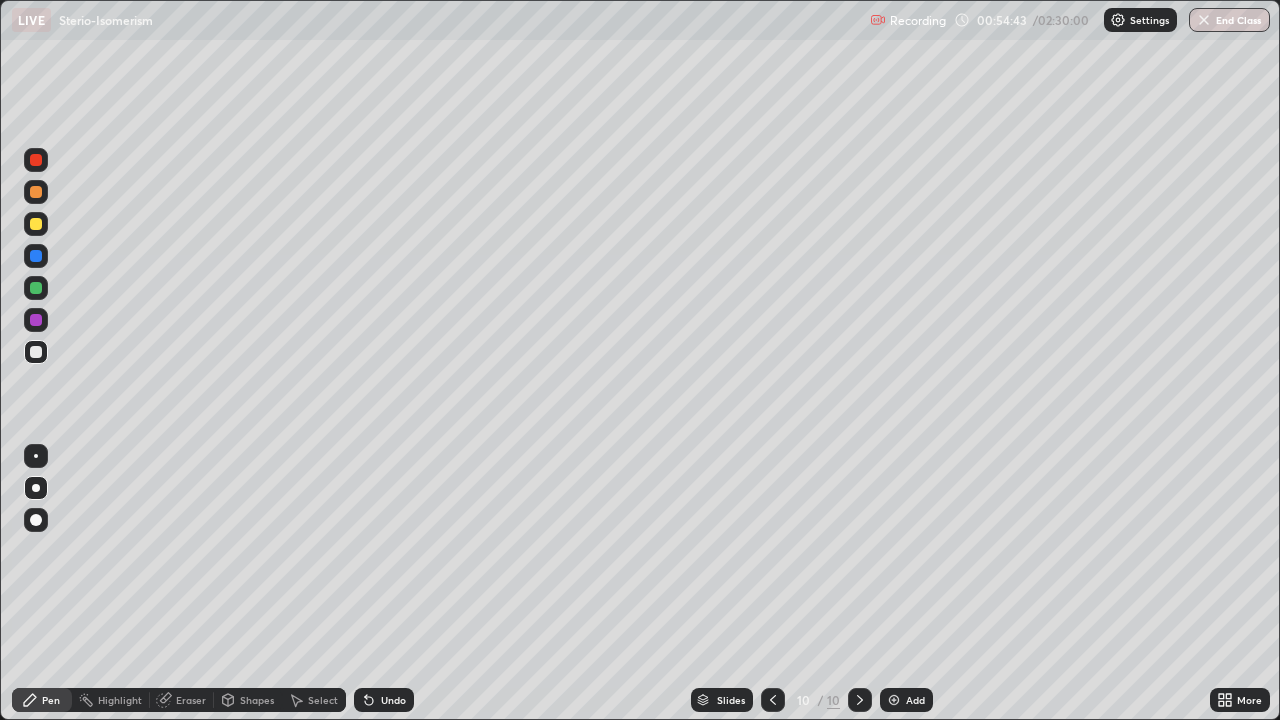 click on "Undo" at bounding box center (393, 700) 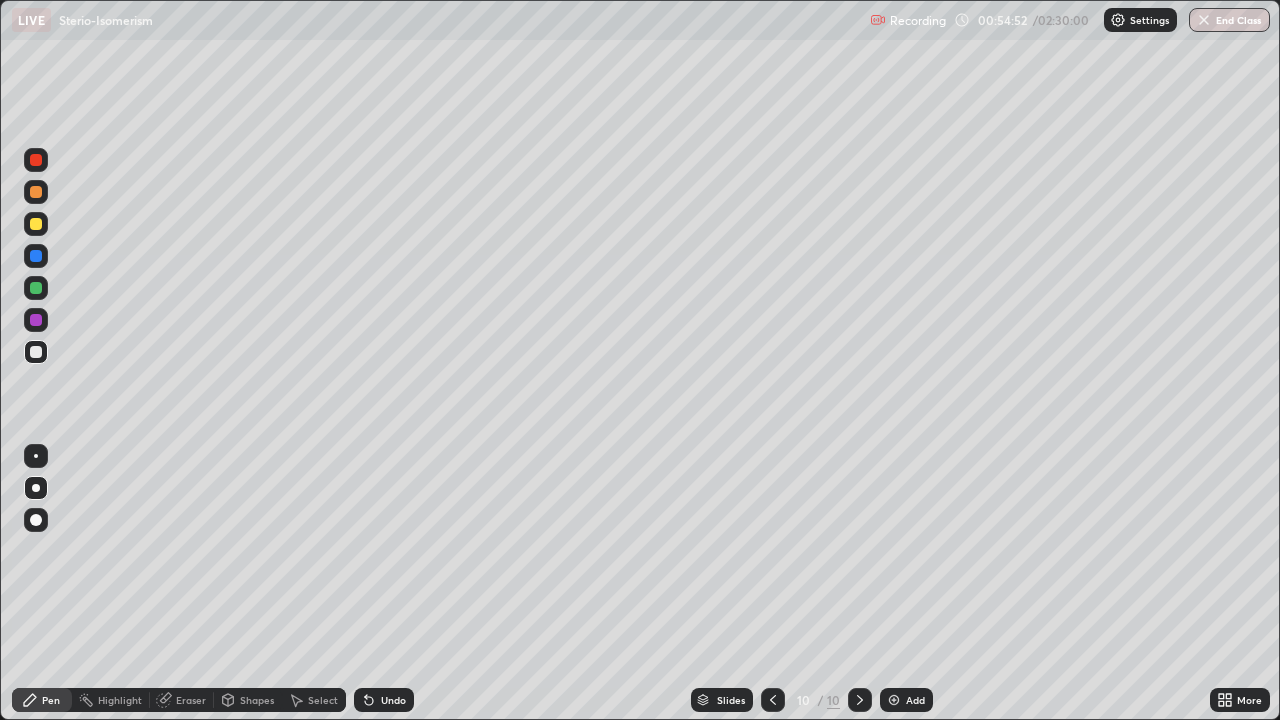 click on "Undo" at bounding box center [393, 700] 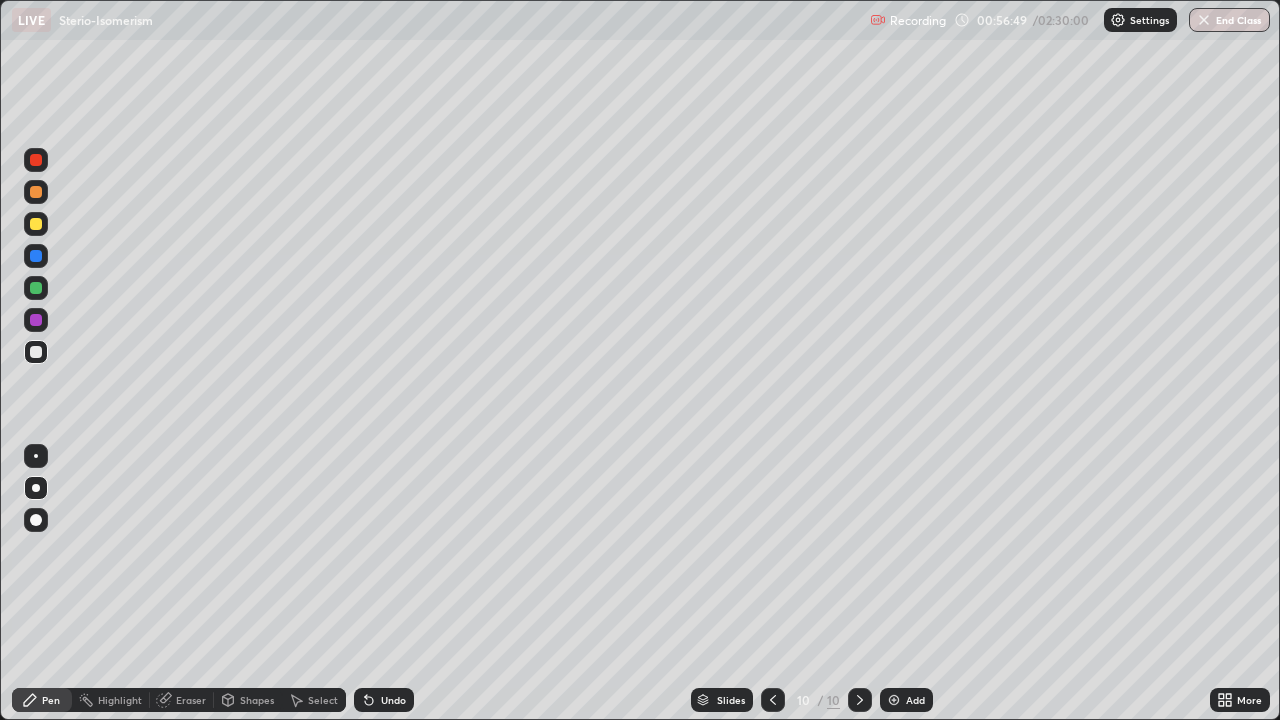 click at bounding box center [36, 288] 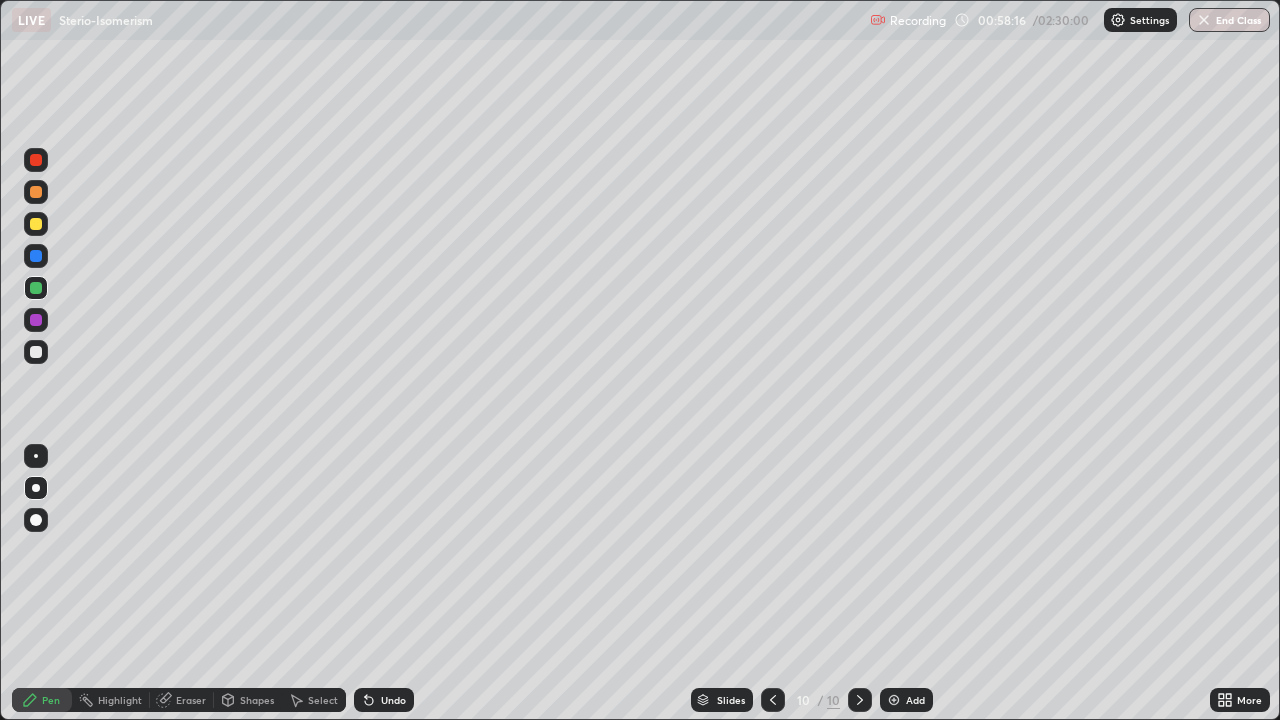 click 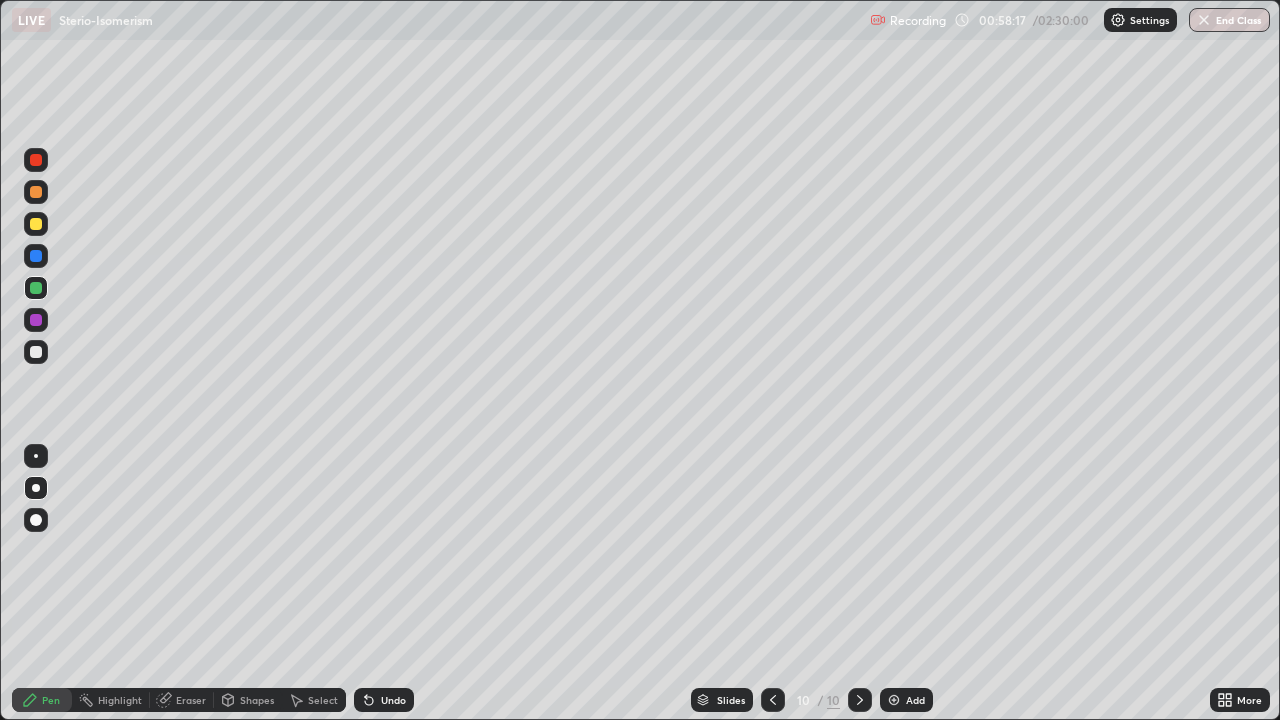 click on "Undo" at bounding box center [384, 700] 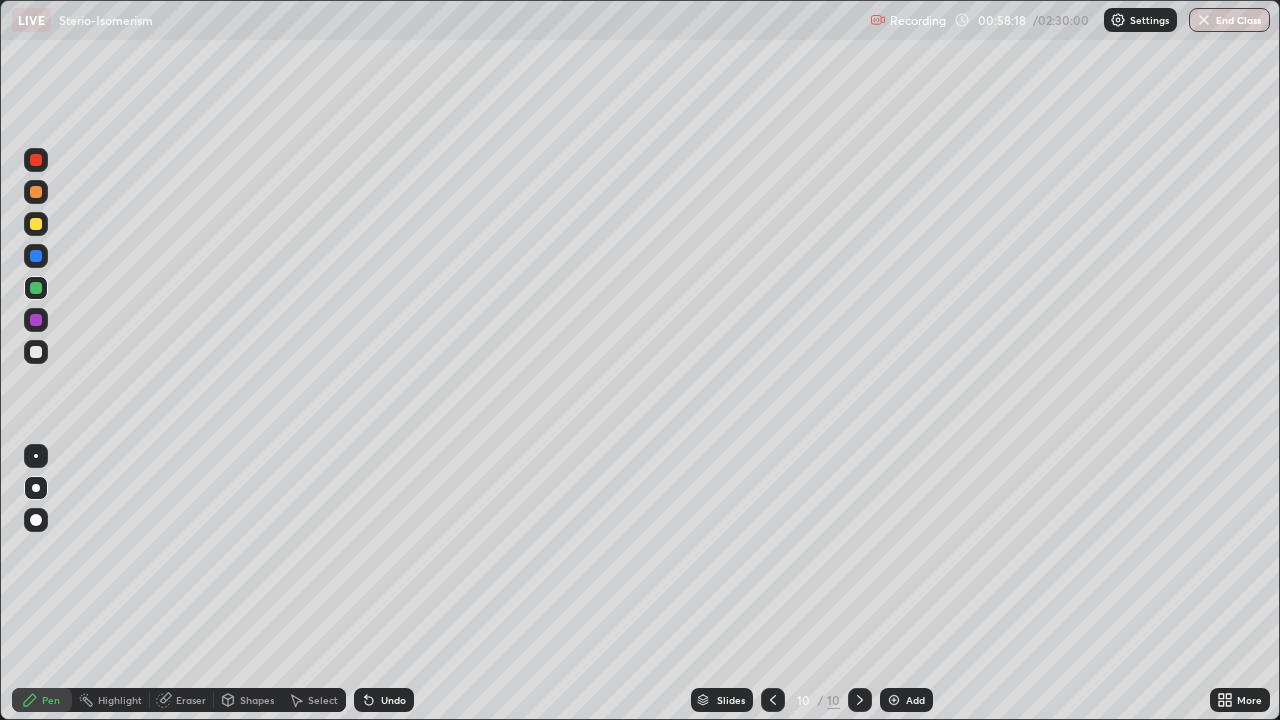 click on "Undo" at bounding box center (384, 700) 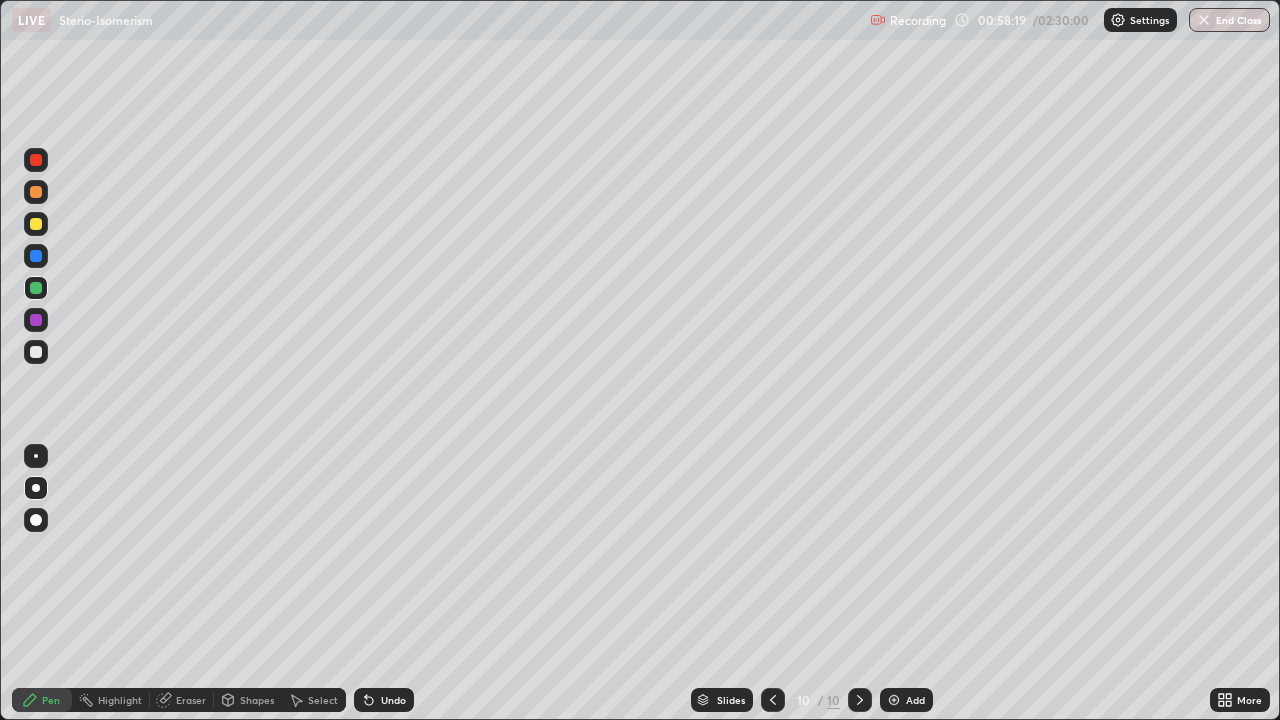click on "Undo" at bounding box center (393, 700) 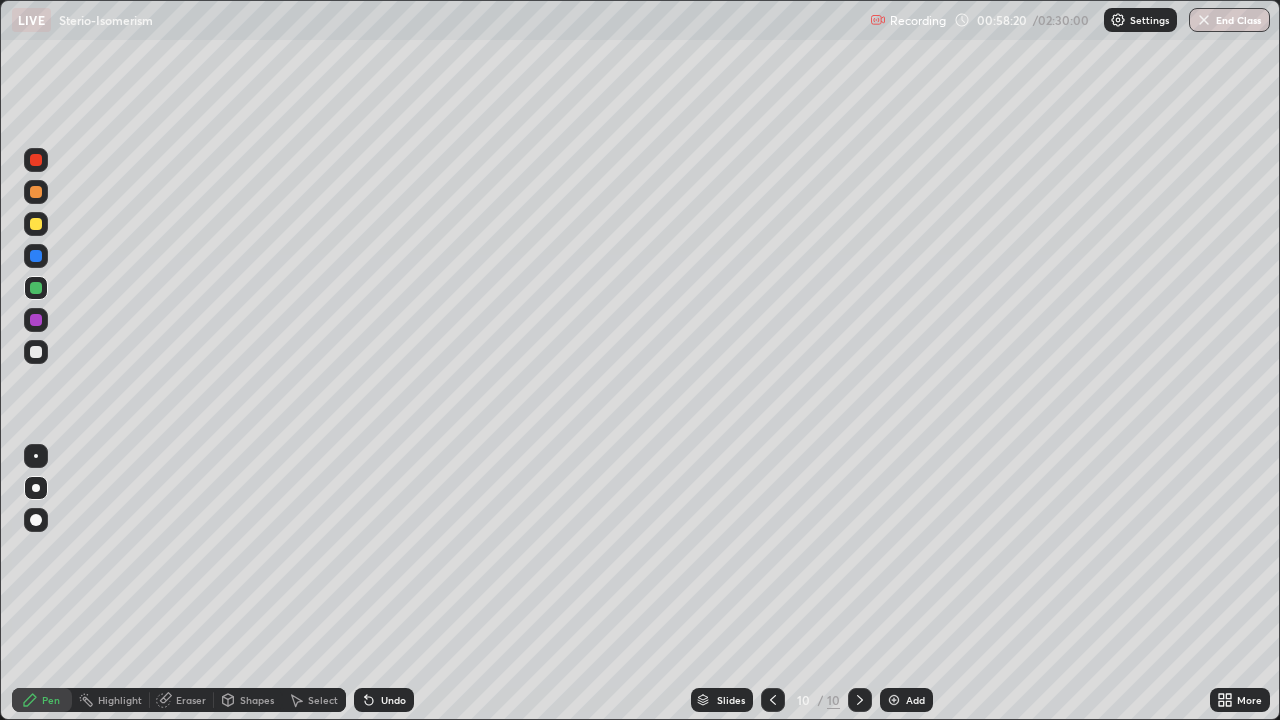 click on "Undo" at bounding box center (393, 700) 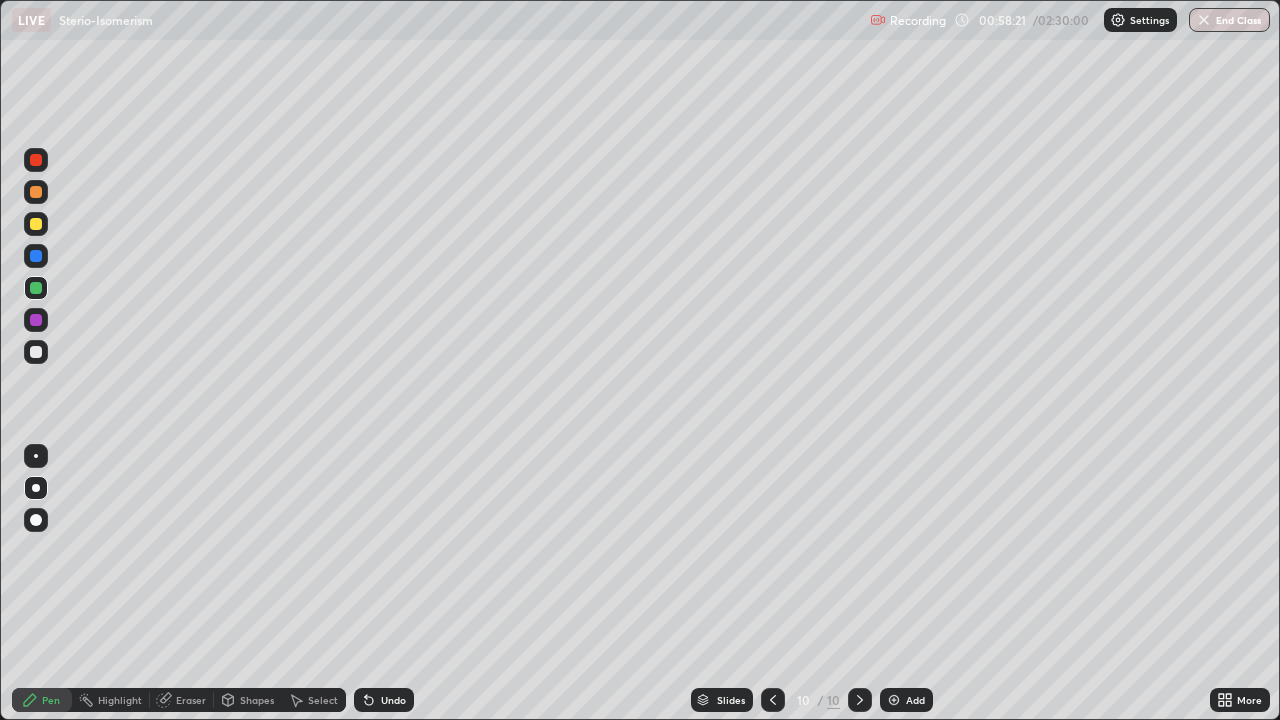 click on "Undo" at bounding box center [393, 700] 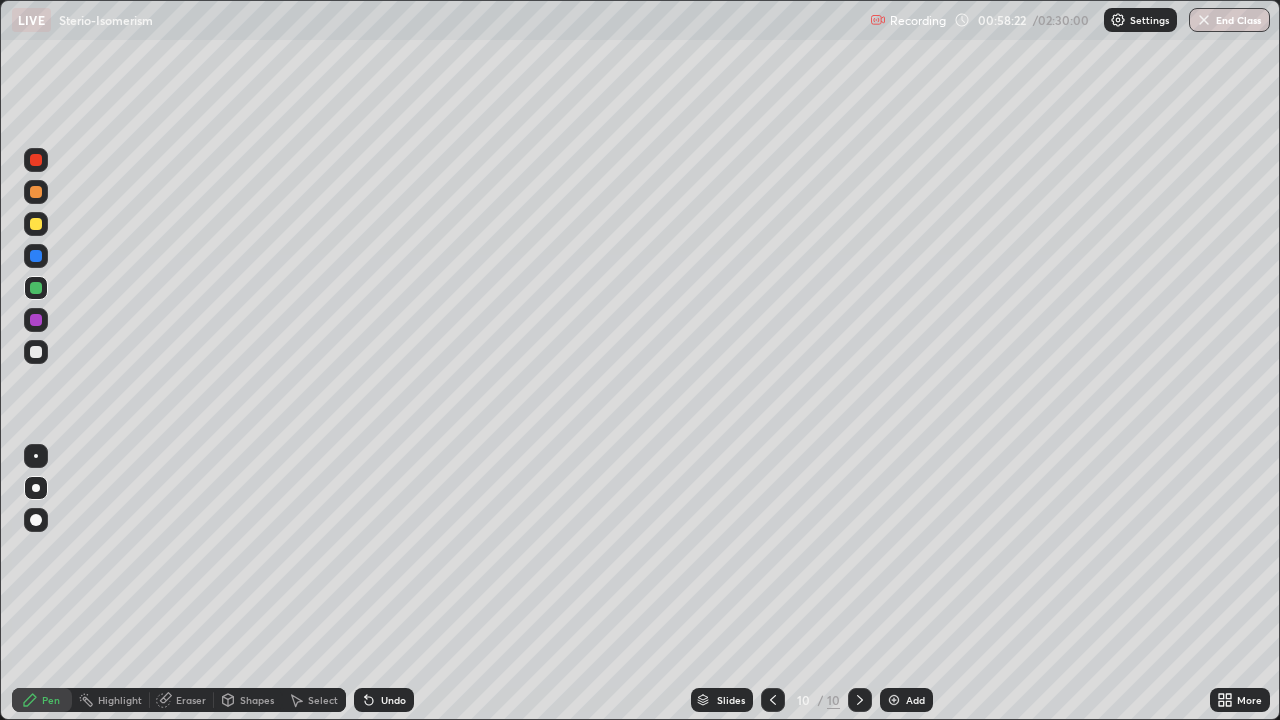click on "Undo" at bounding box center (393, 700) 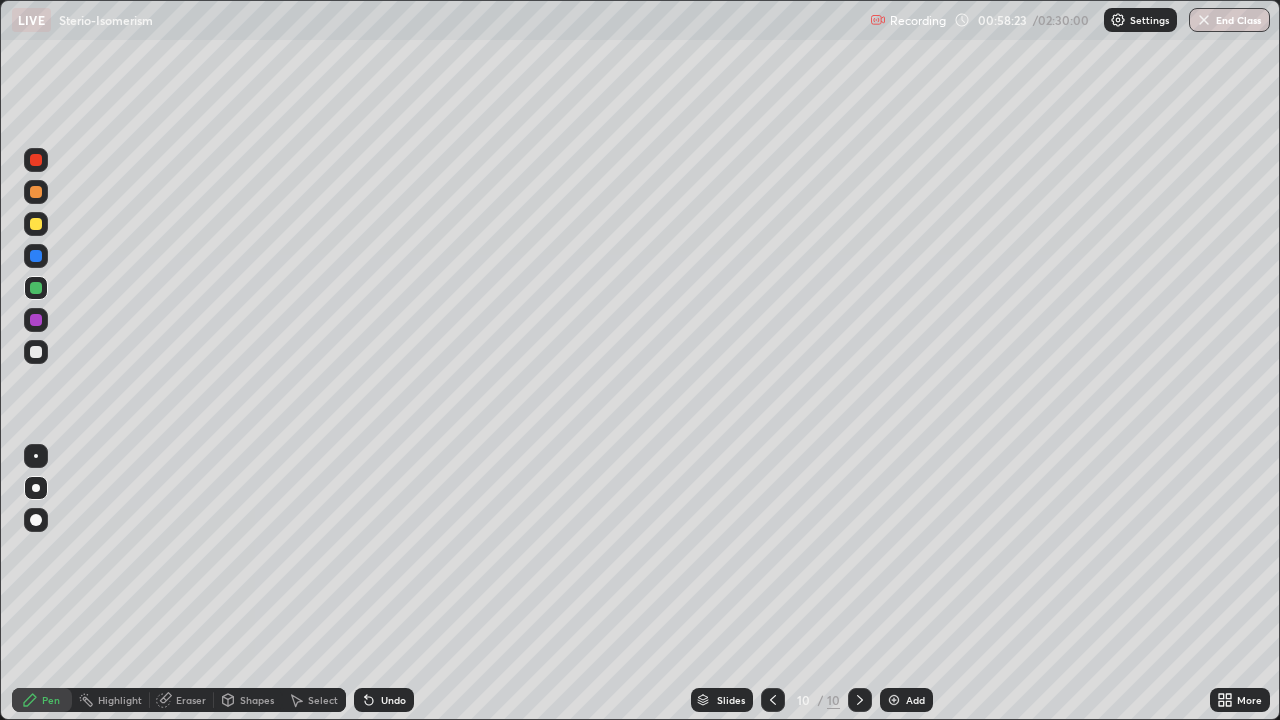 click at bounding box center (36, 224) 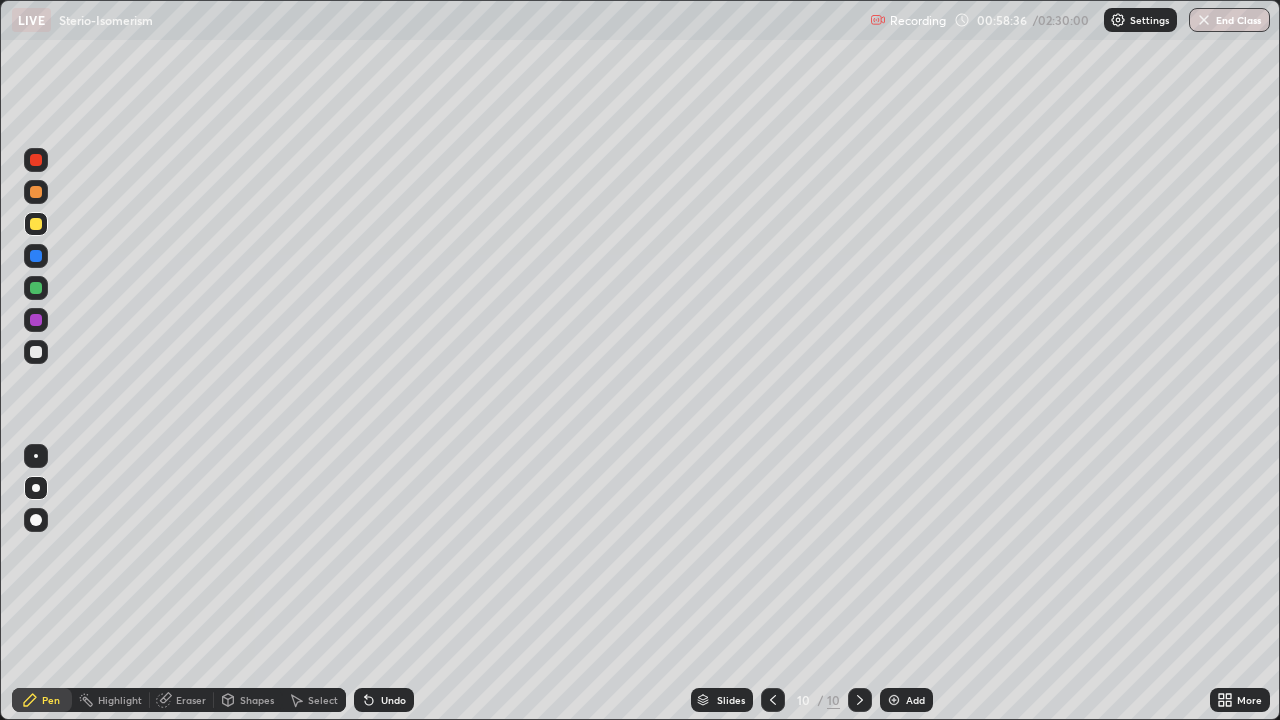 click at bounding box center [36, 192] 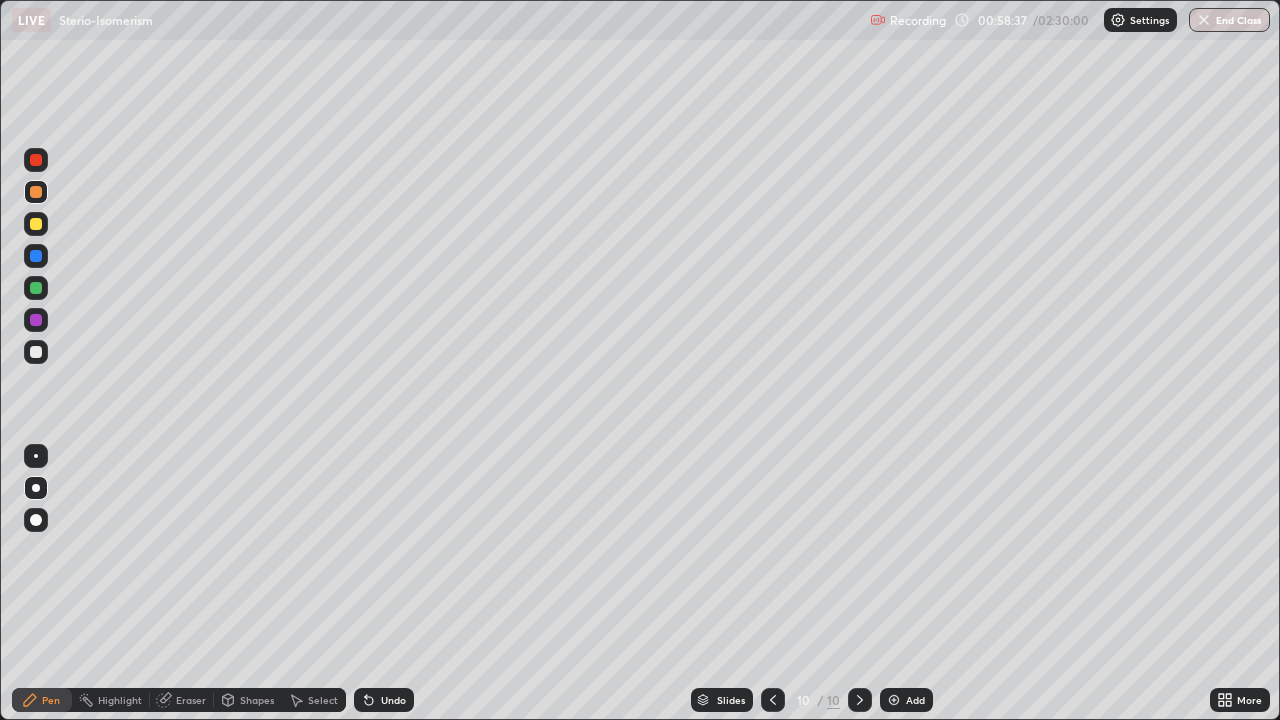click at bounding box center [36, 160] 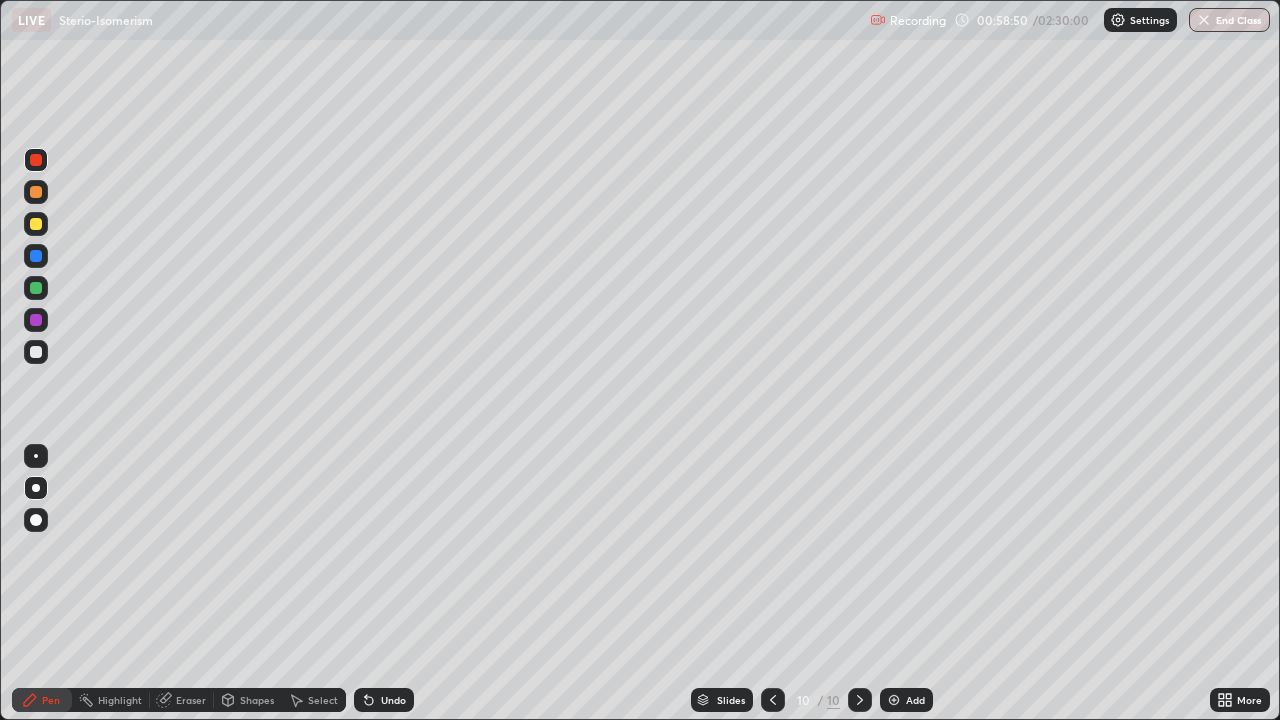click at bounding box center [36, 288] 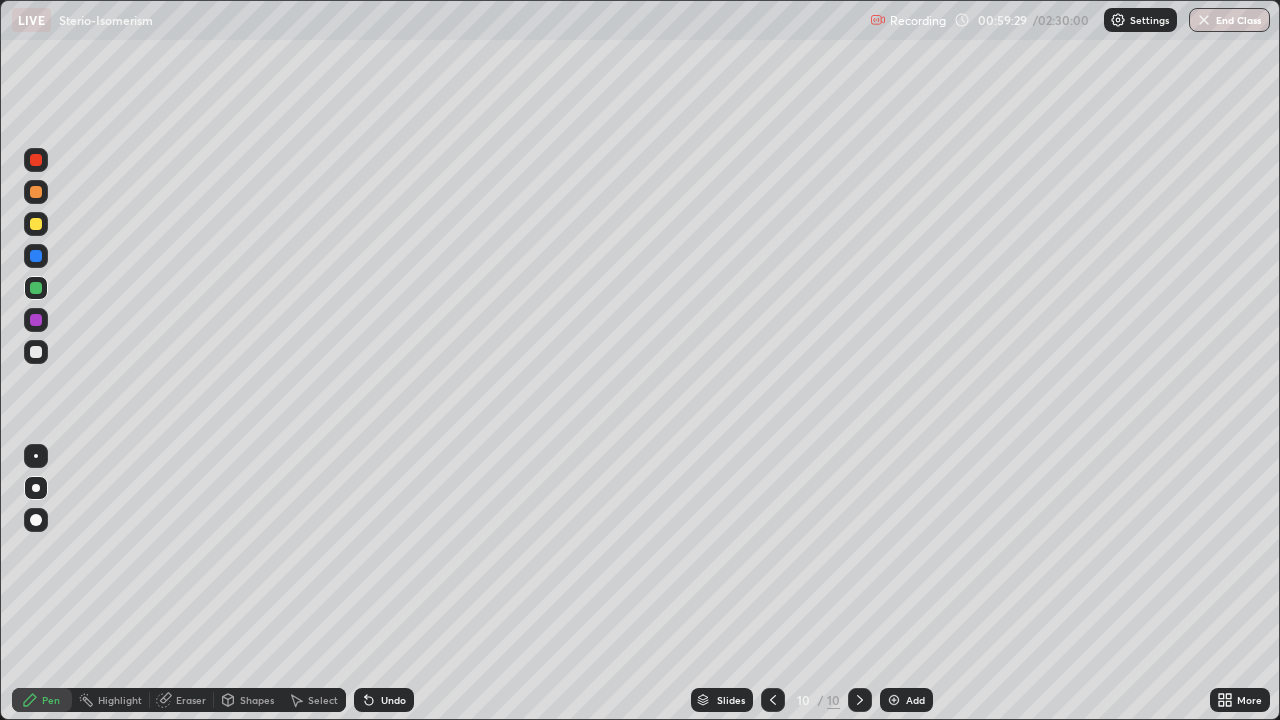 click at bounding box center (36, 256) 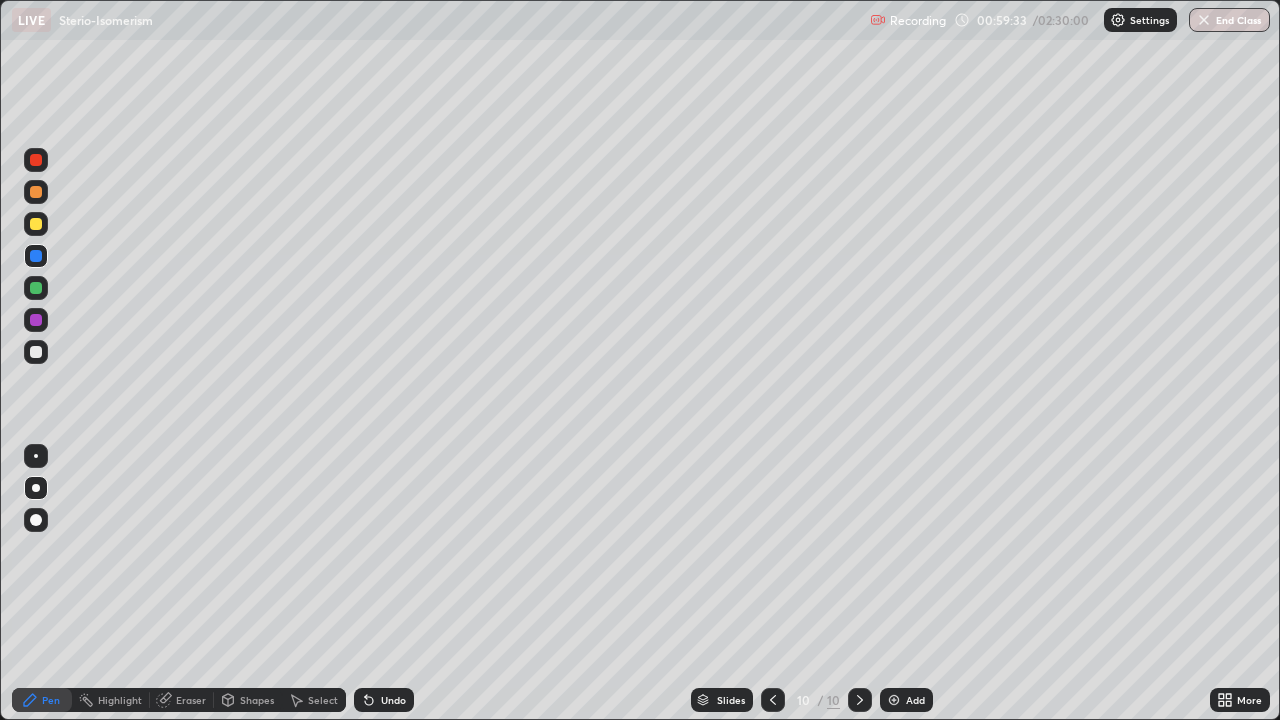 click at bounding box center (36, 224) 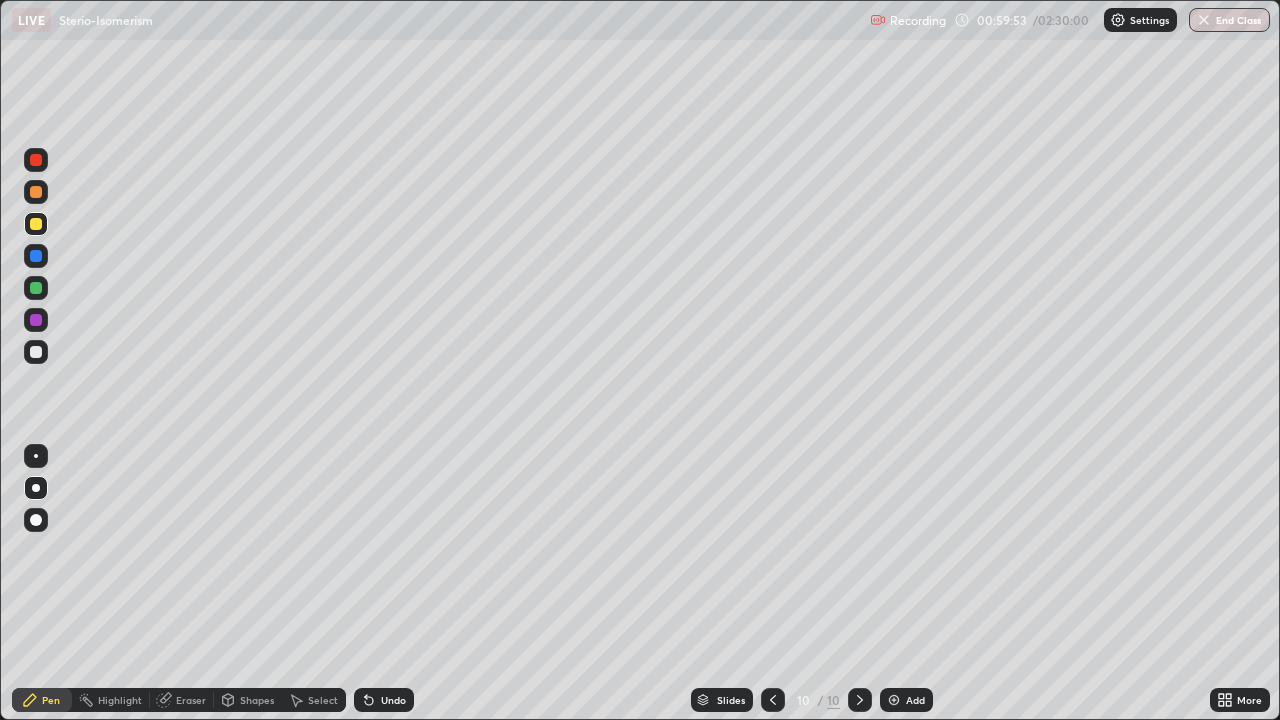 click at bounding box center (36, 352) 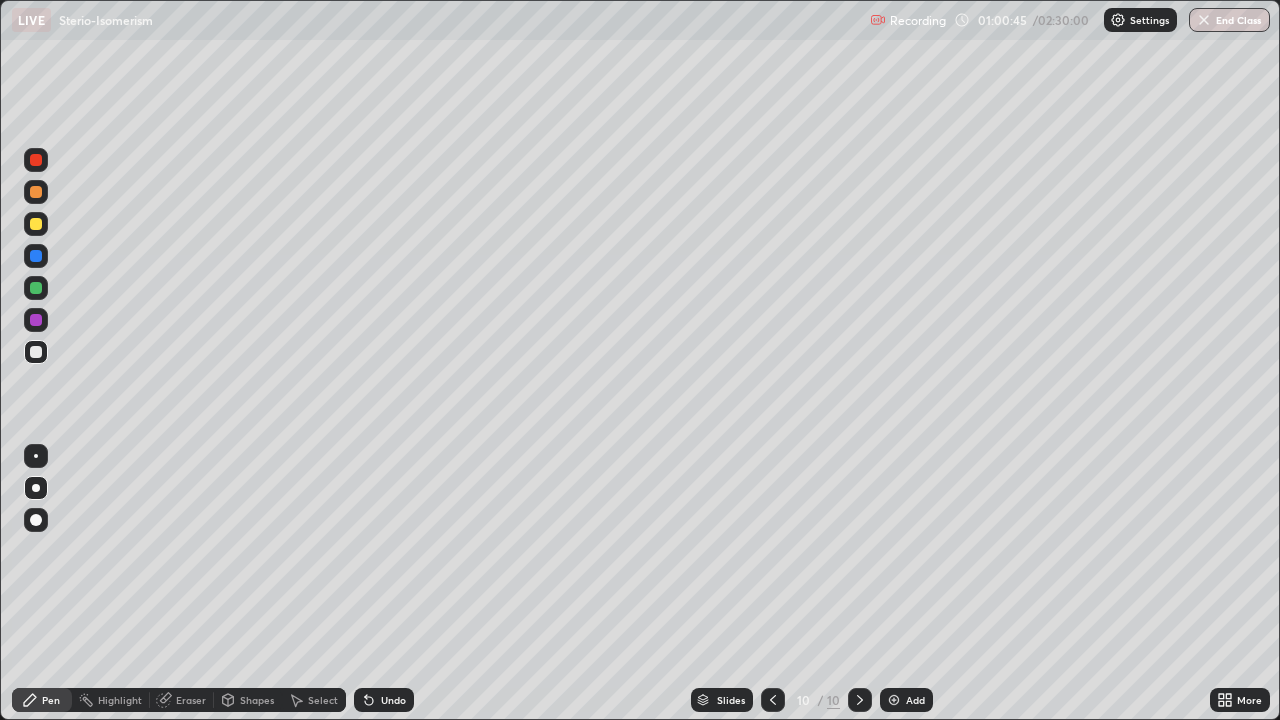 click at bounding box center (36, 288) 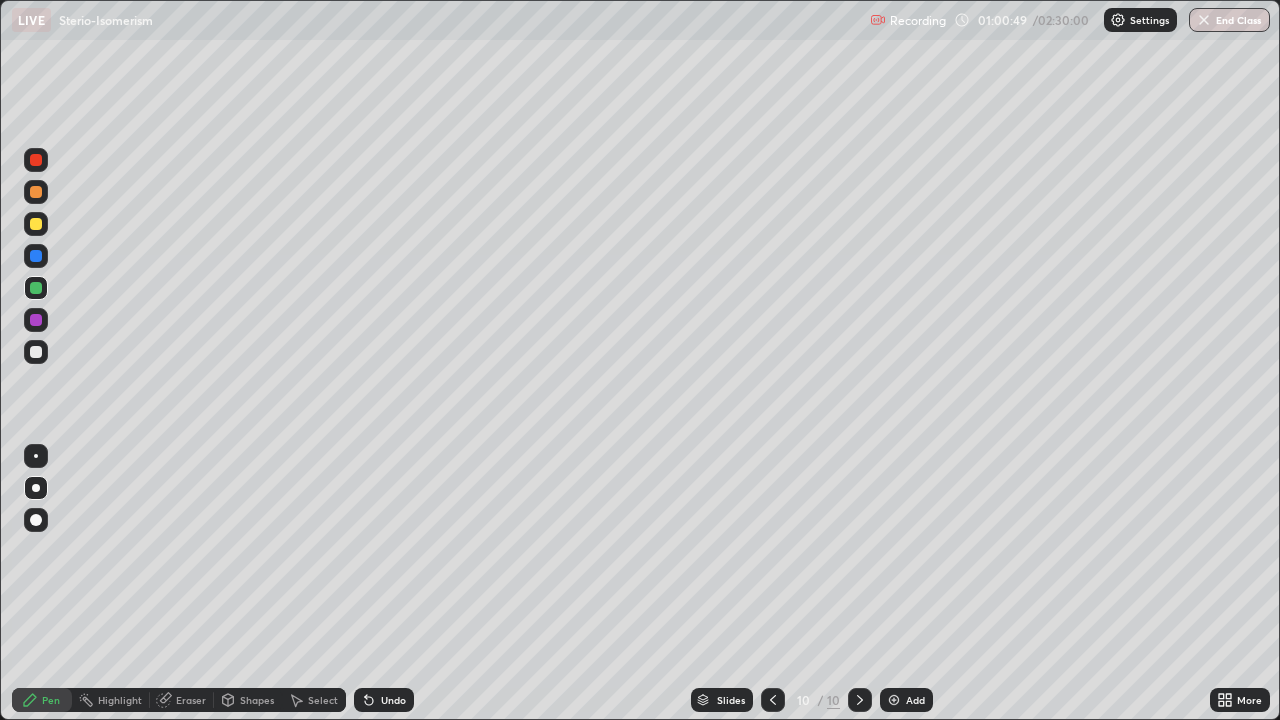 click at bounding box center [36, 320] 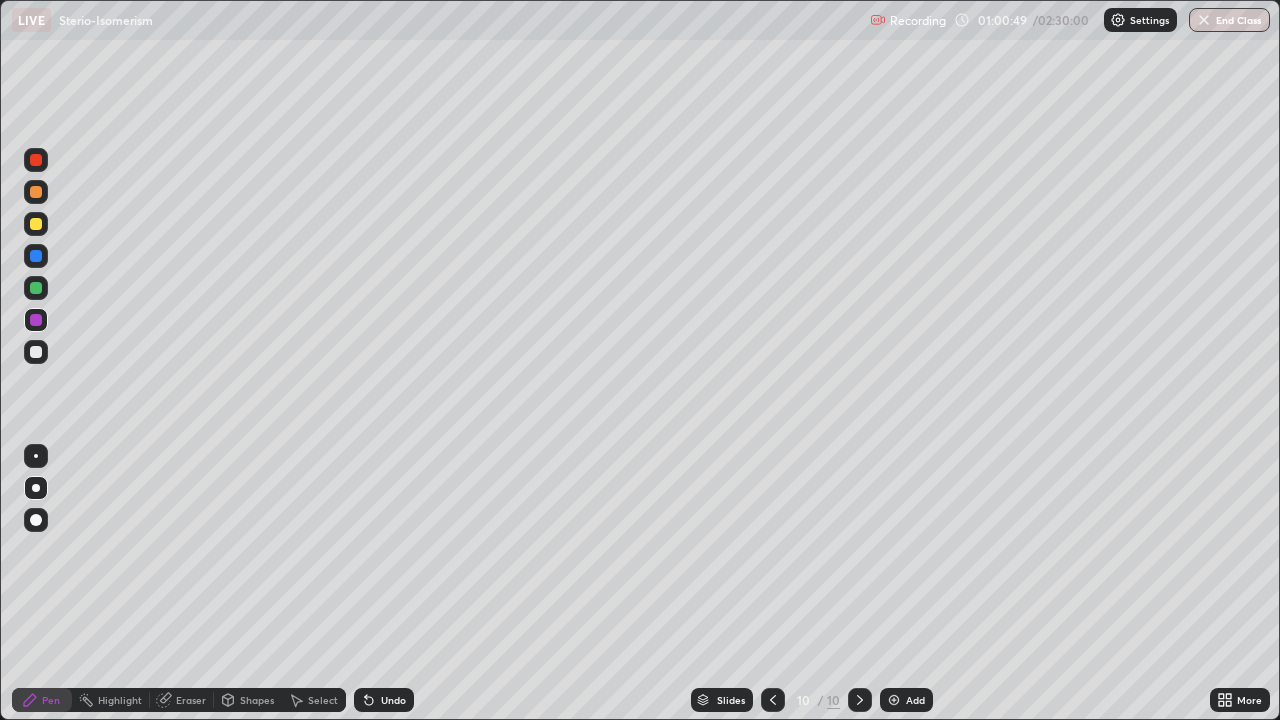 click at bounding box center [36, 320] 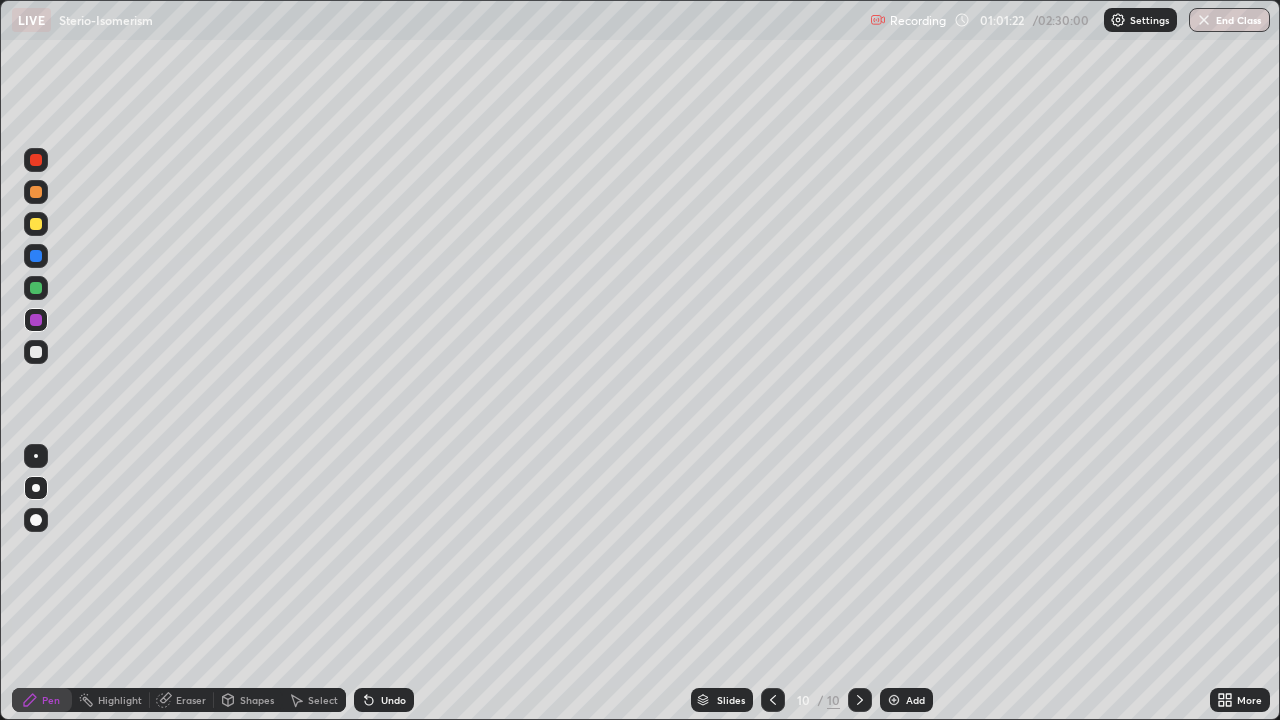click at bounding box center (36, 288) 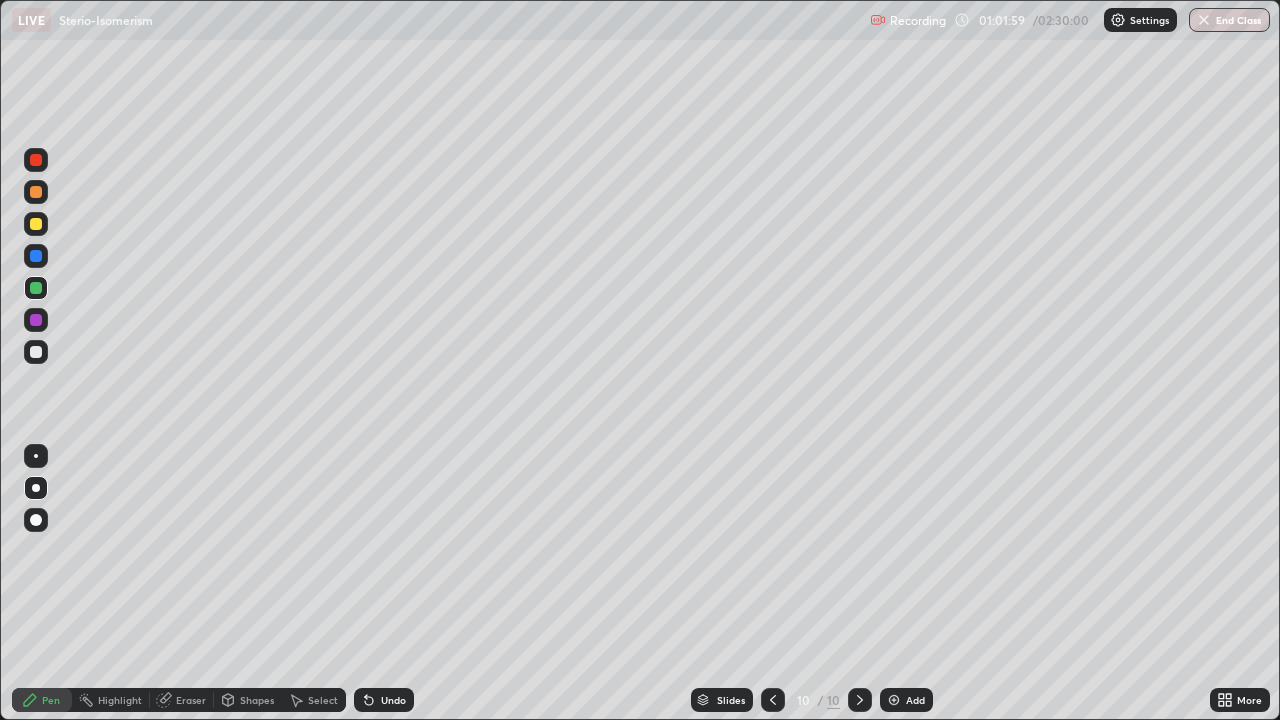 click on "Undo" at bounding box center (384, 700) 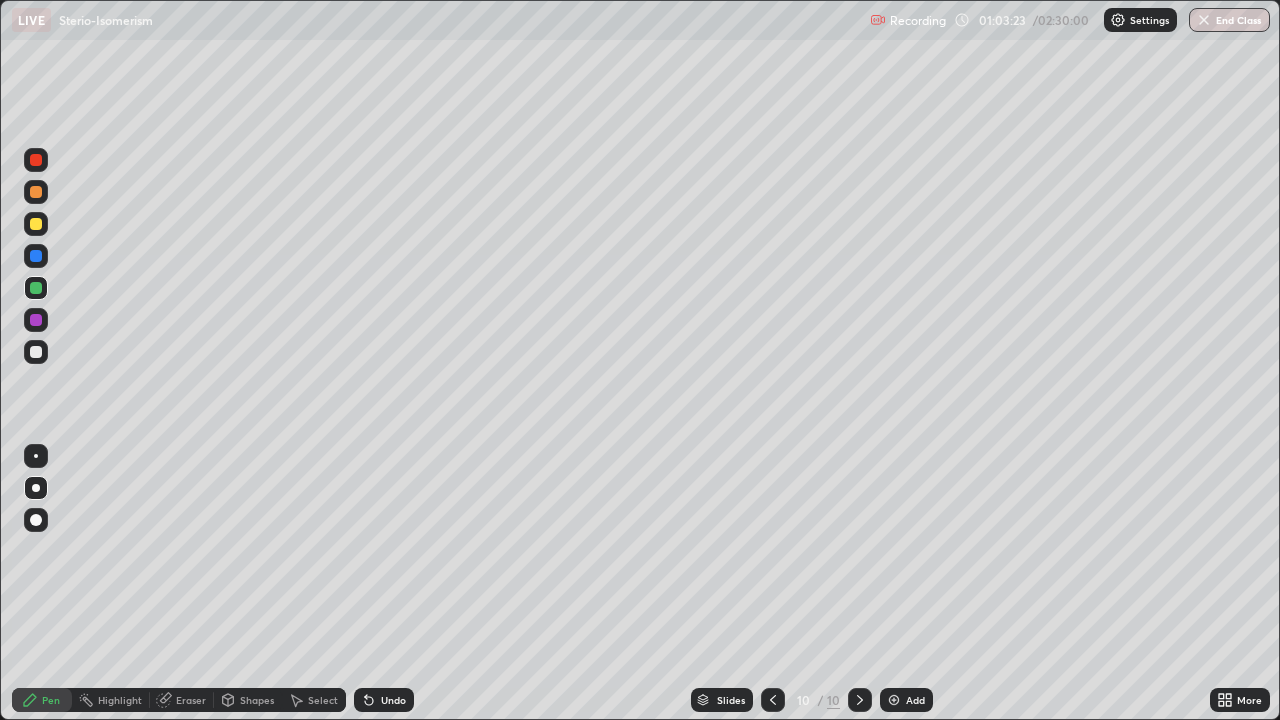 click at bounding box center (36, 352) 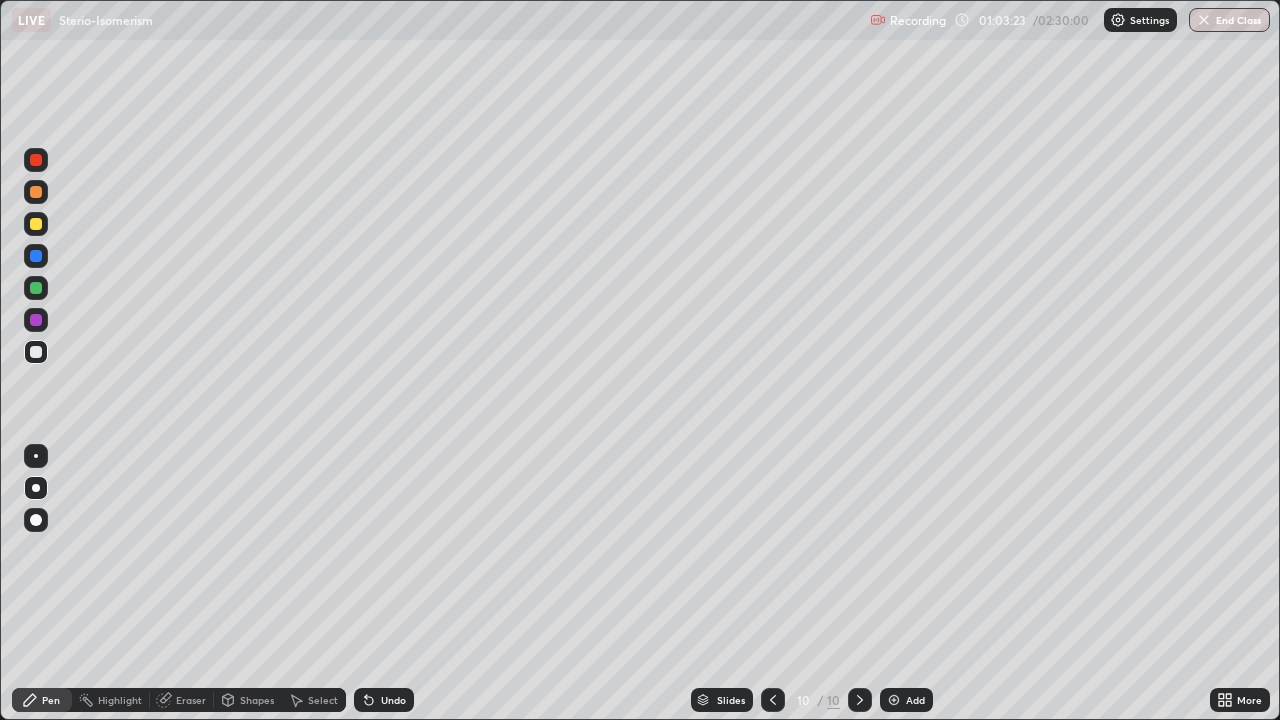 click at bounding box center (36, 352) 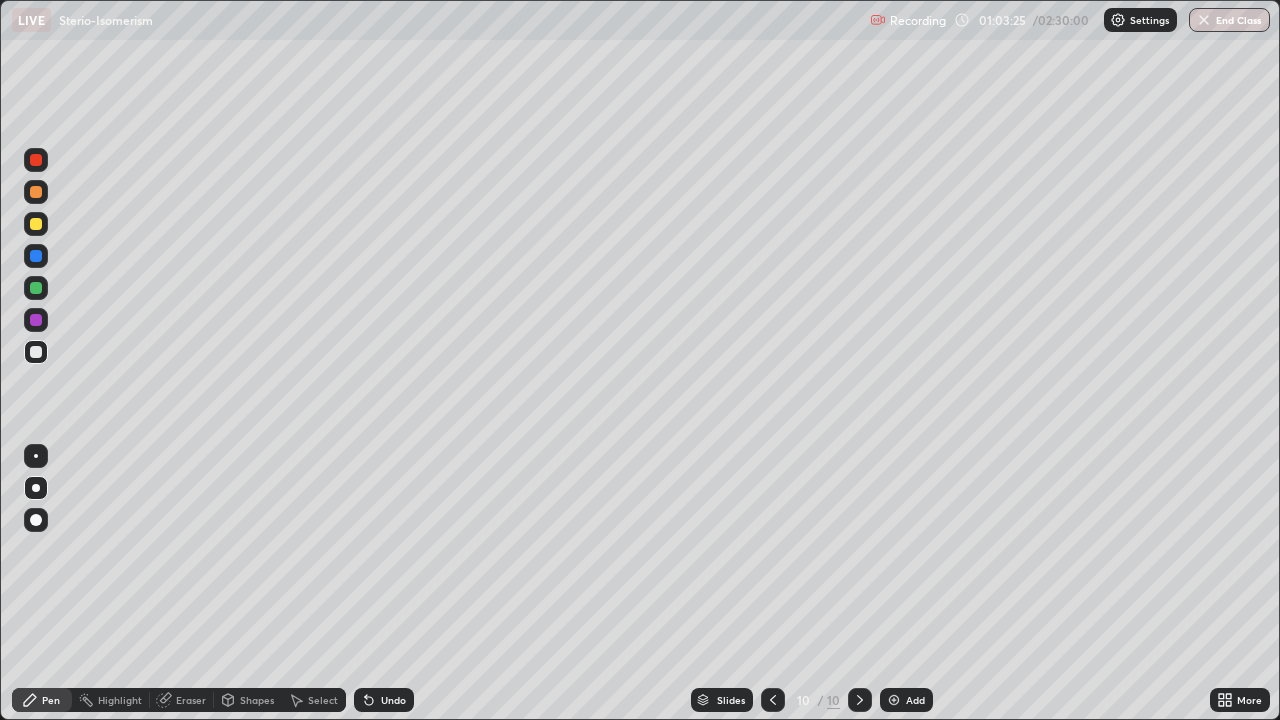 click at bounding box center [36, 288] 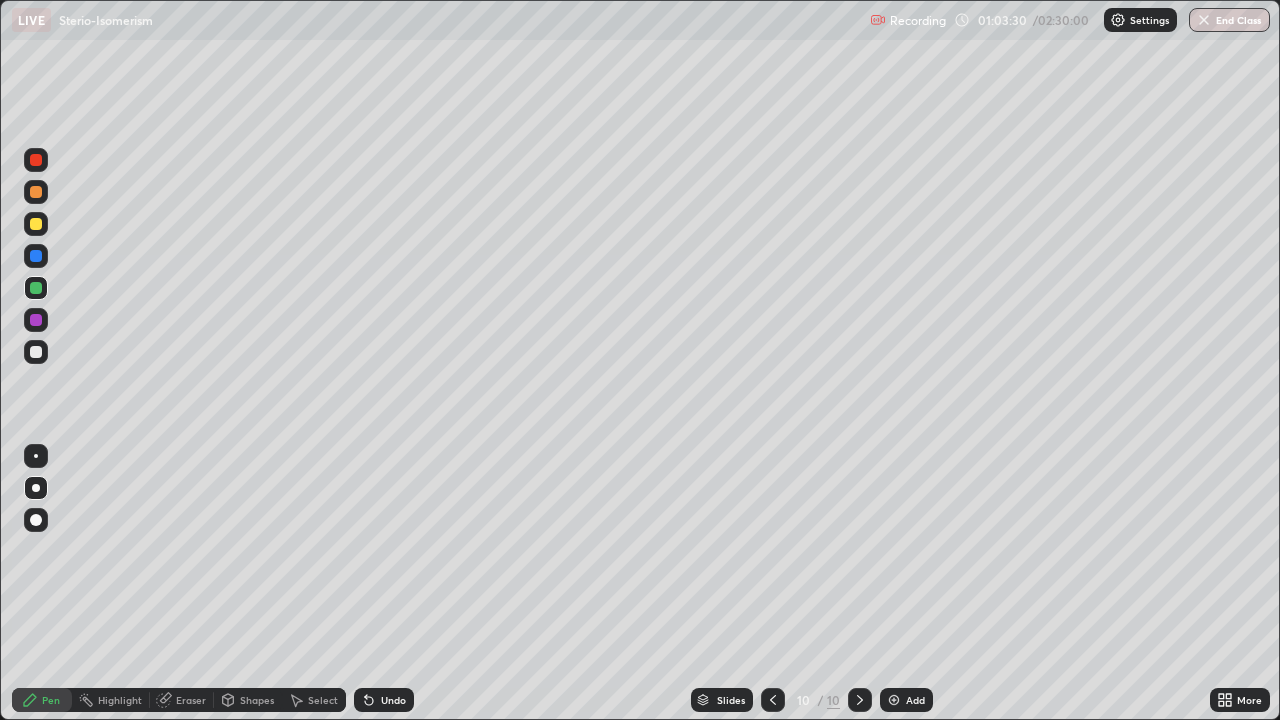 click at bounding box center (36, 256) 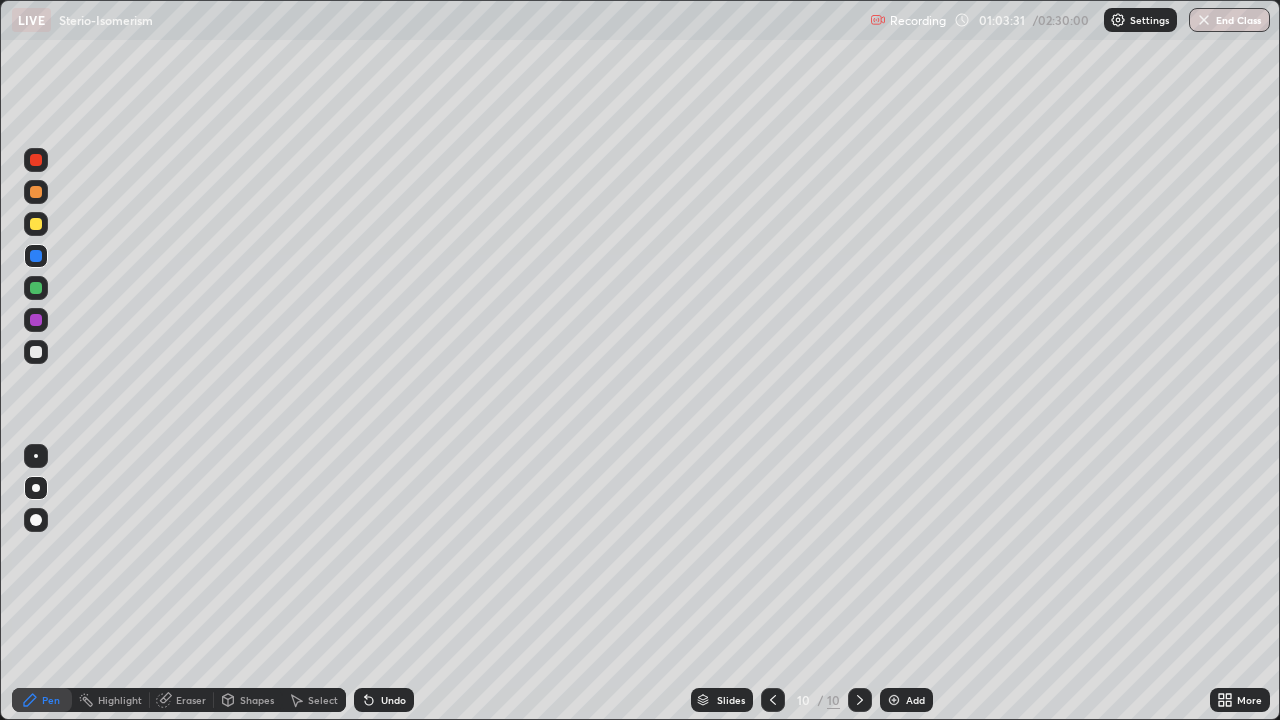click at bounding box center (36, 256) 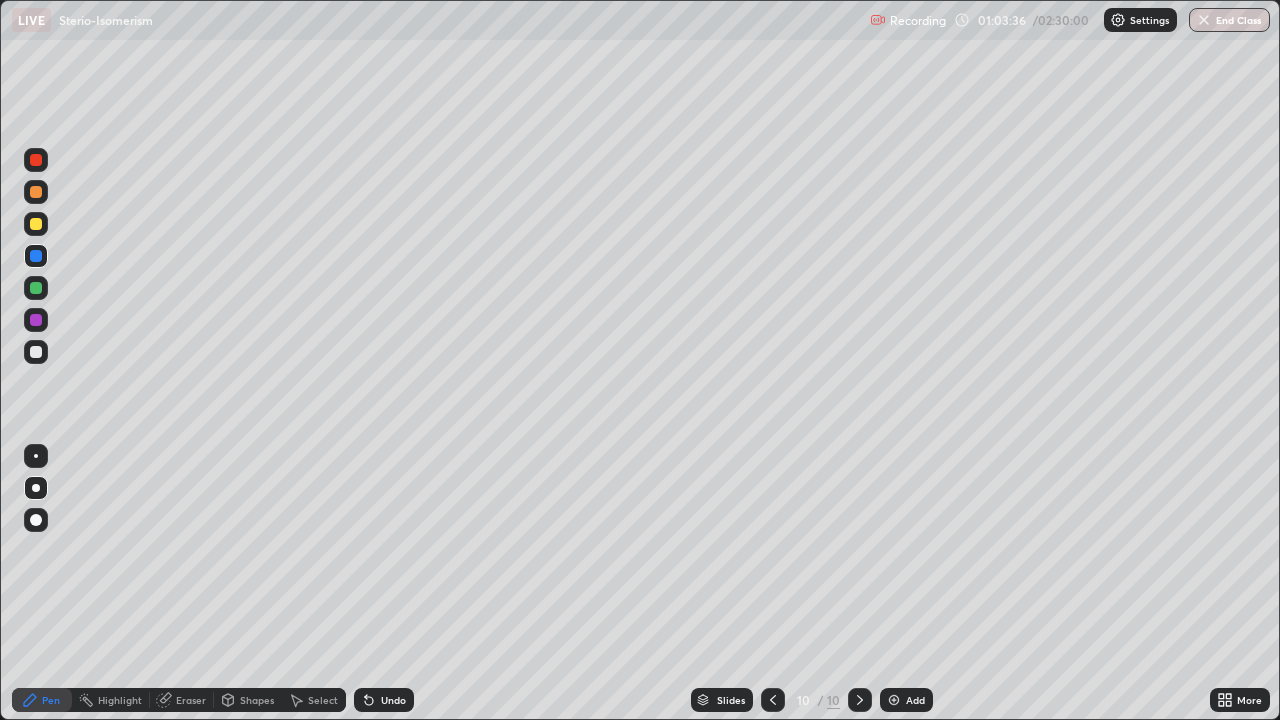 click on "Undo" at bounding box center (393, 700) 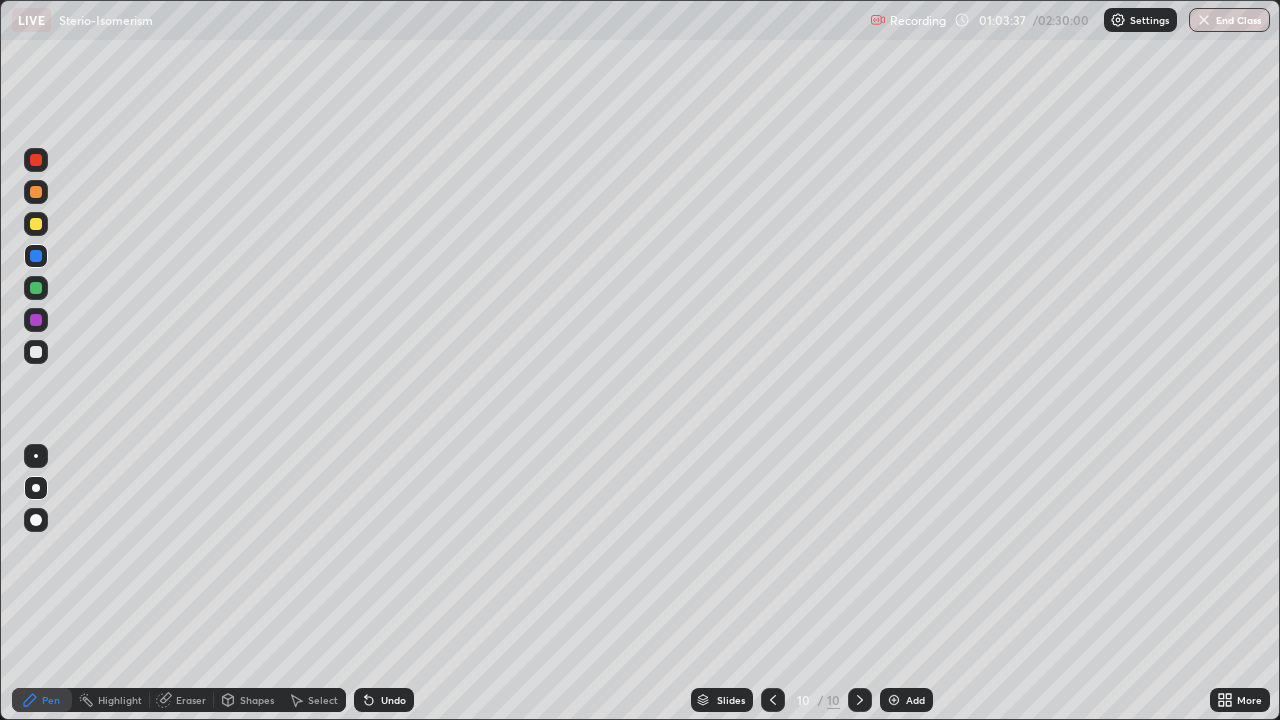 click on "Undo" at bounding box center [384, 700] 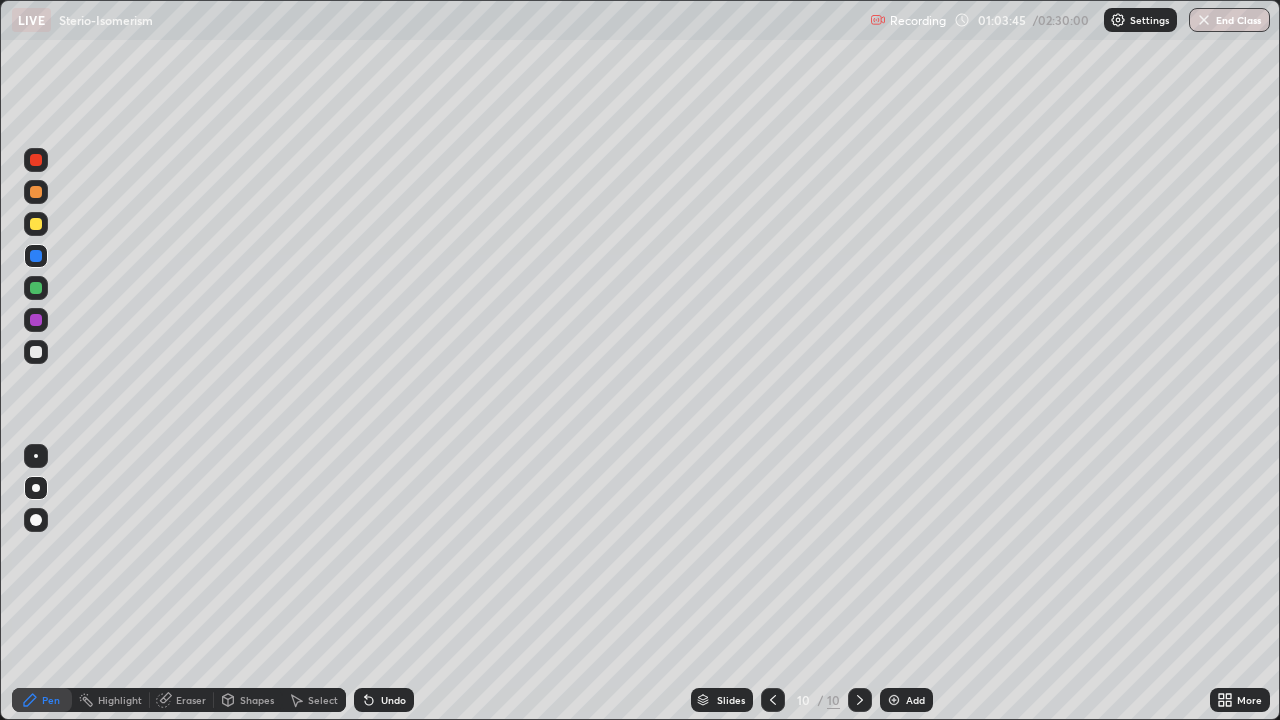 click on "Undo" at bounding box center [384, 700] 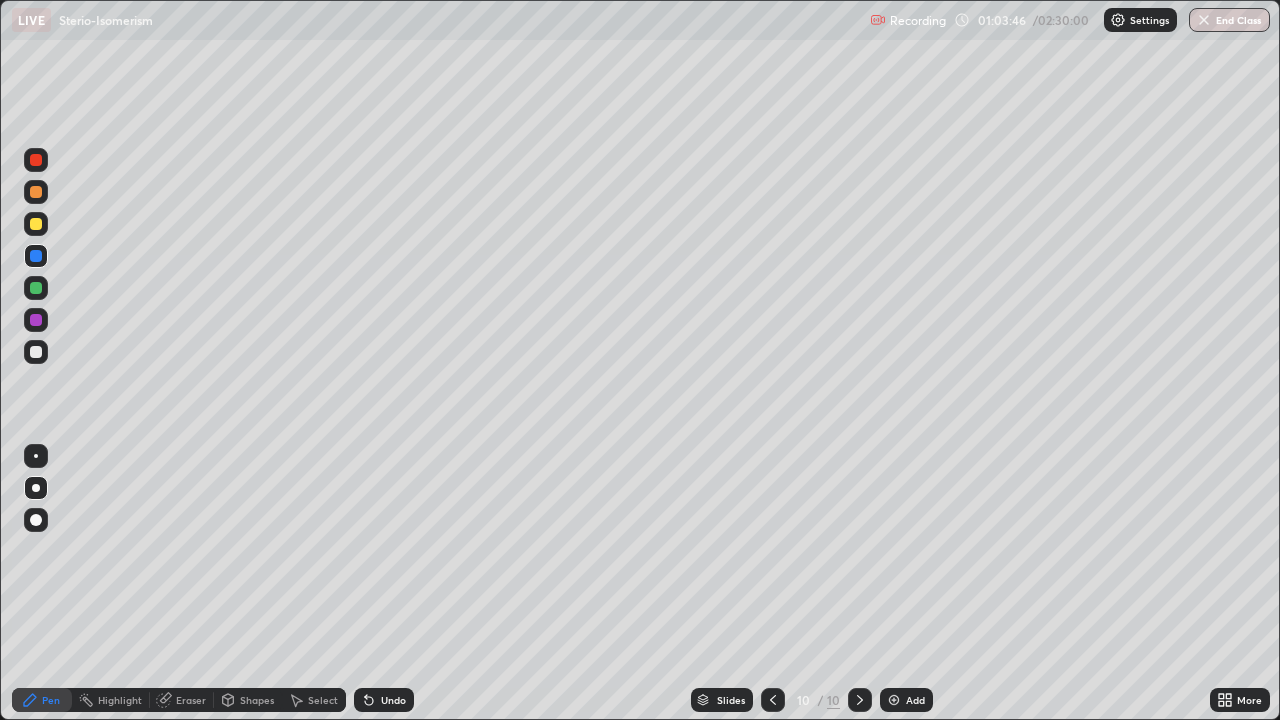 click on "Undo" at bounding box center [393, 700] 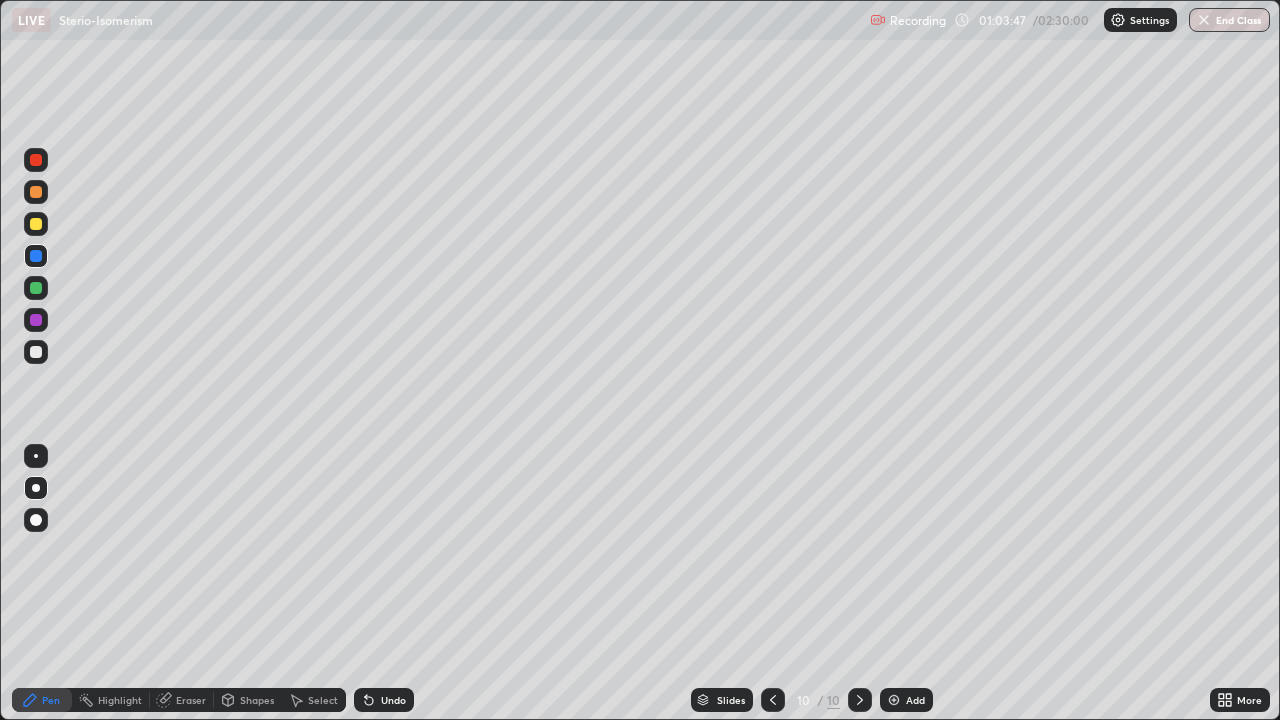 click 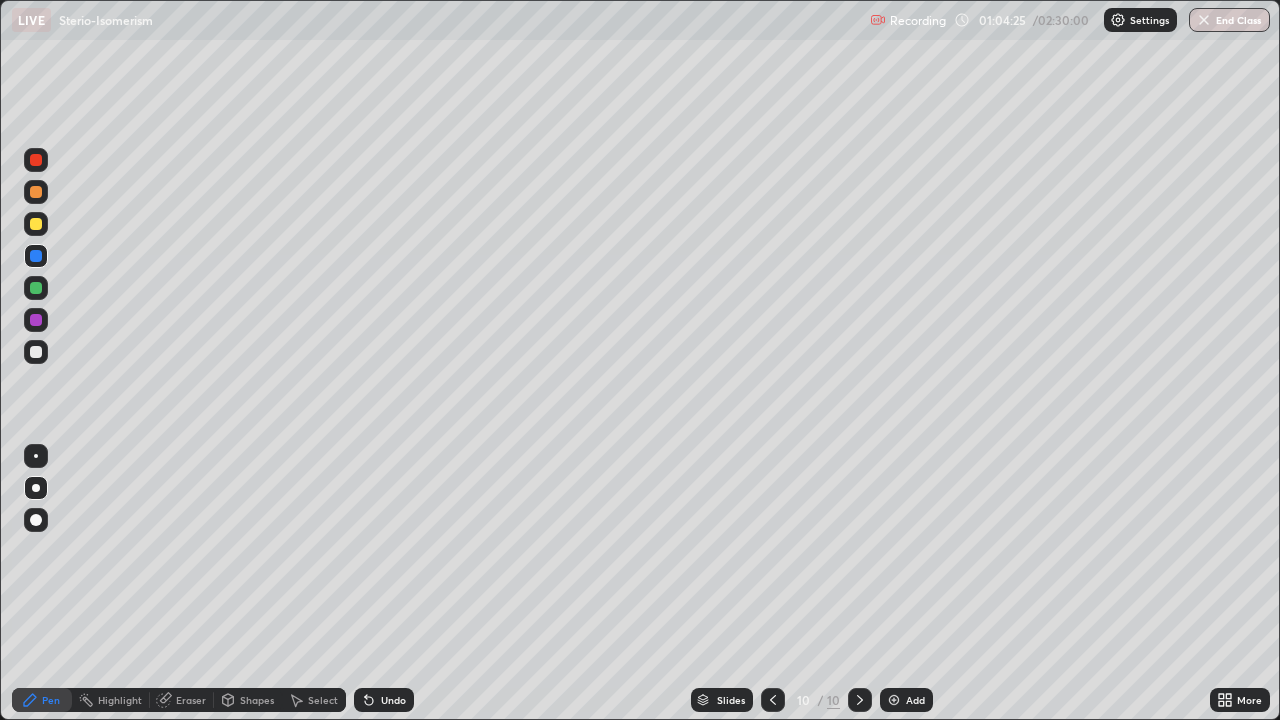 click at bounding box center (36, 288) 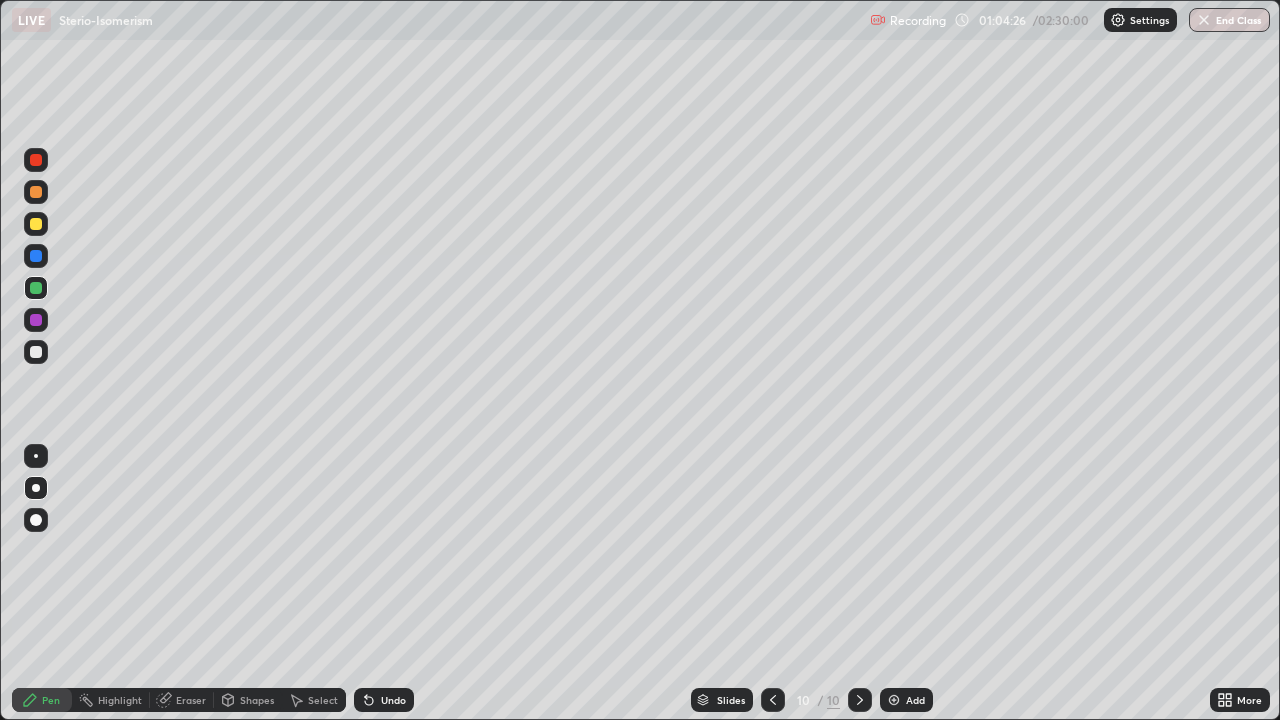 click at bounding box center (36, 192) 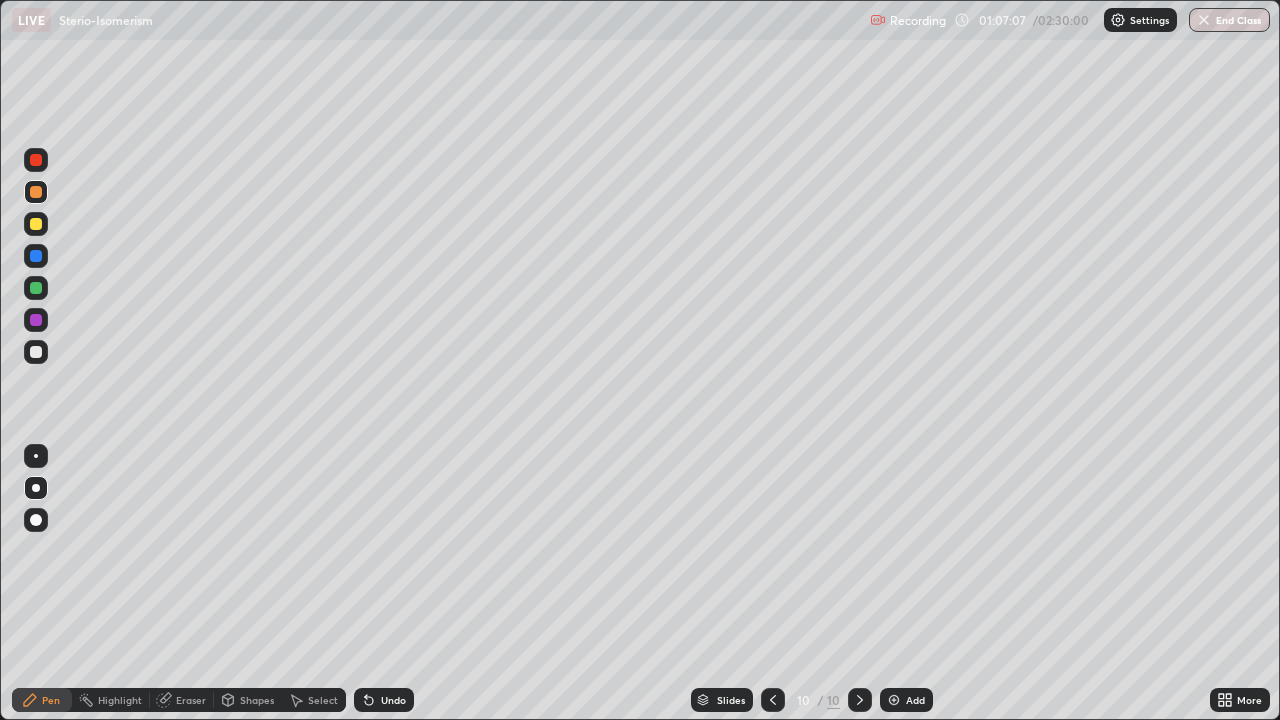 click at bounding box center [36, 160] 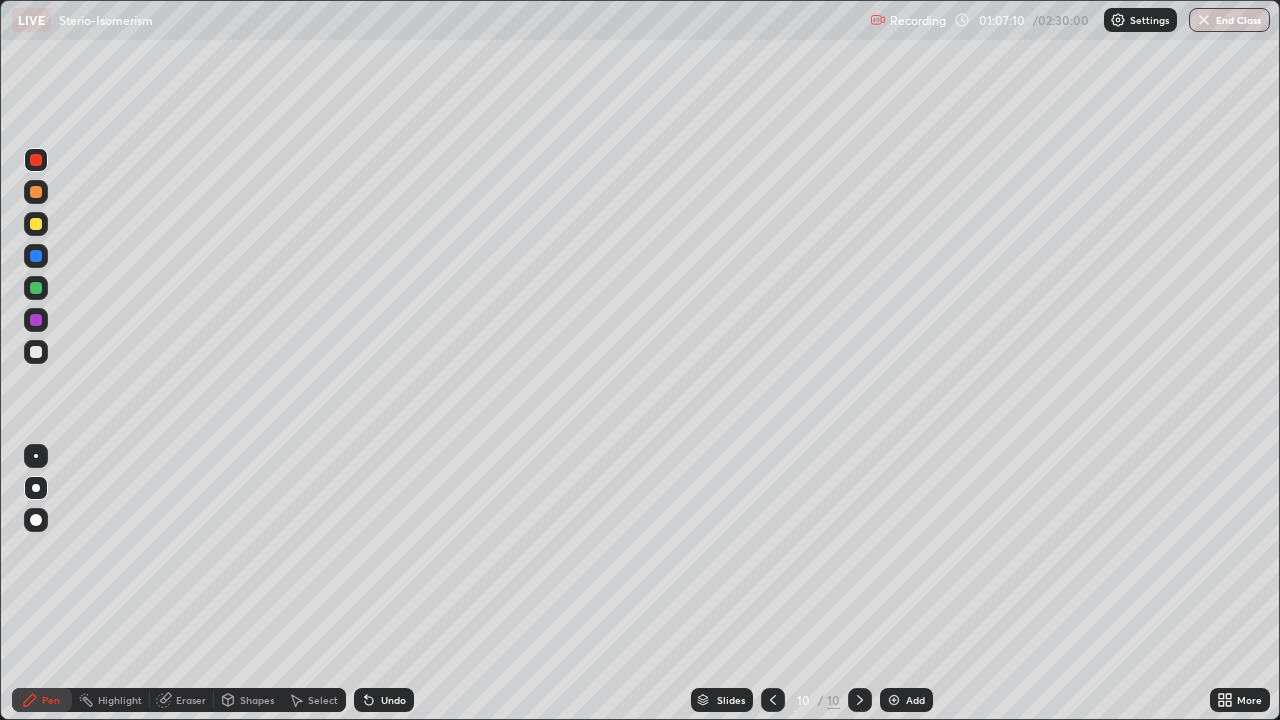 click on "Add" at bounding box center (915, 700) 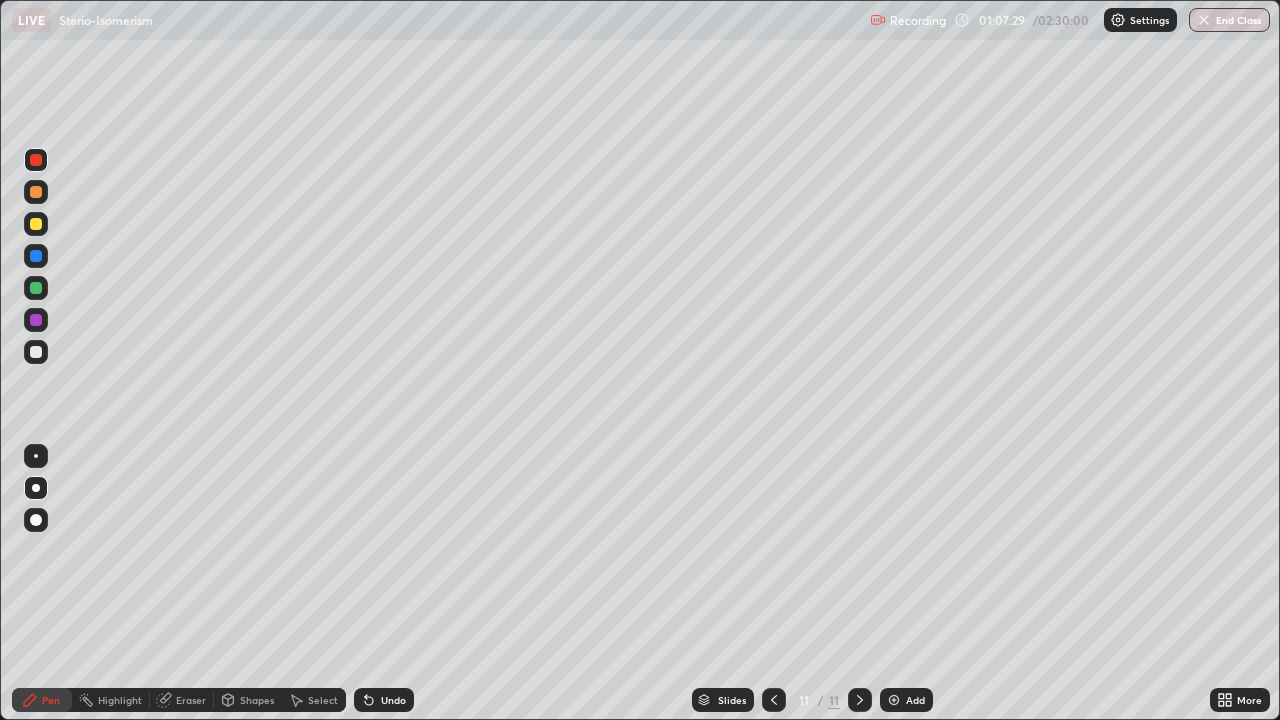 click at bounding box center [36, 352] 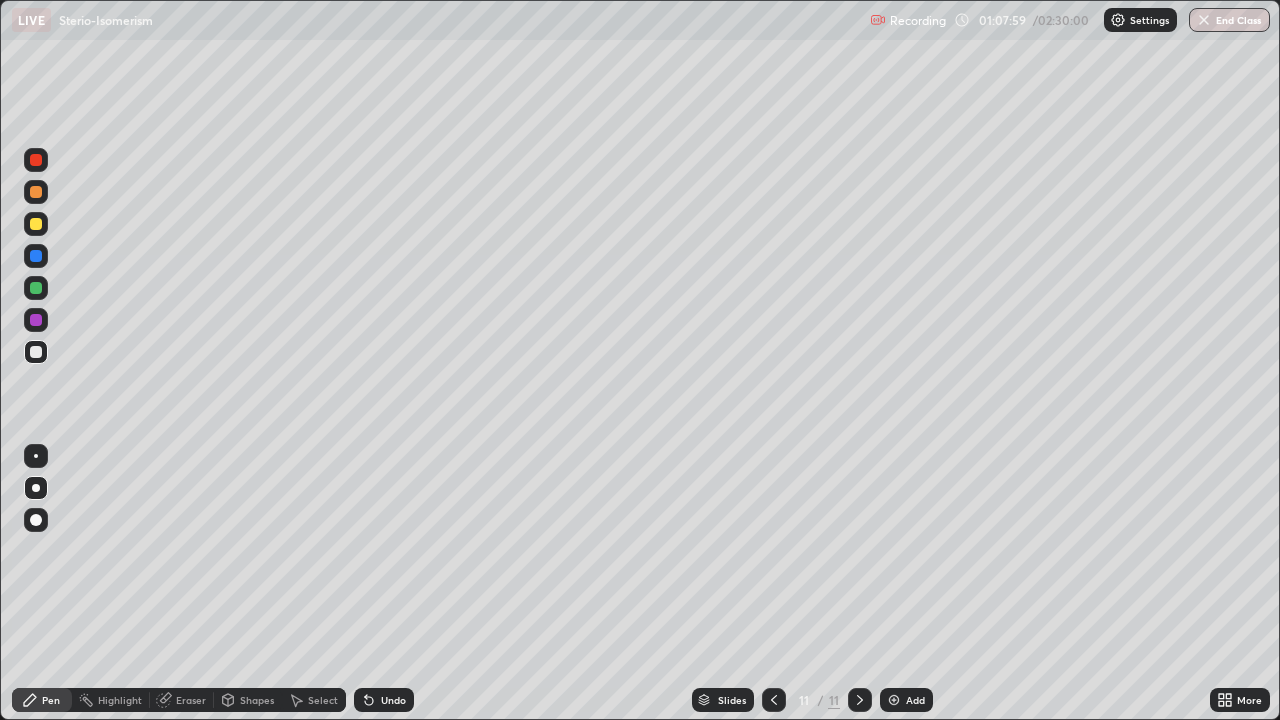 click at bounding box center (36, 352) 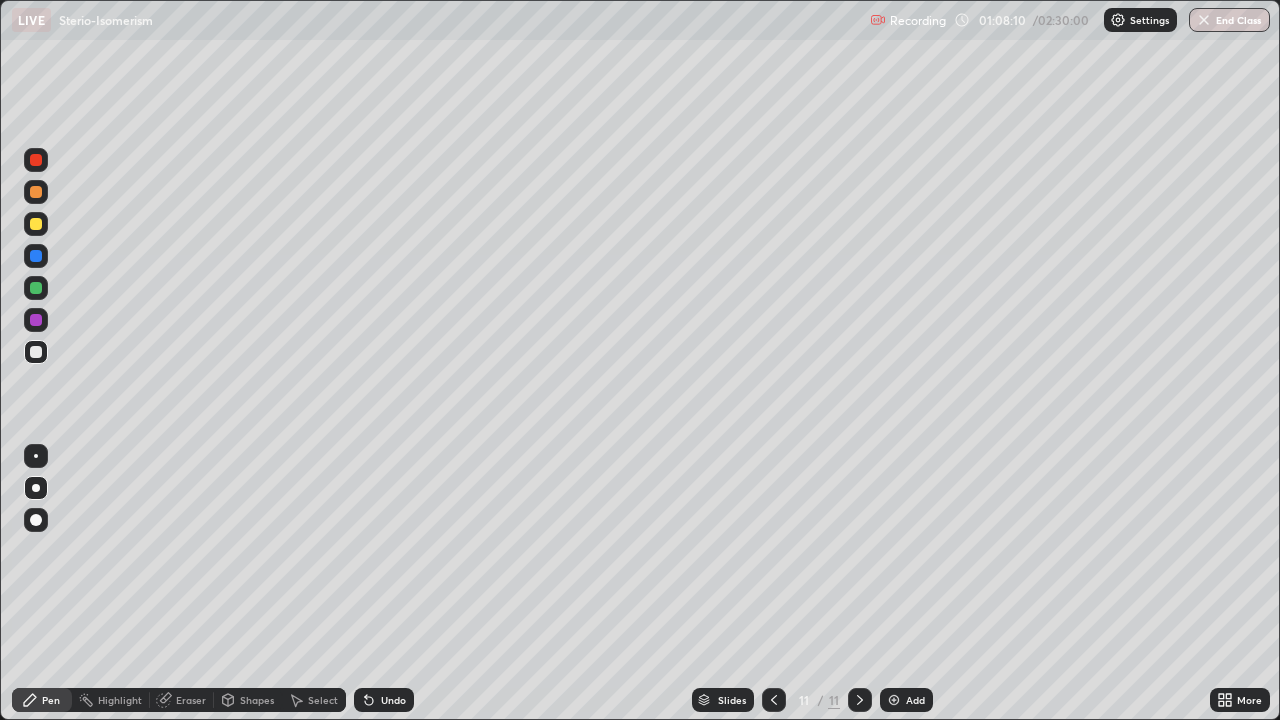click on "Undo" at bounding box center (384, 700) 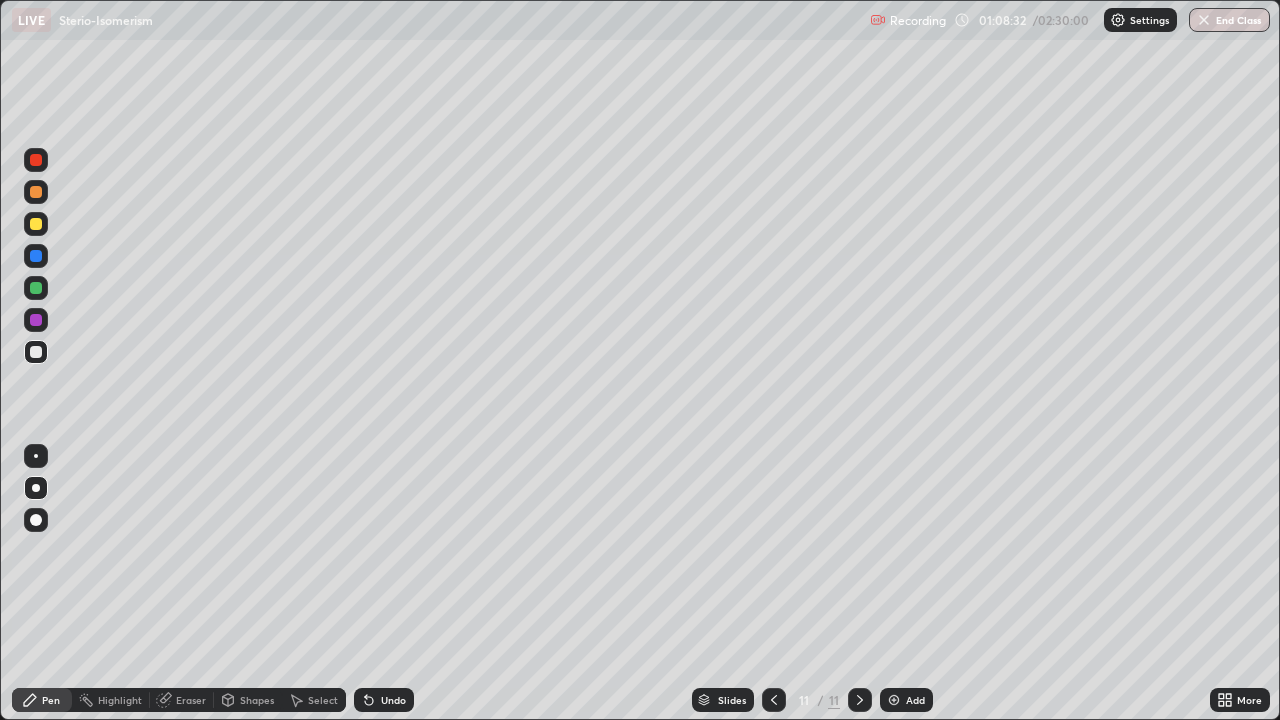 click at bounding box center (36, 160) 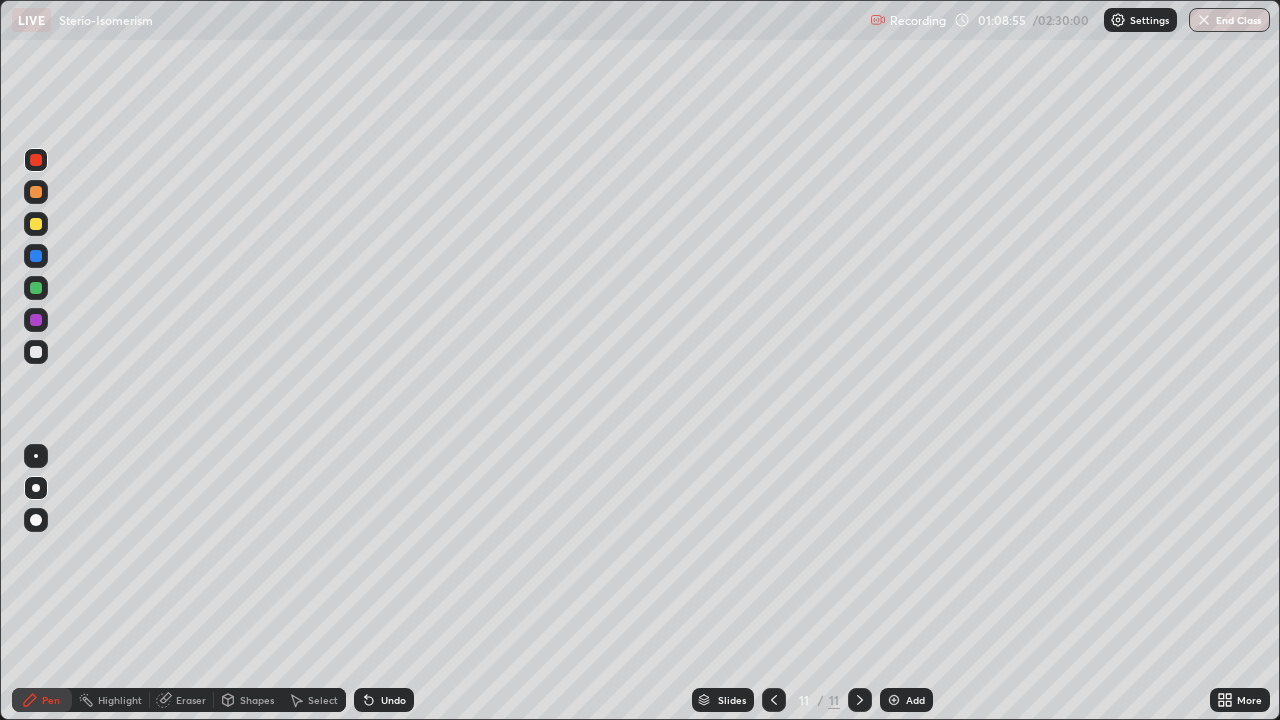 click at bounding box center [36, 352] 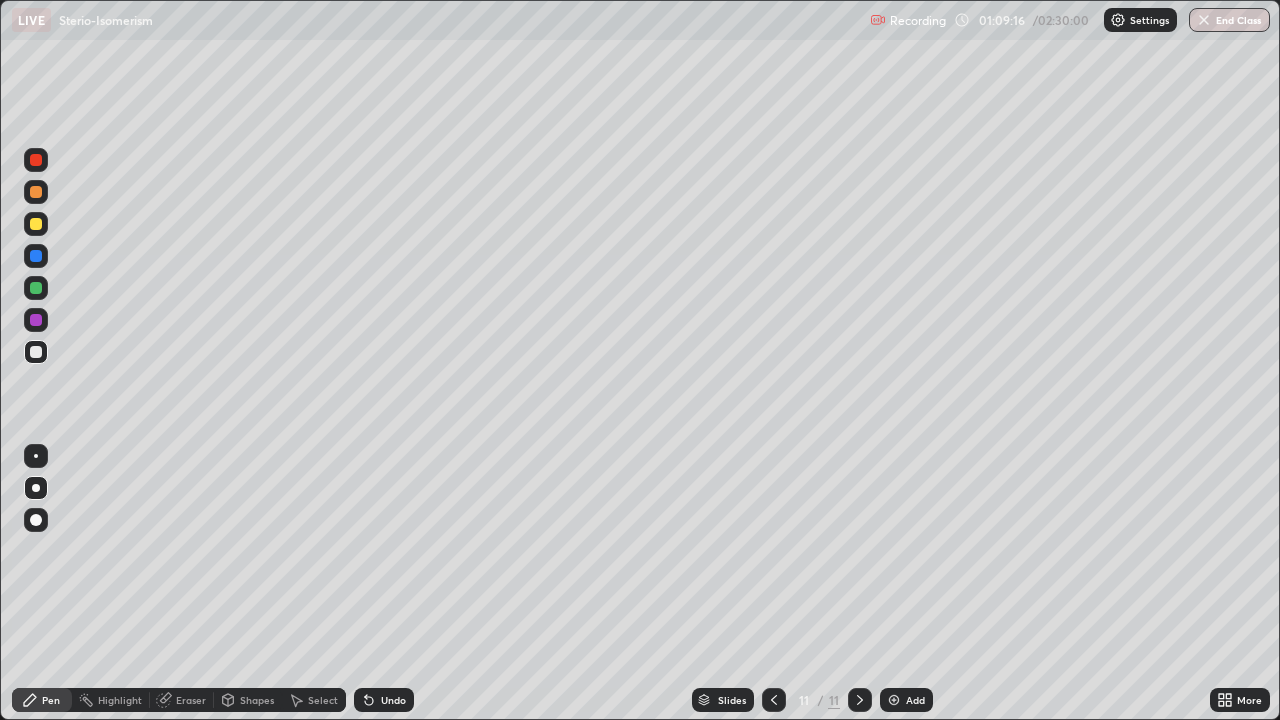click at bounding box center (36, 224) 